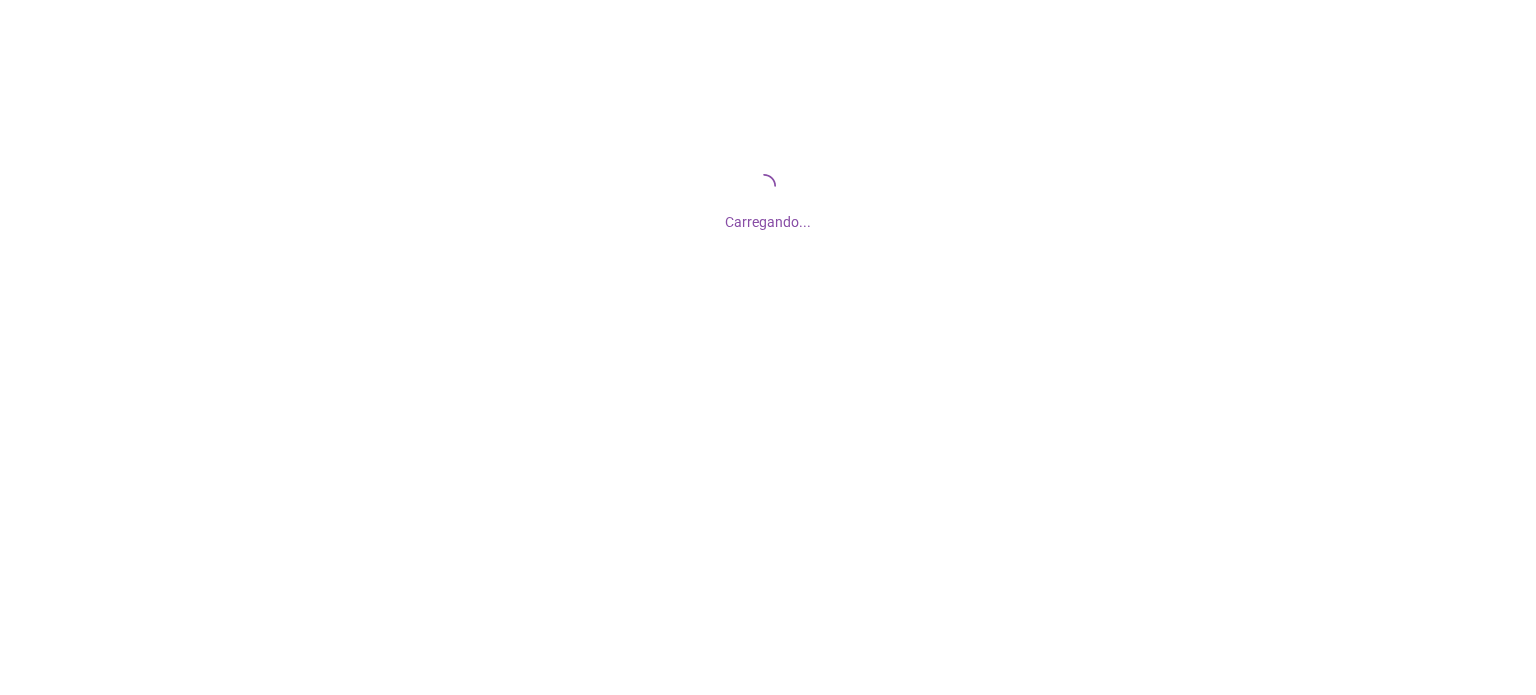 scroll, scrollTop: 0, scrollLeft: 0, axis: both 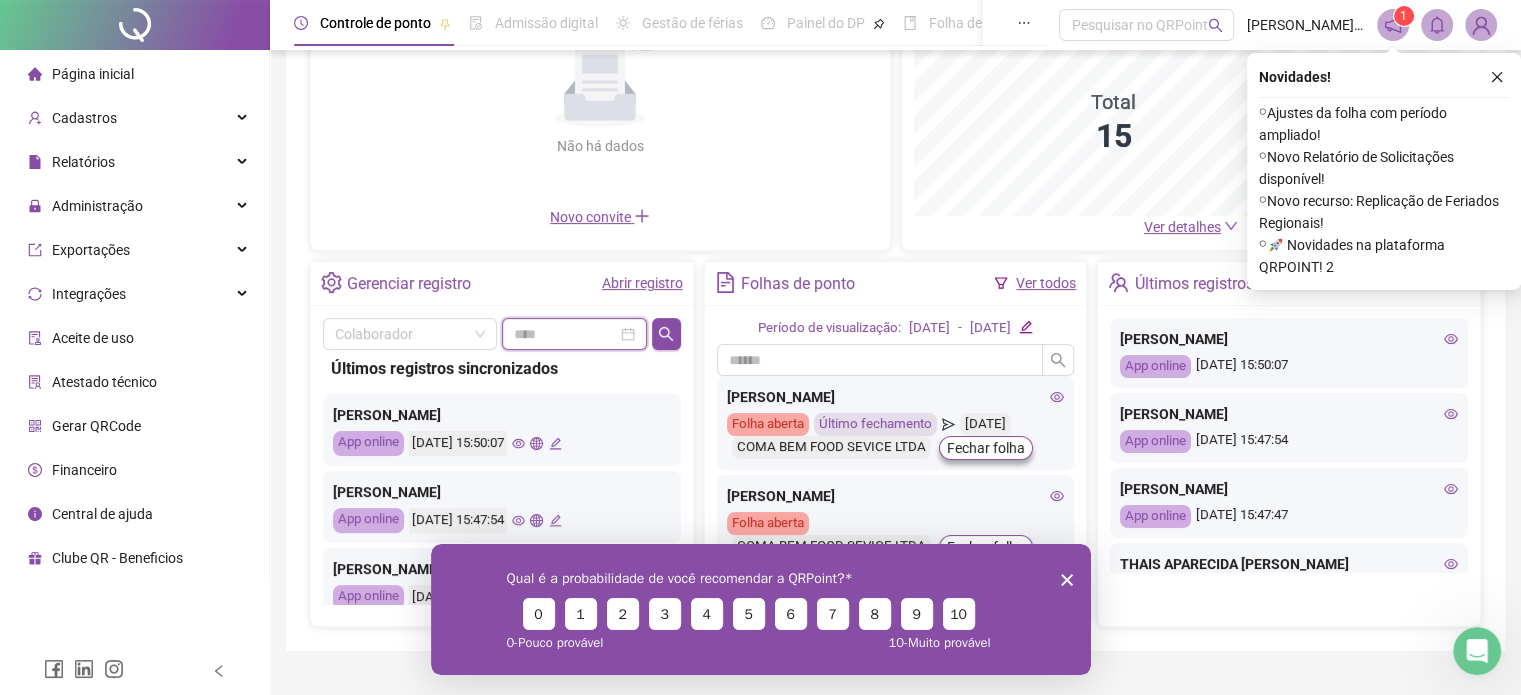 click at bounding box center [565, 334] 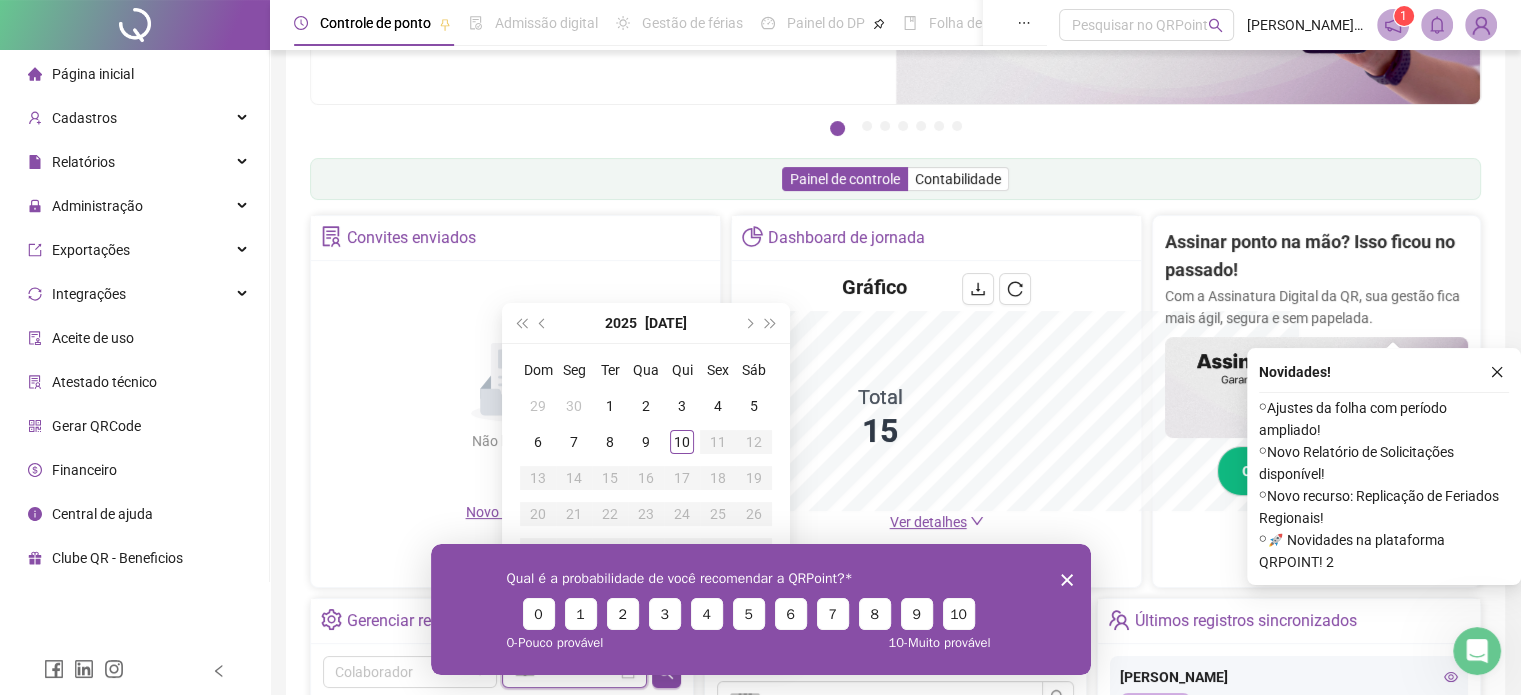 scroll, scrollTop: 522, scrollLeft: 0, axis: vertical 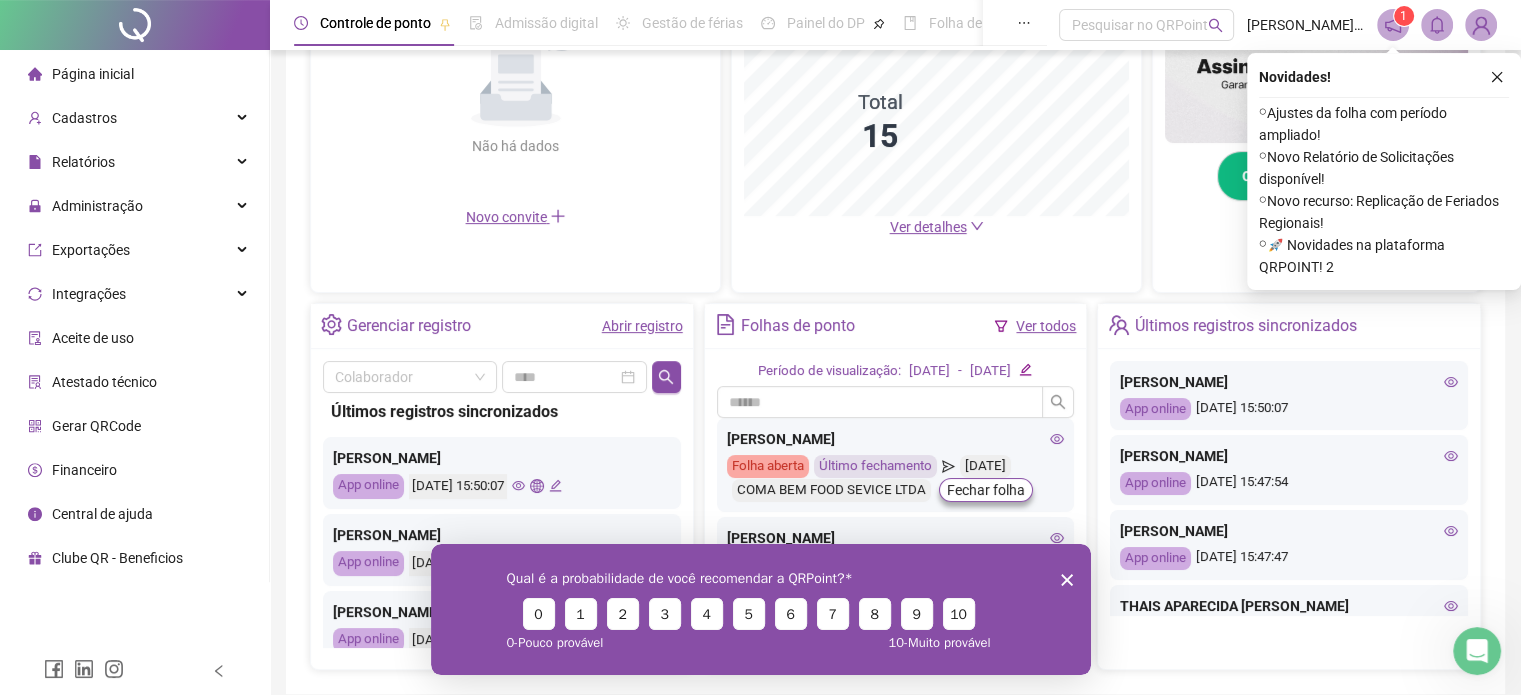 click on "Convites enviados Não há dados Não há dados Novo convite" at bounding box center (515, 106) 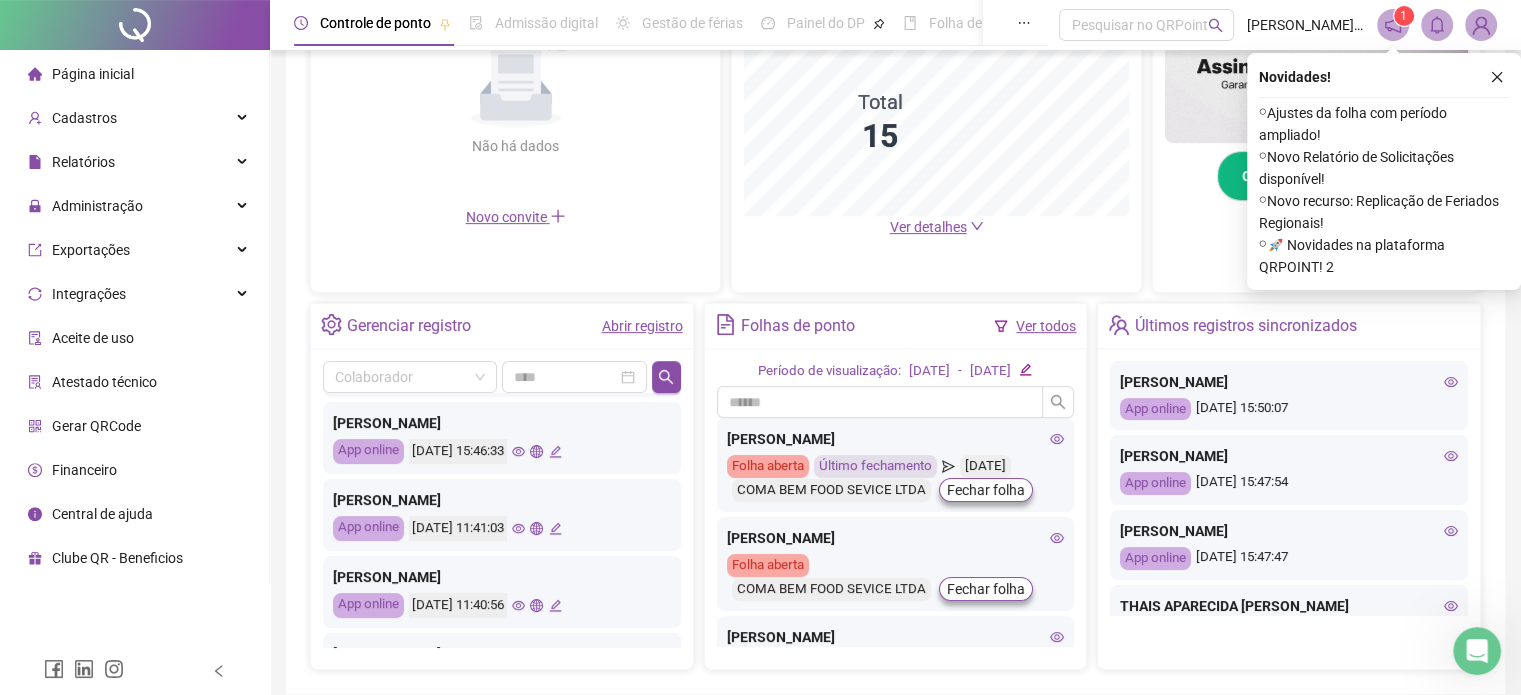 scroll, scrollTop: 763, scrollLeft: 0, axis: vertical 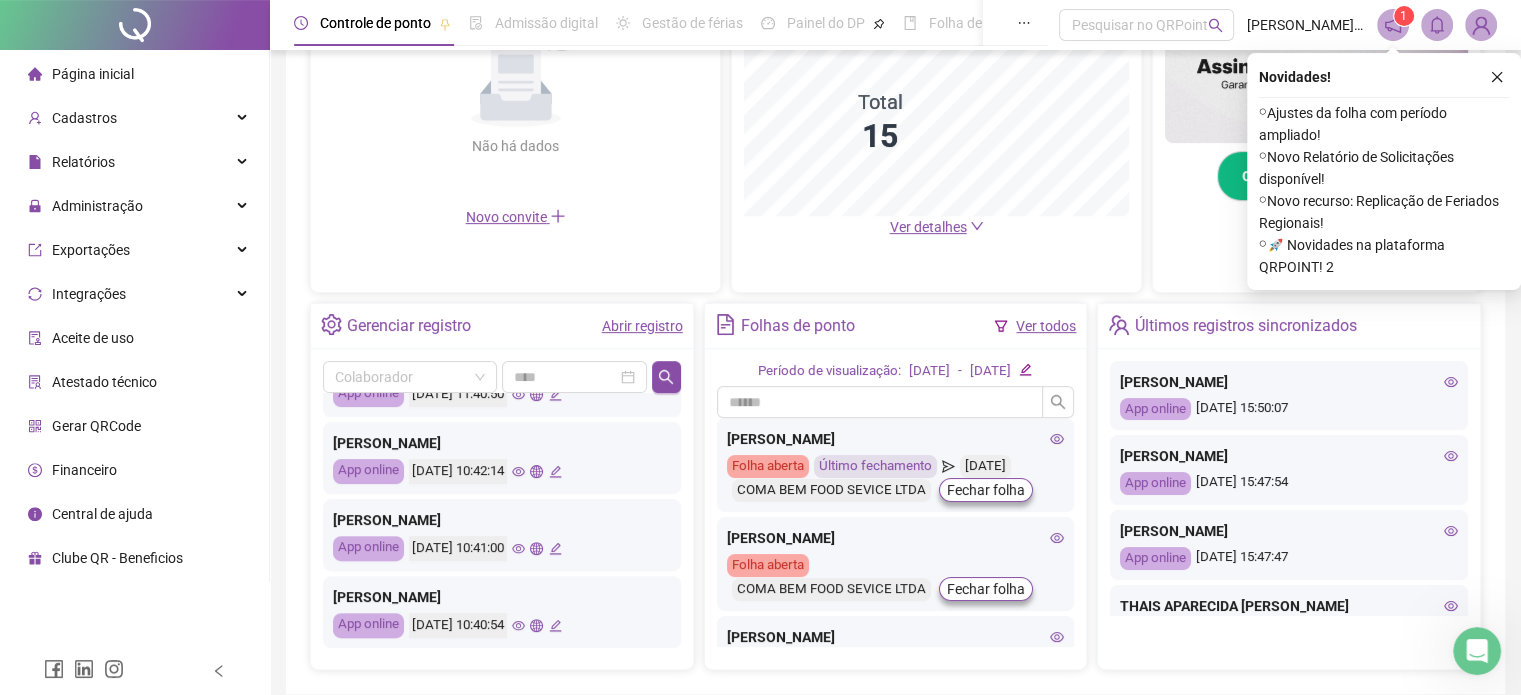 click on "Abrir registro" at bounding box center [642, 326] 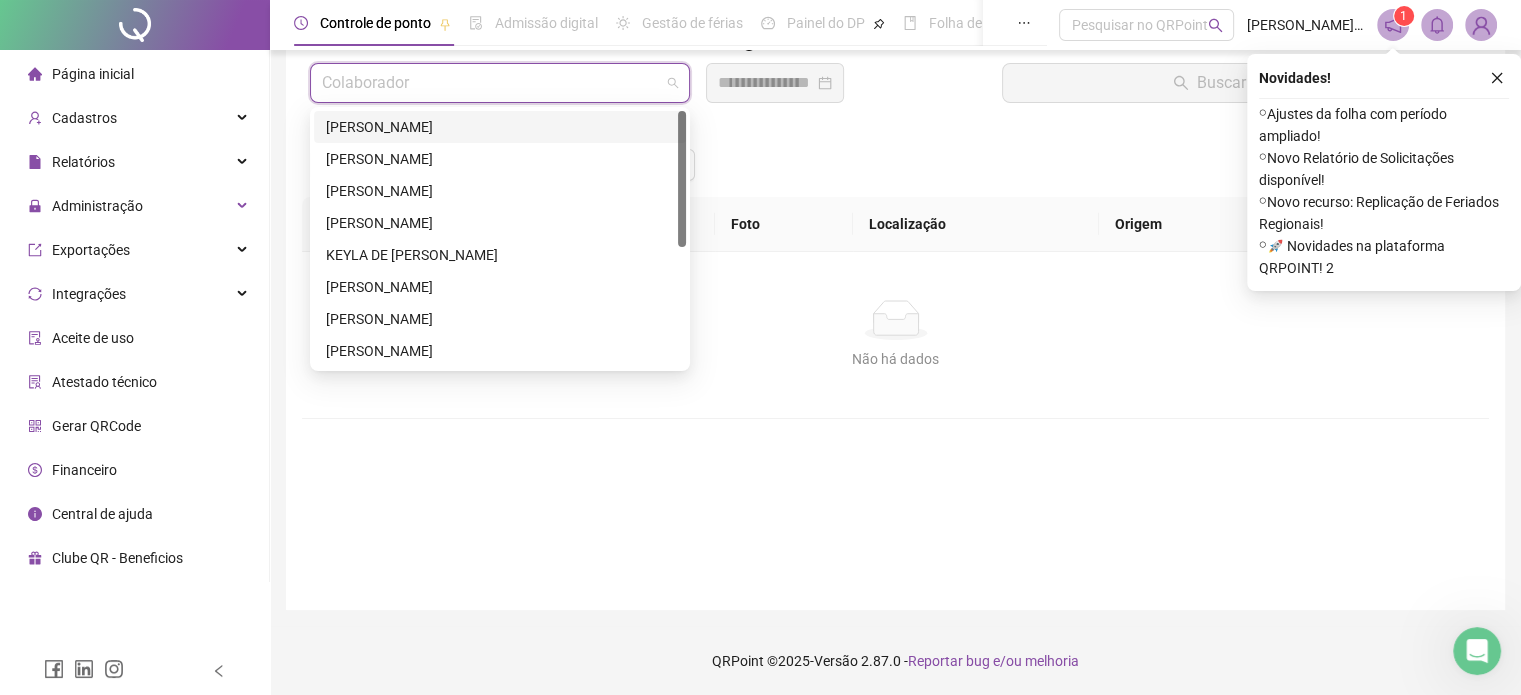 click at bounding box center (494, 83) 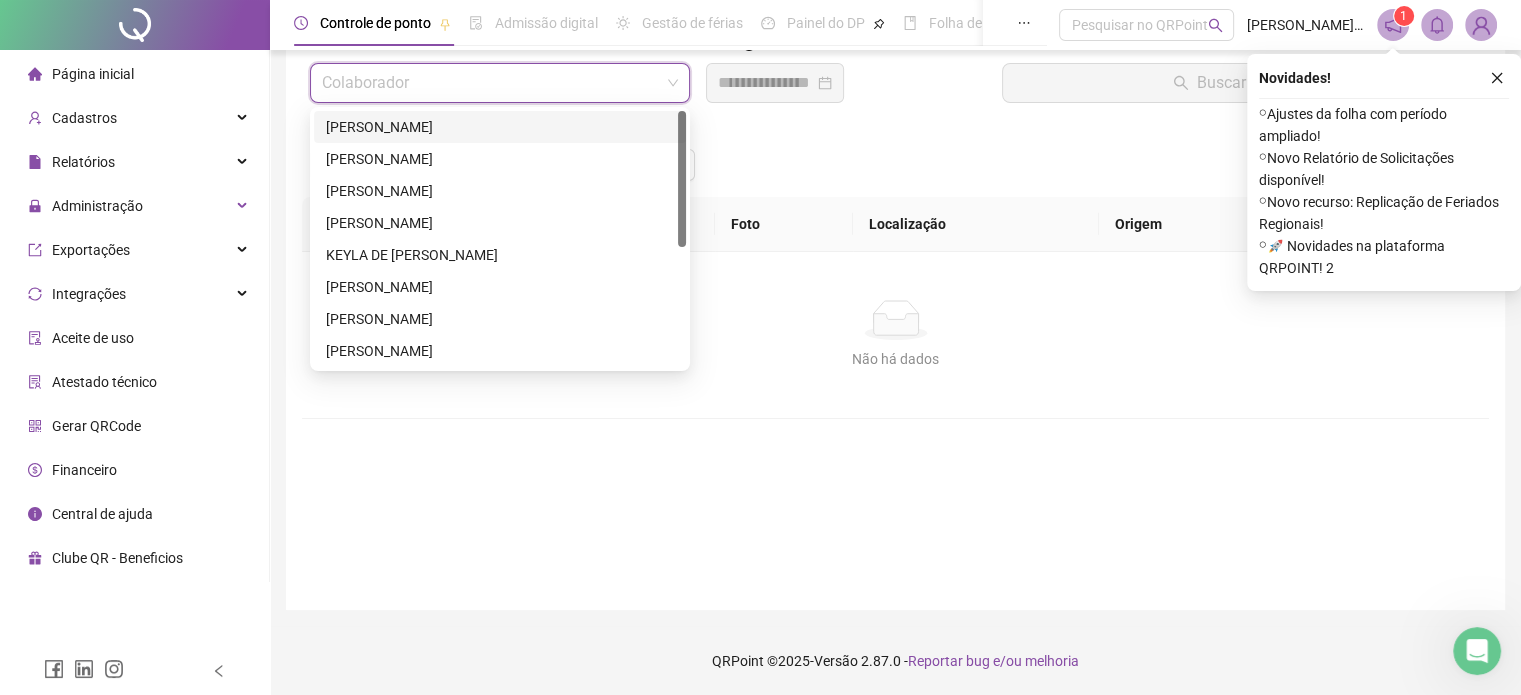 click at bounding box center [846, 83] 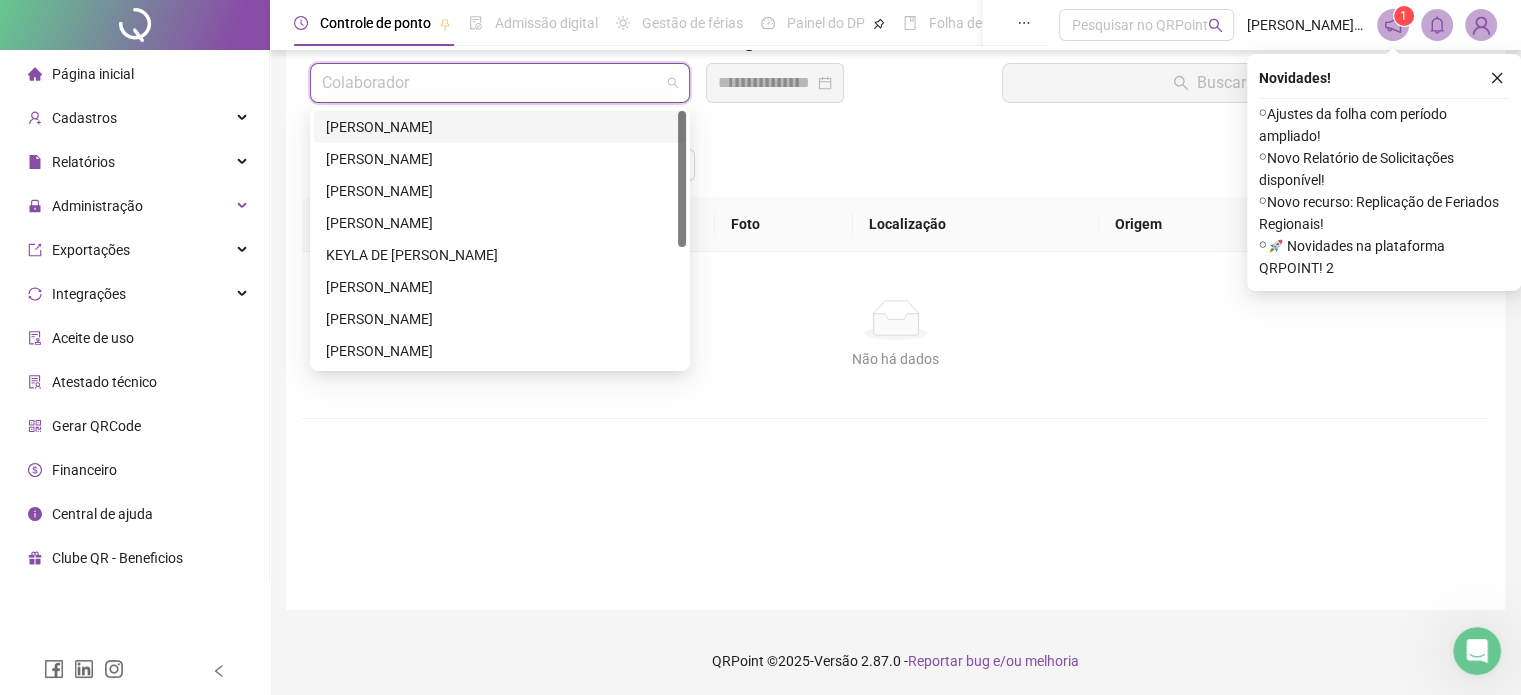 click at bounding box center [494, 83] 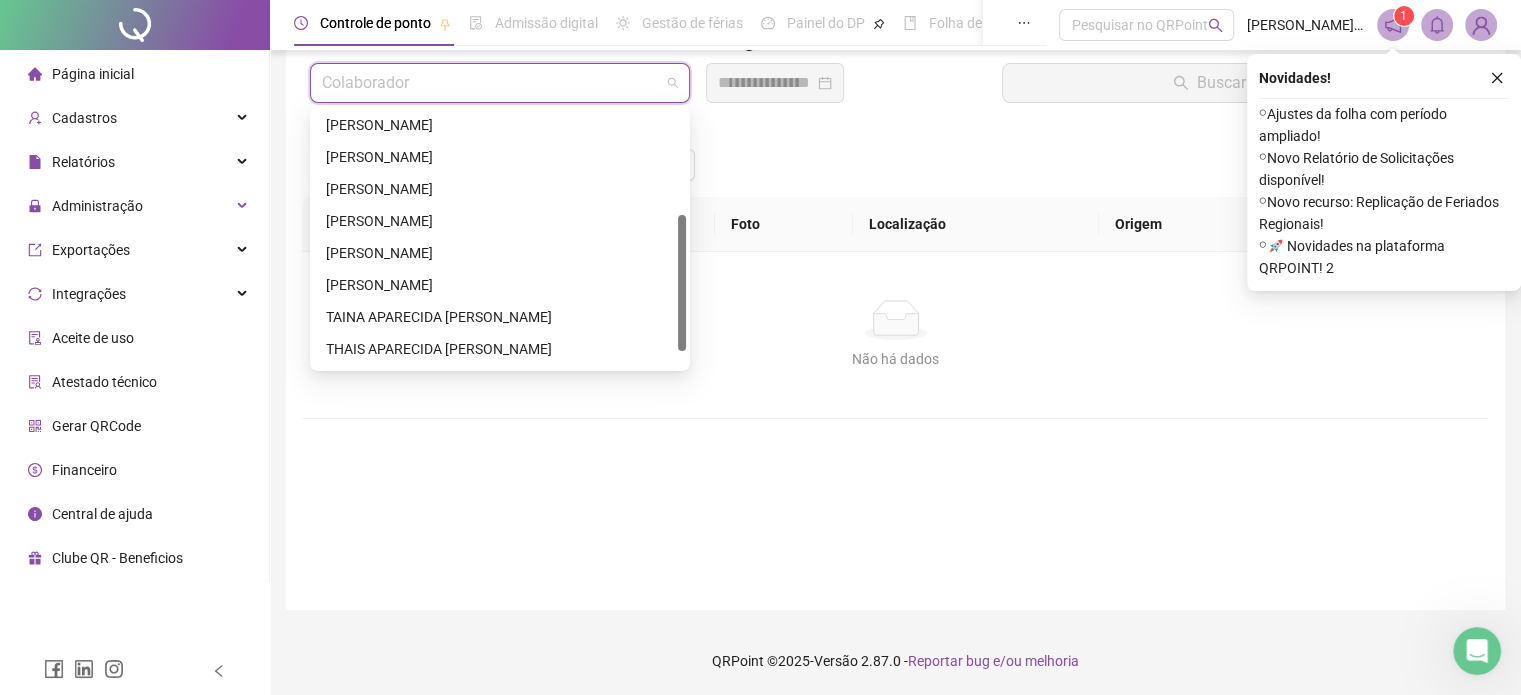 scroll, scrollTop: 224, scrollLeft: 0, axis: vertical 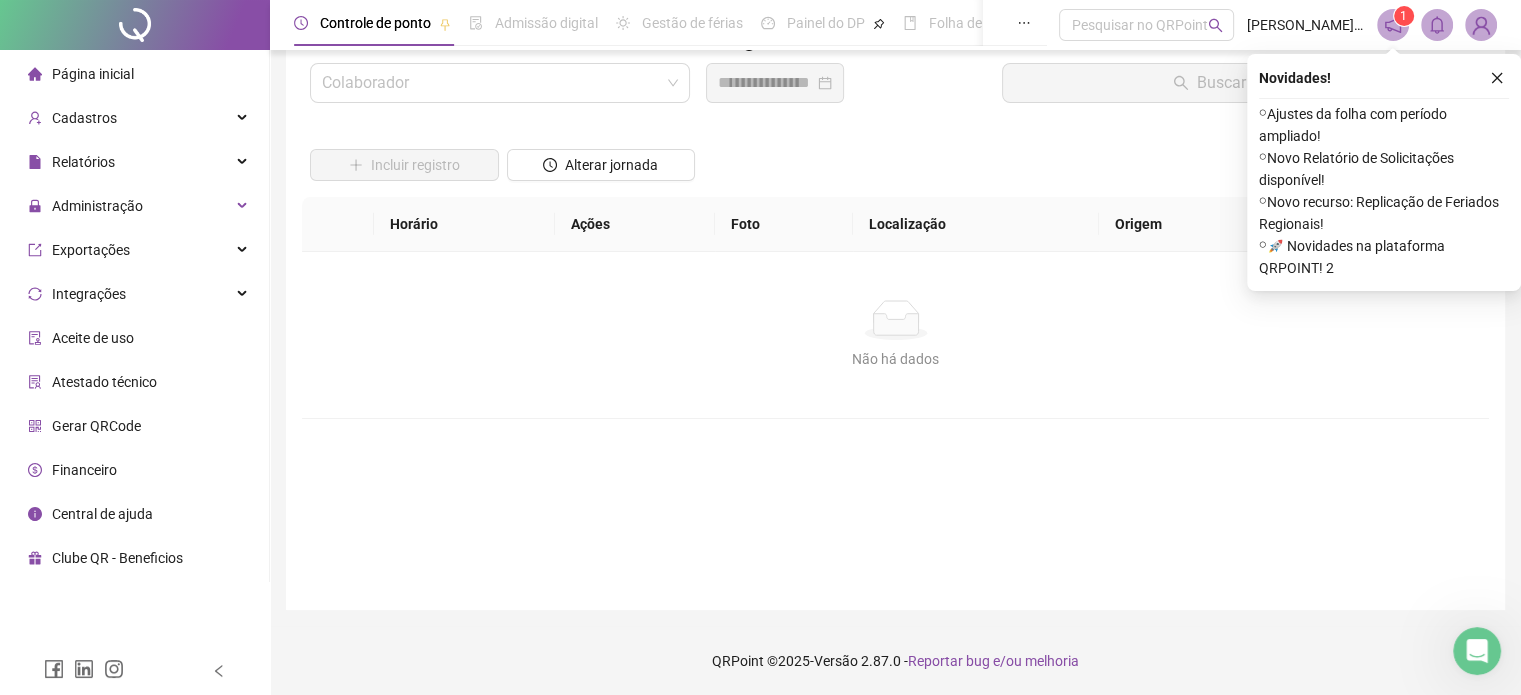 click on "Foto" at bounding box center [784, 224] 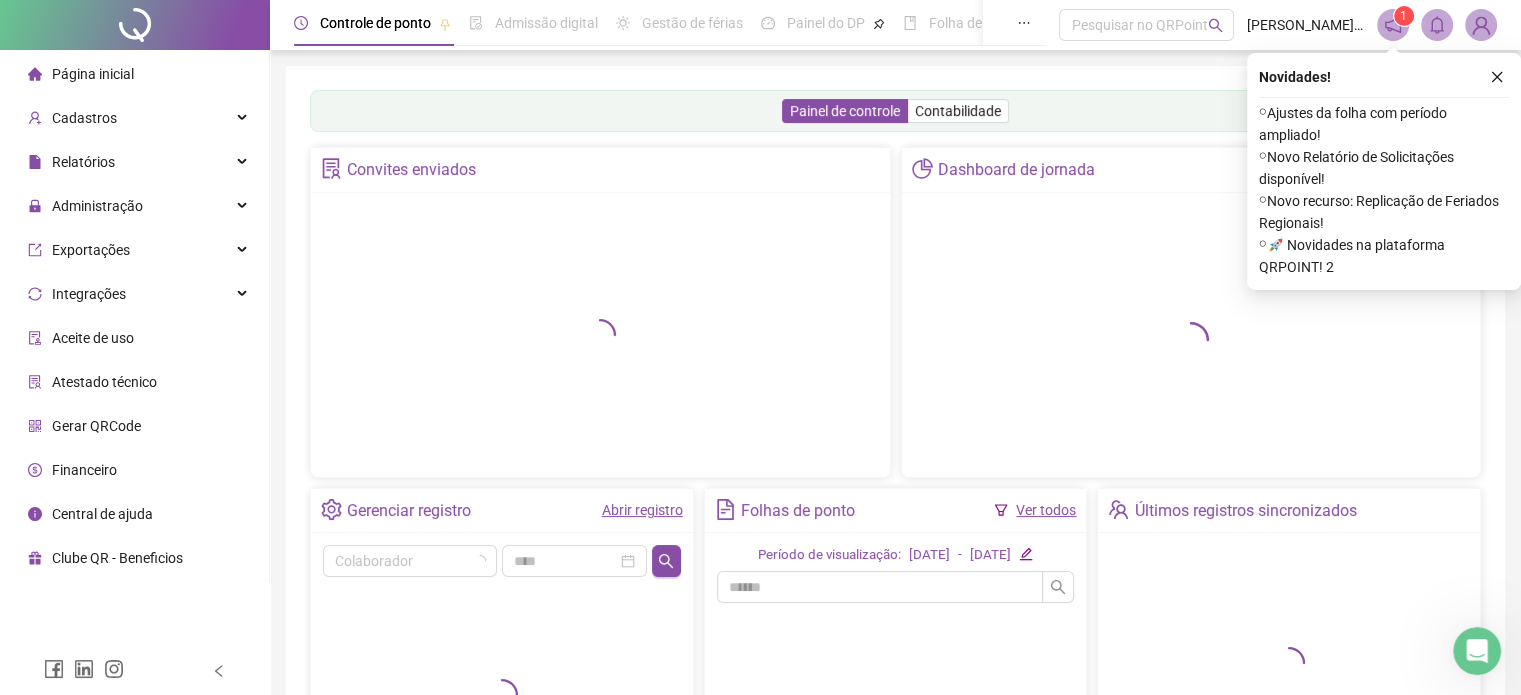 scroll, scrollTop: 257, scrollLeft: 0, axis: vertical 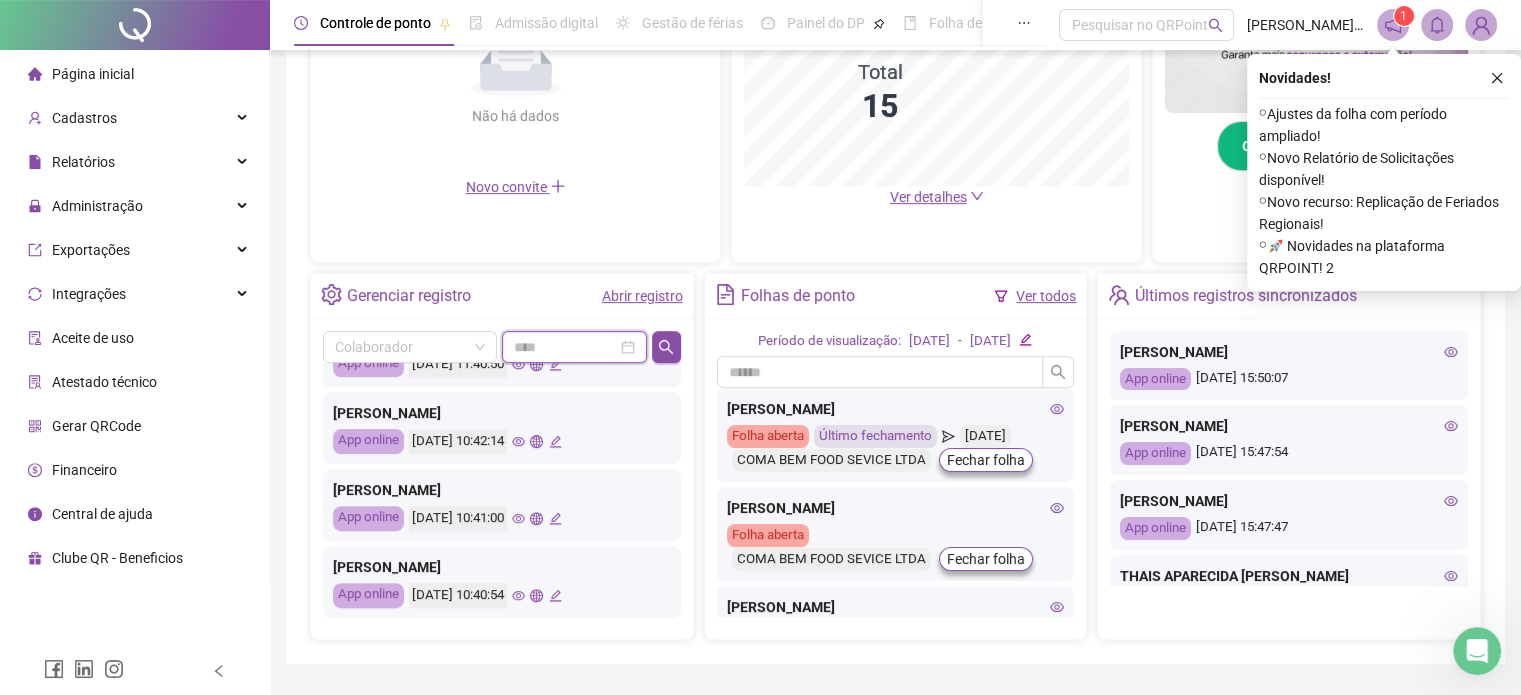 click at bounding box center (565, 347) 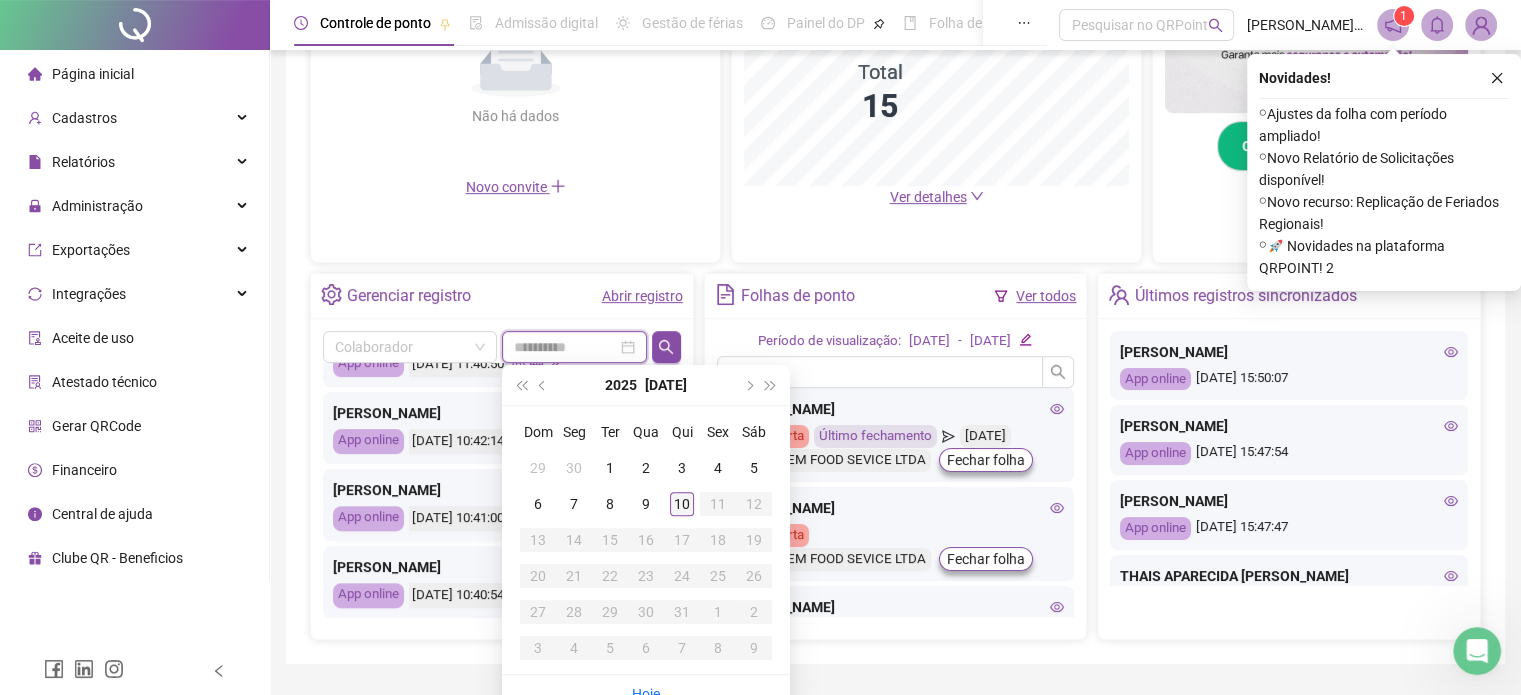 type on "**********" 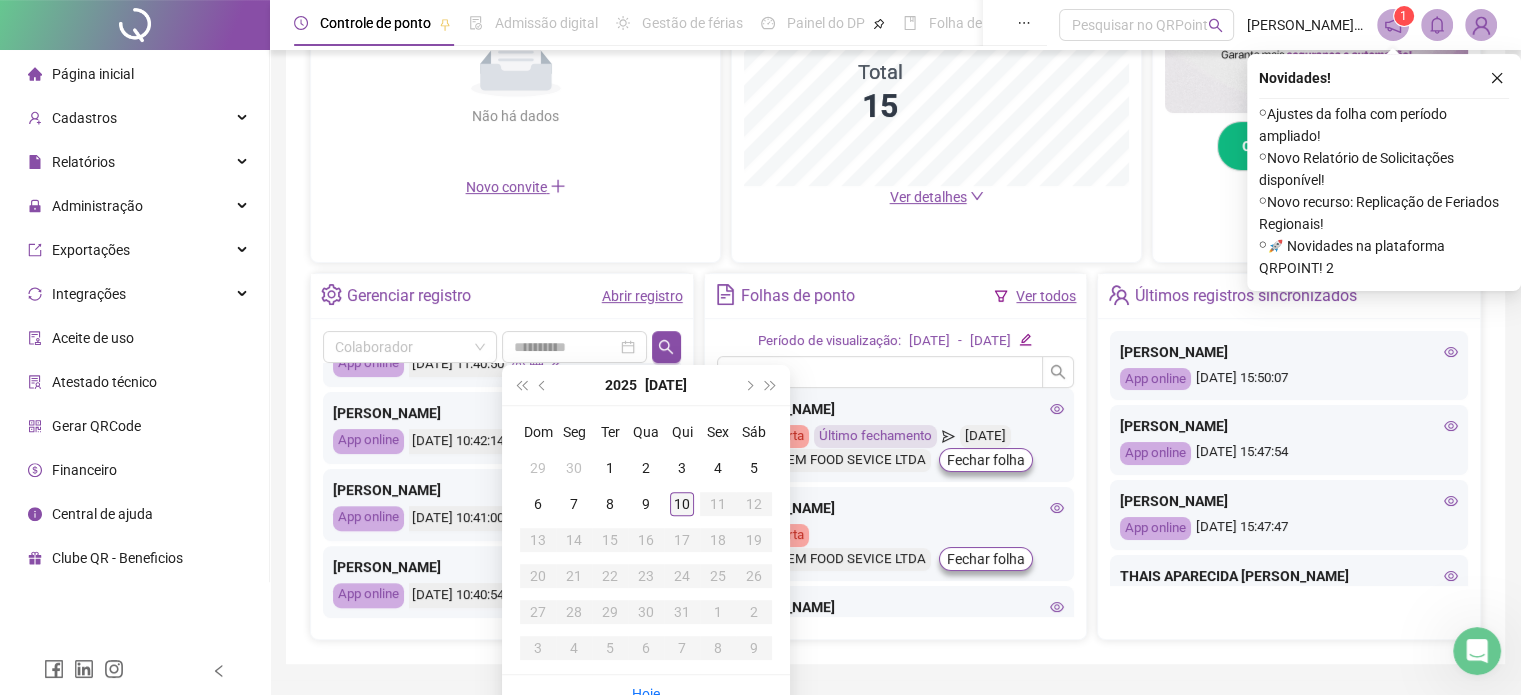 click on "10" at bounding box center [682, 504] 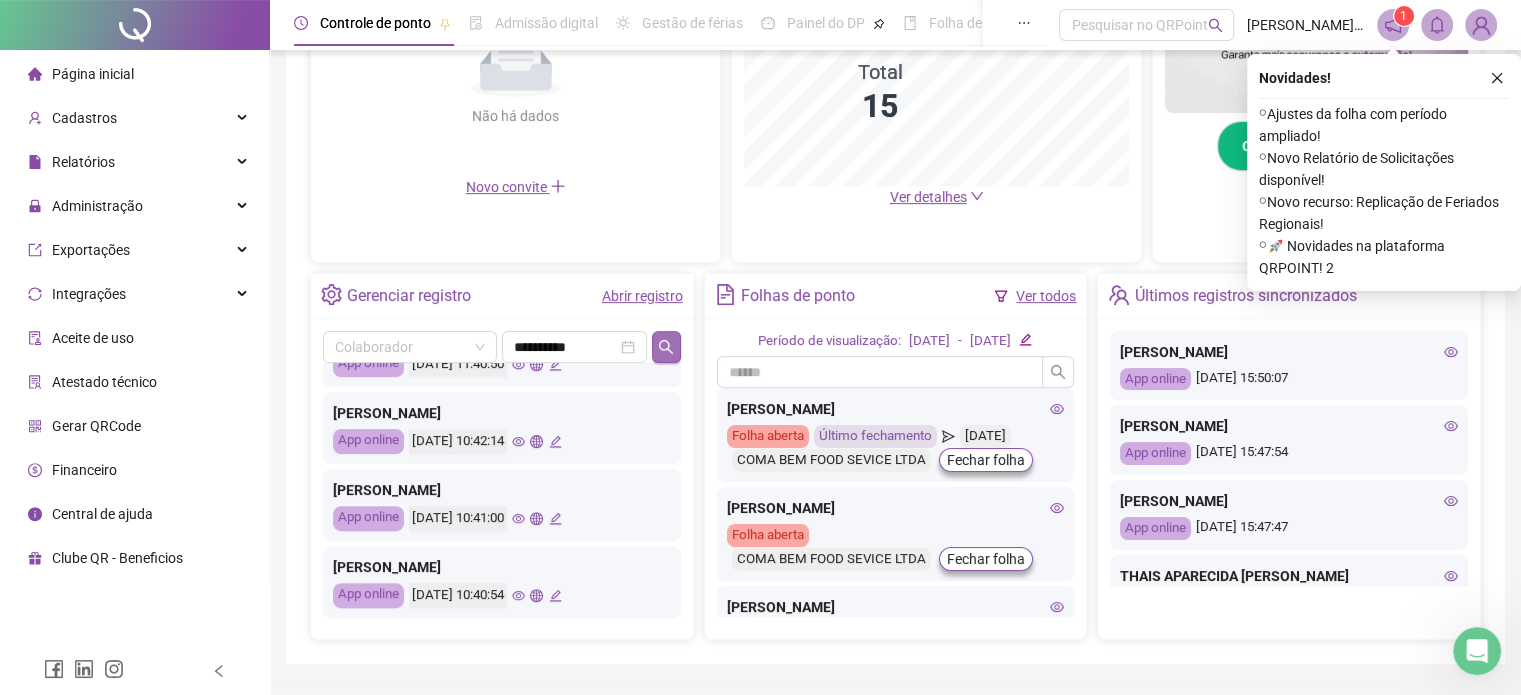 click 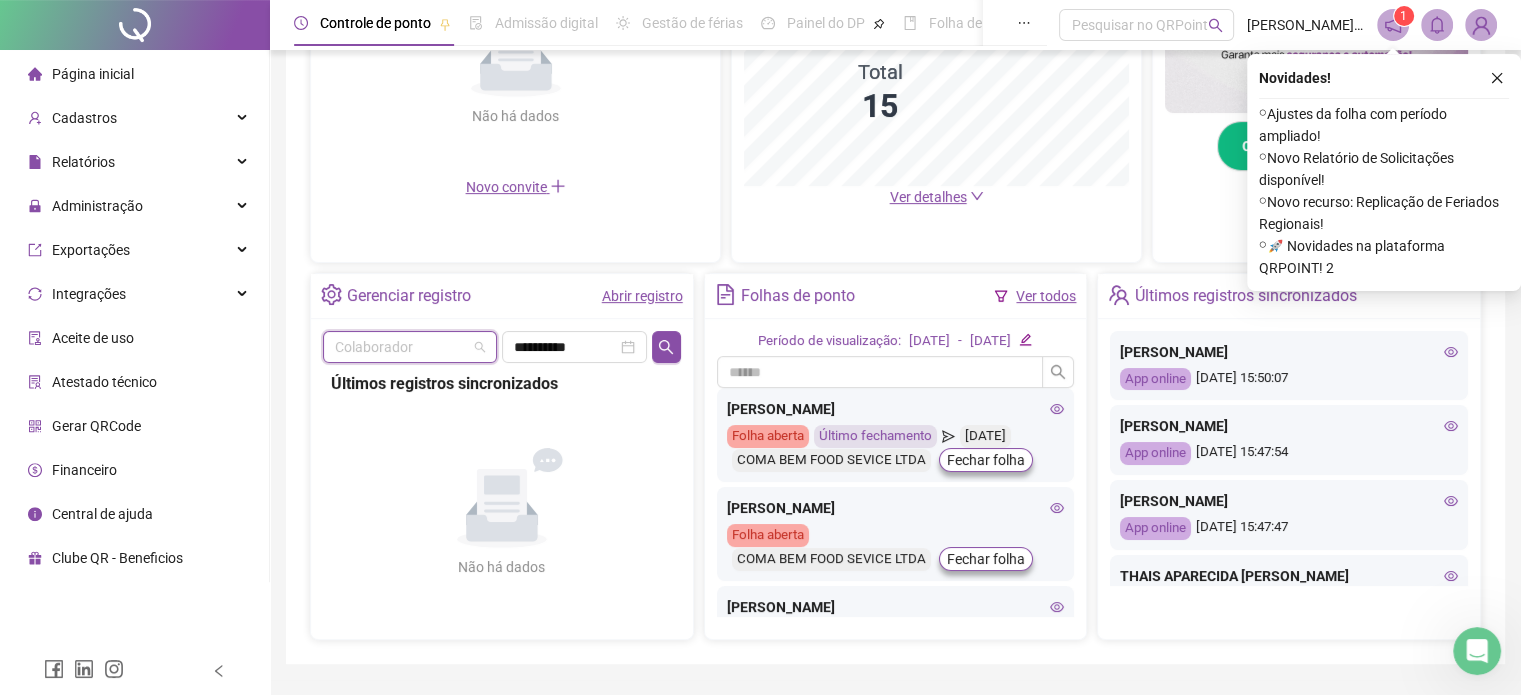 click at bounding box center [404, 347] 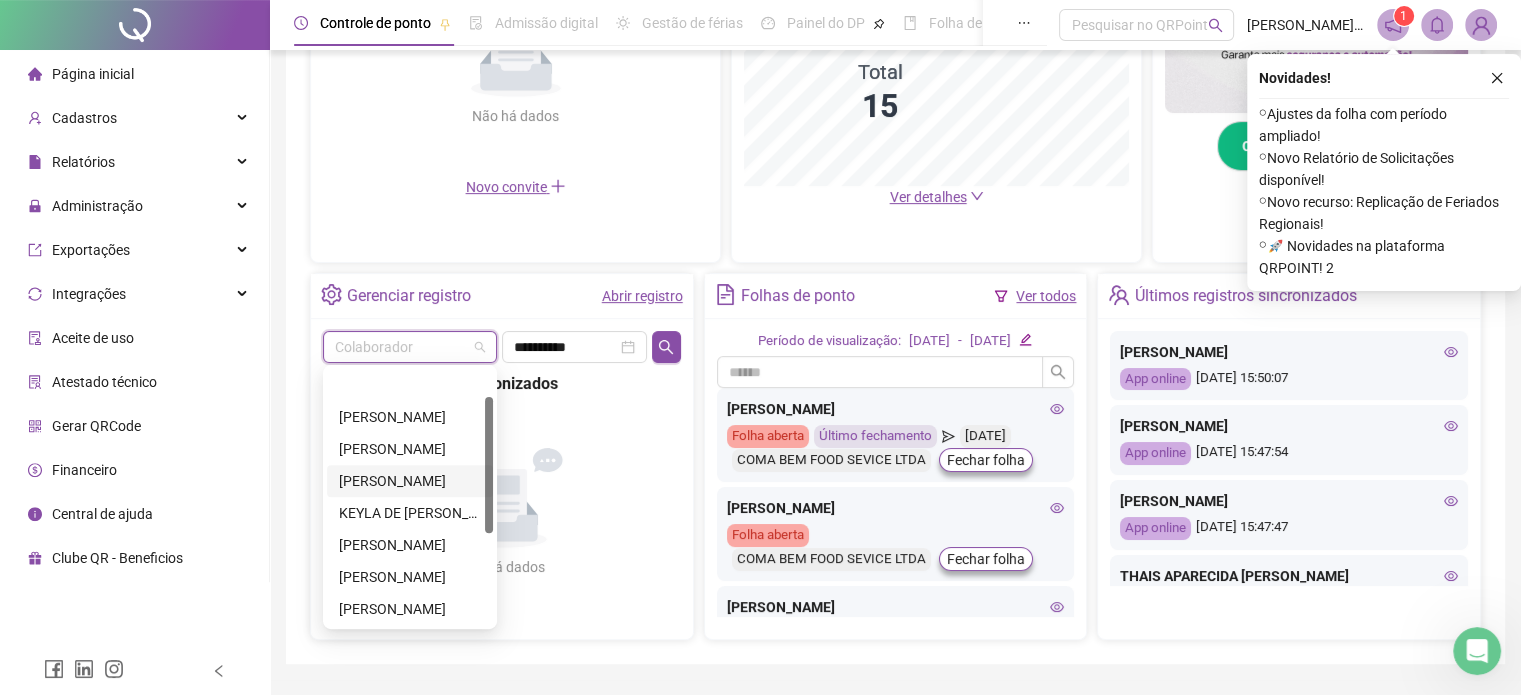 scroll, scrollTop: 224, scrollLeft: 0, axis: vertical 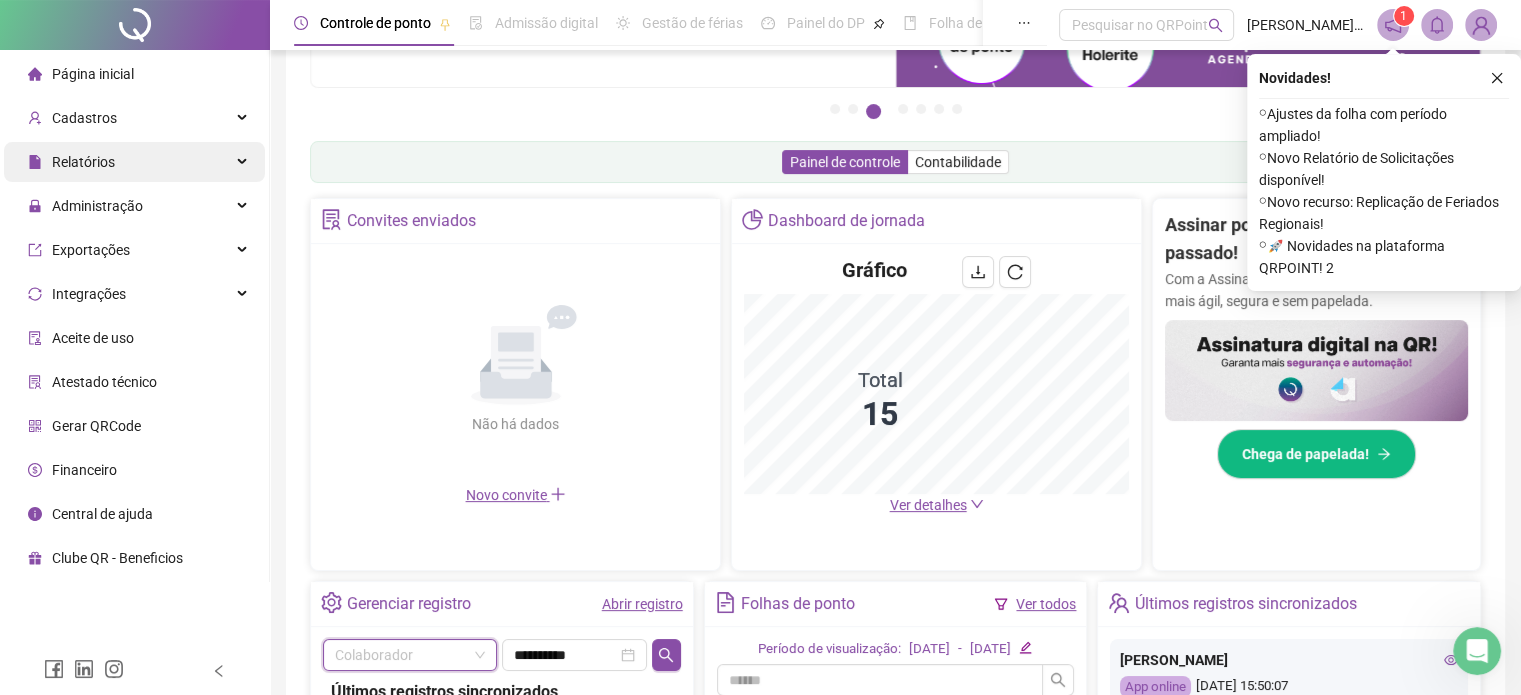 click on "Relatórios" at bounding box center (134, 162) 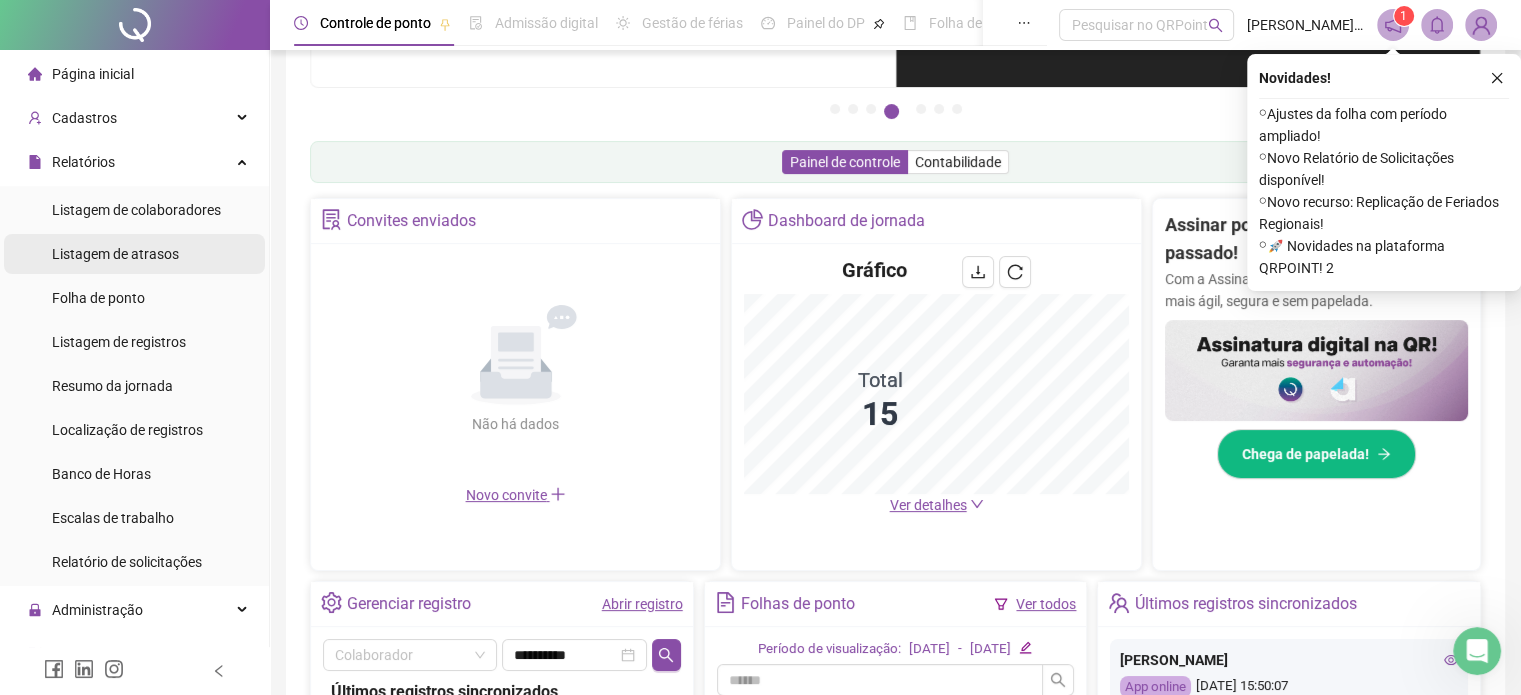 click on "Listagem de atrasos" at bounding box center (134, 254) 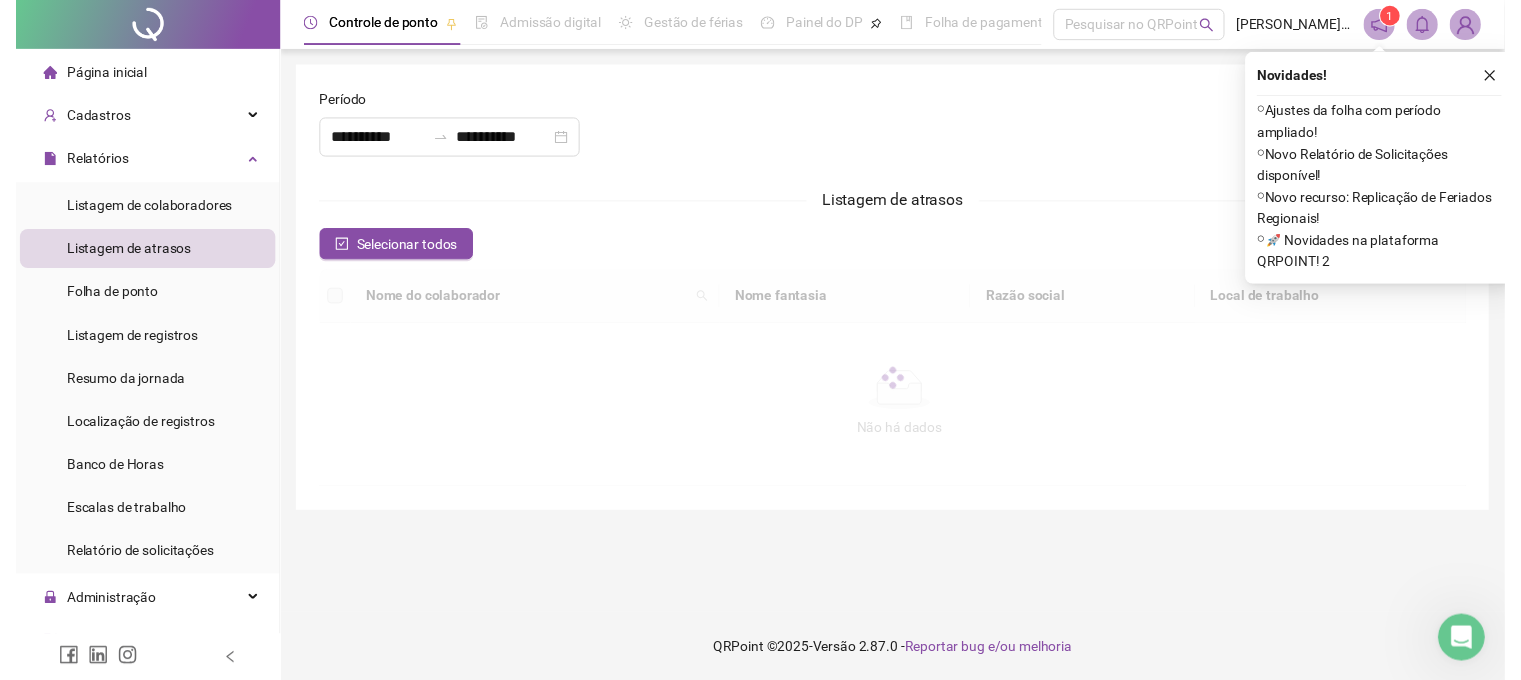 scroll, scrollTop: 0, scrollLeft: 0, axis: both 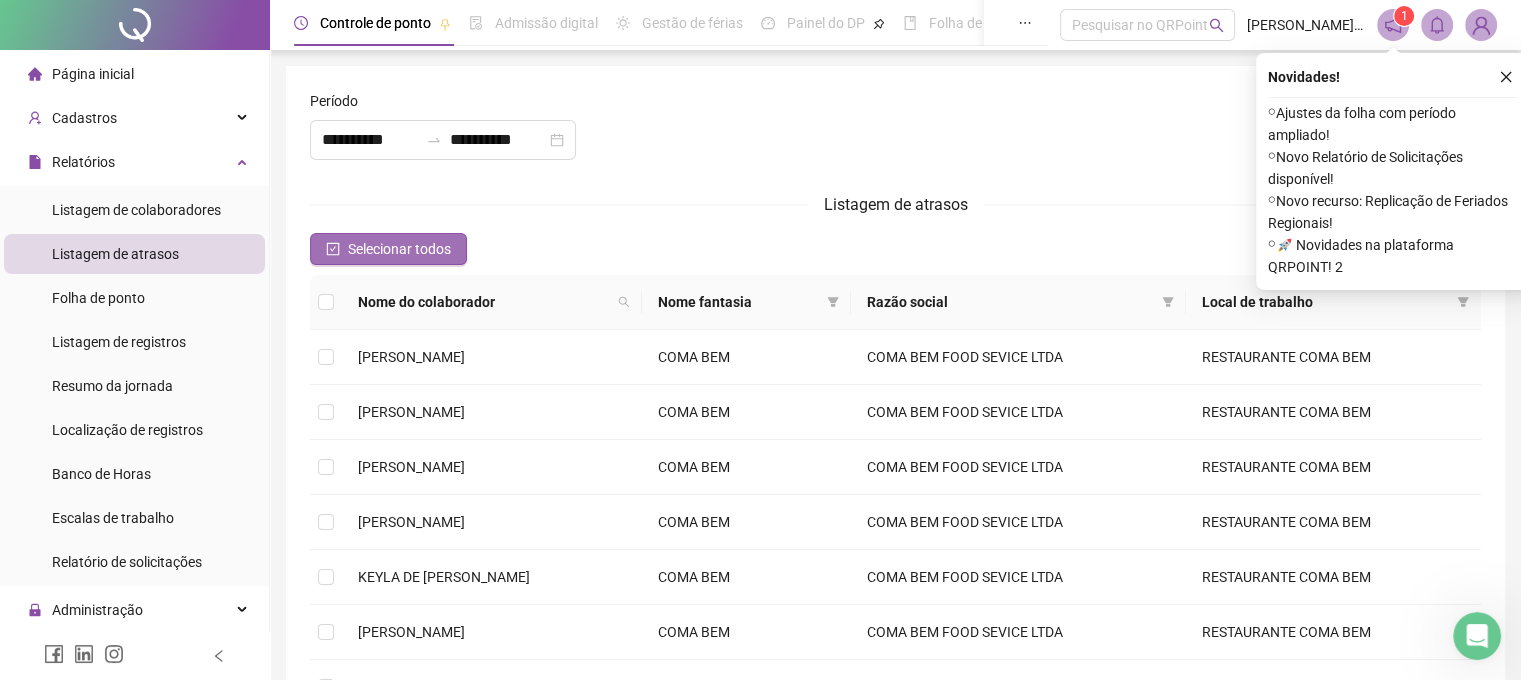 click on "Selecionar todos" at bounding box center (399, 249) 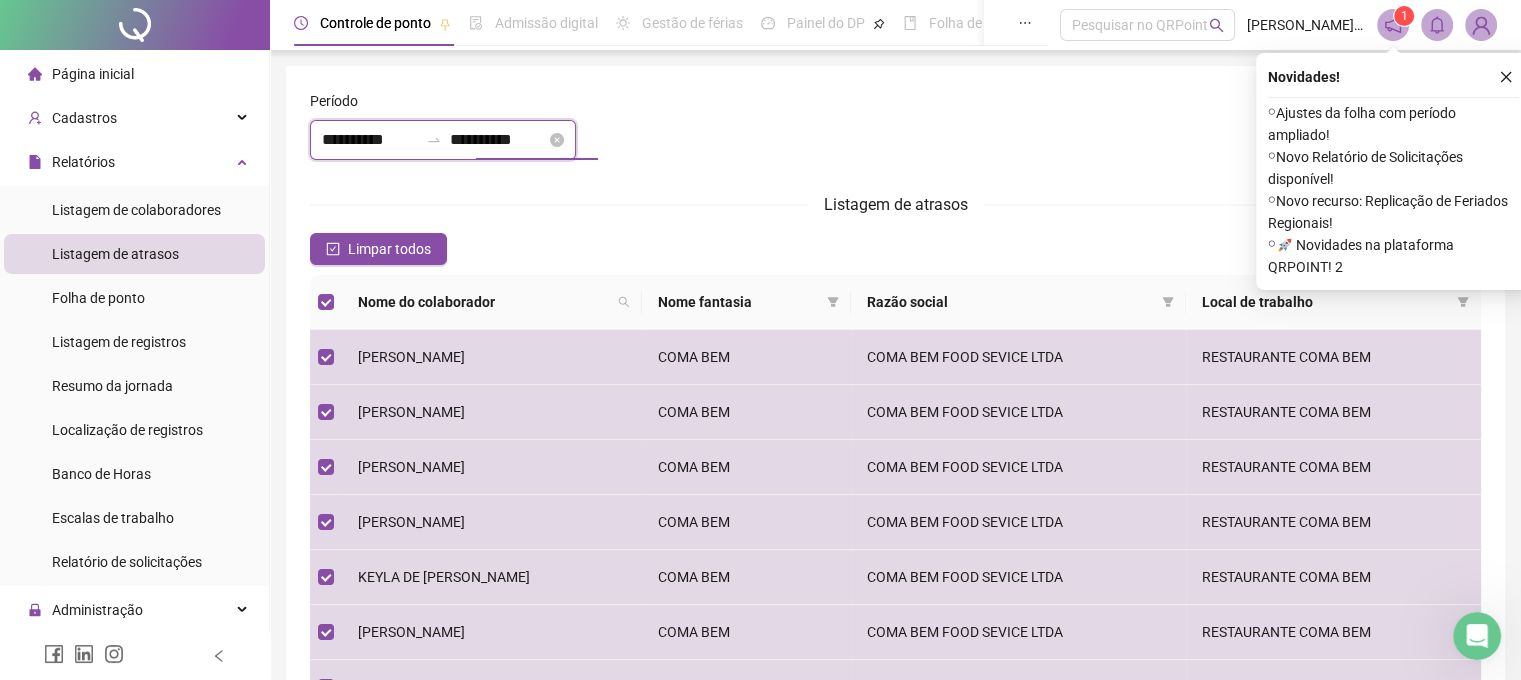 click on "**********" at bounding box center (498, 140) 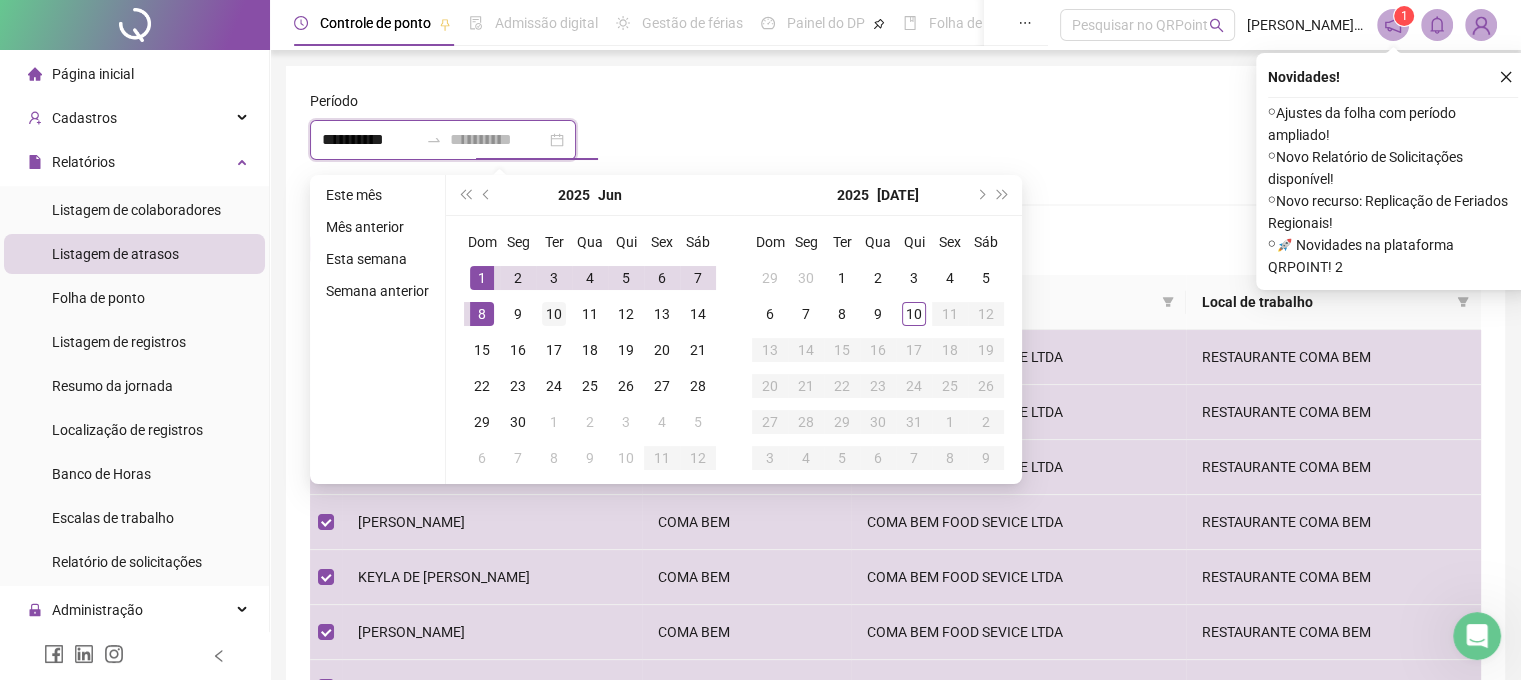 type on "**********" 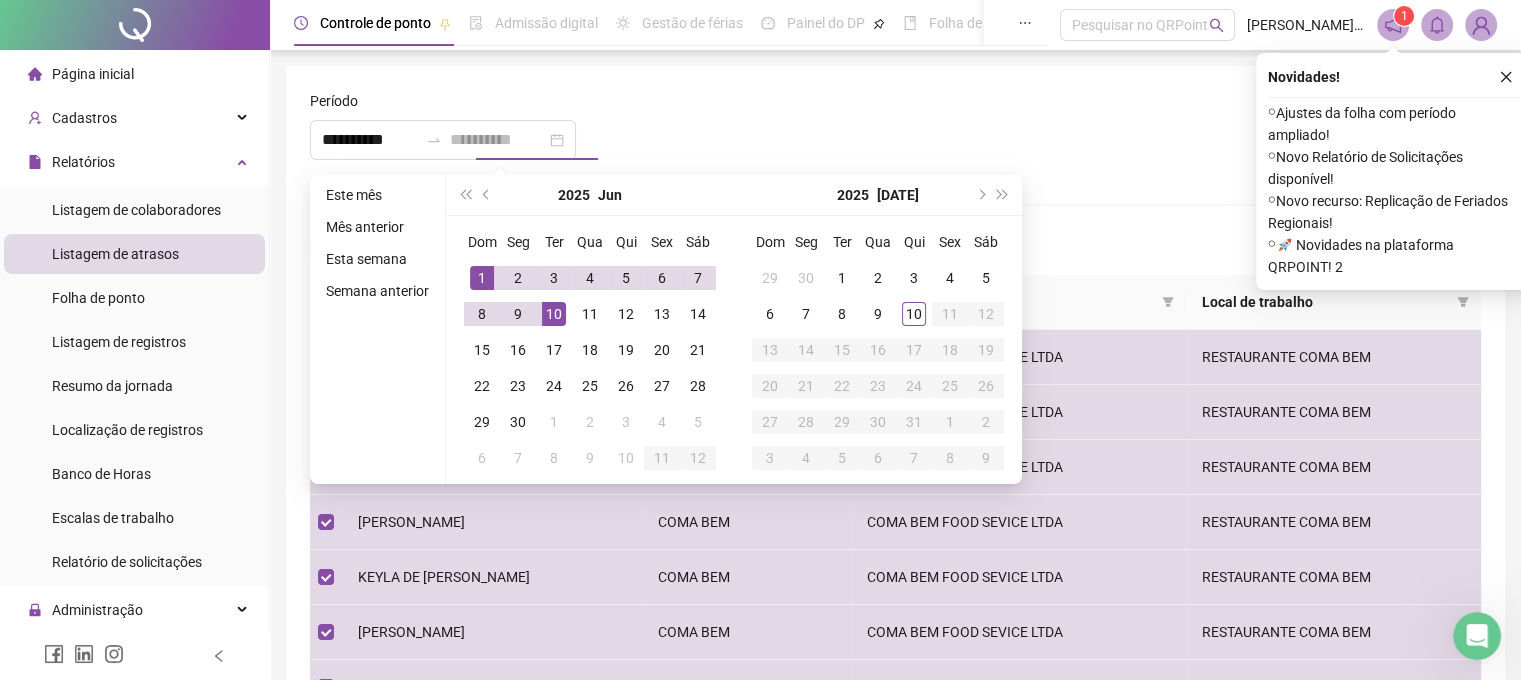 click on "10" at bounding box center (554, 314) 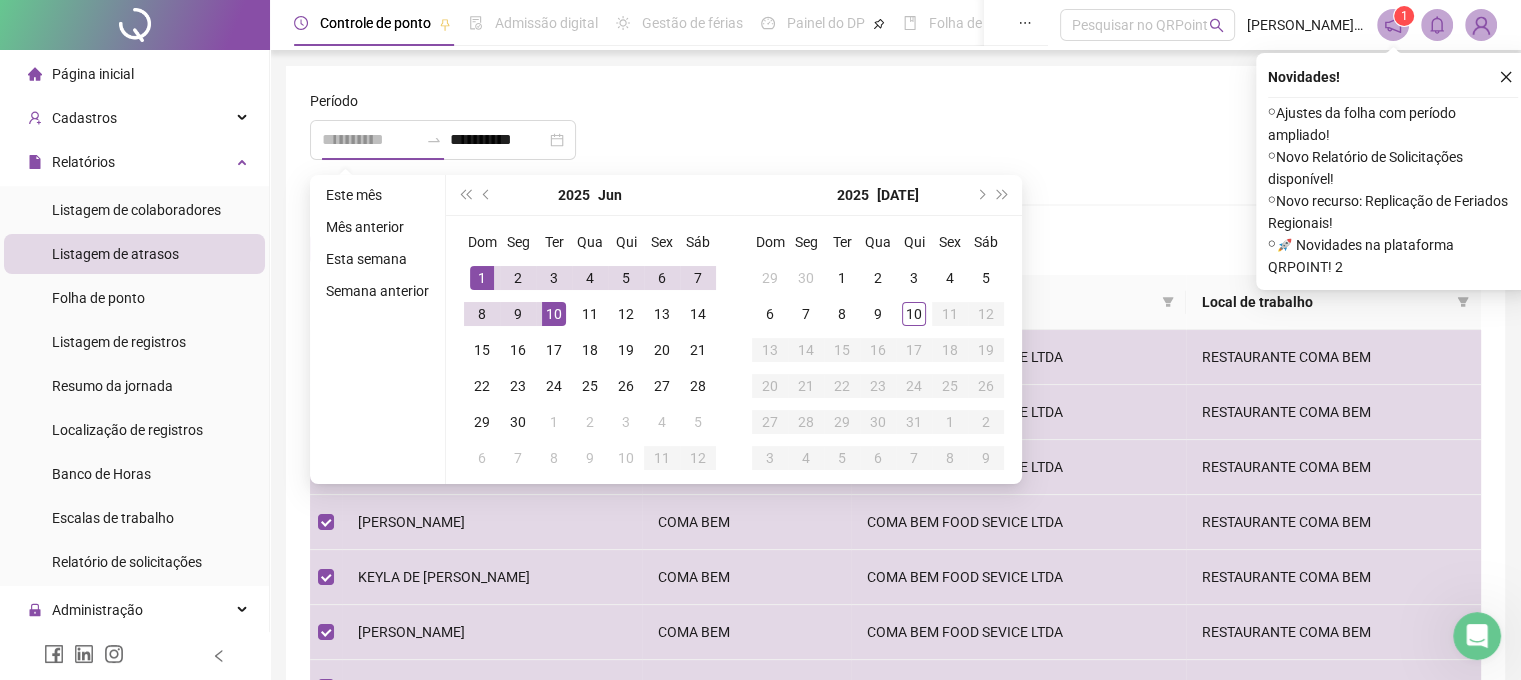 click on "1" at bounding box center [482, 278] 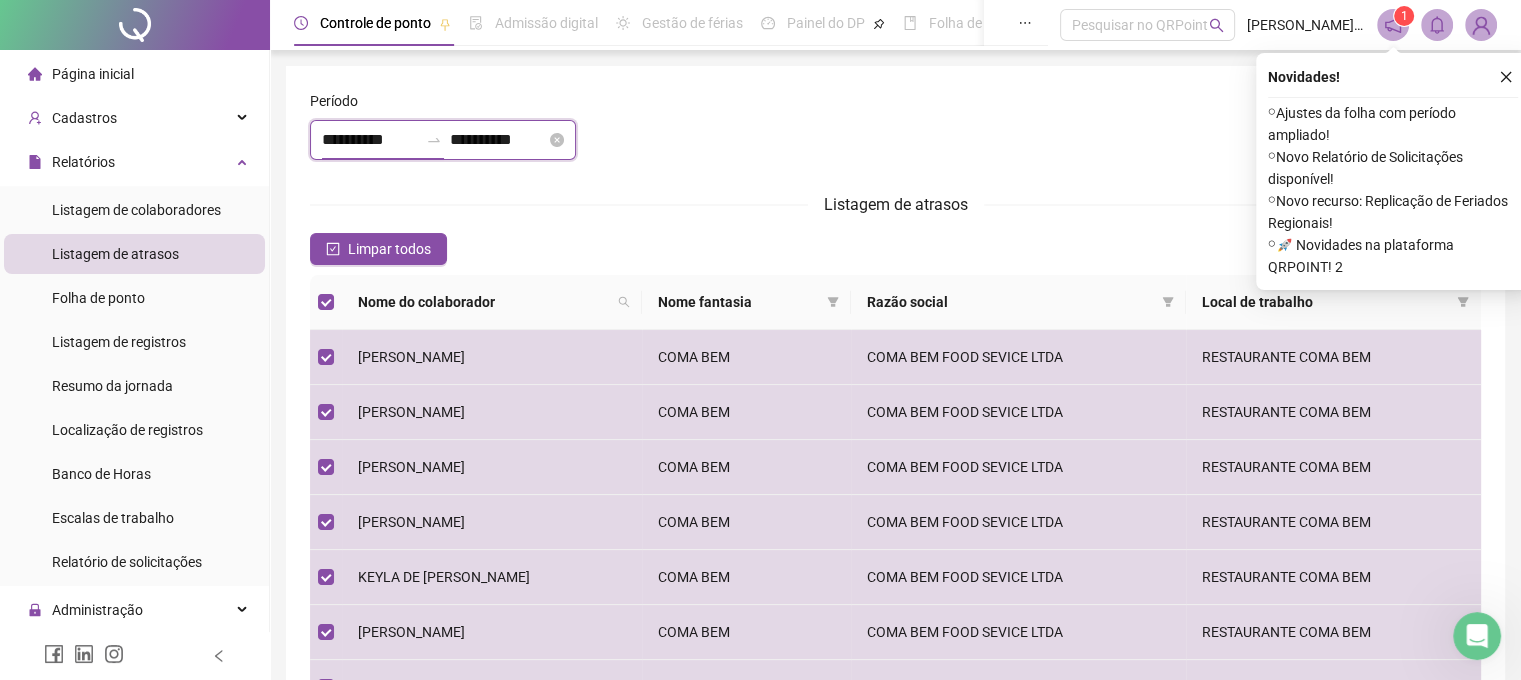 drag, startPoint x: 417, startPoint y: 138, endPoint x: 431, endPoint y: 149, distance: 17.804493 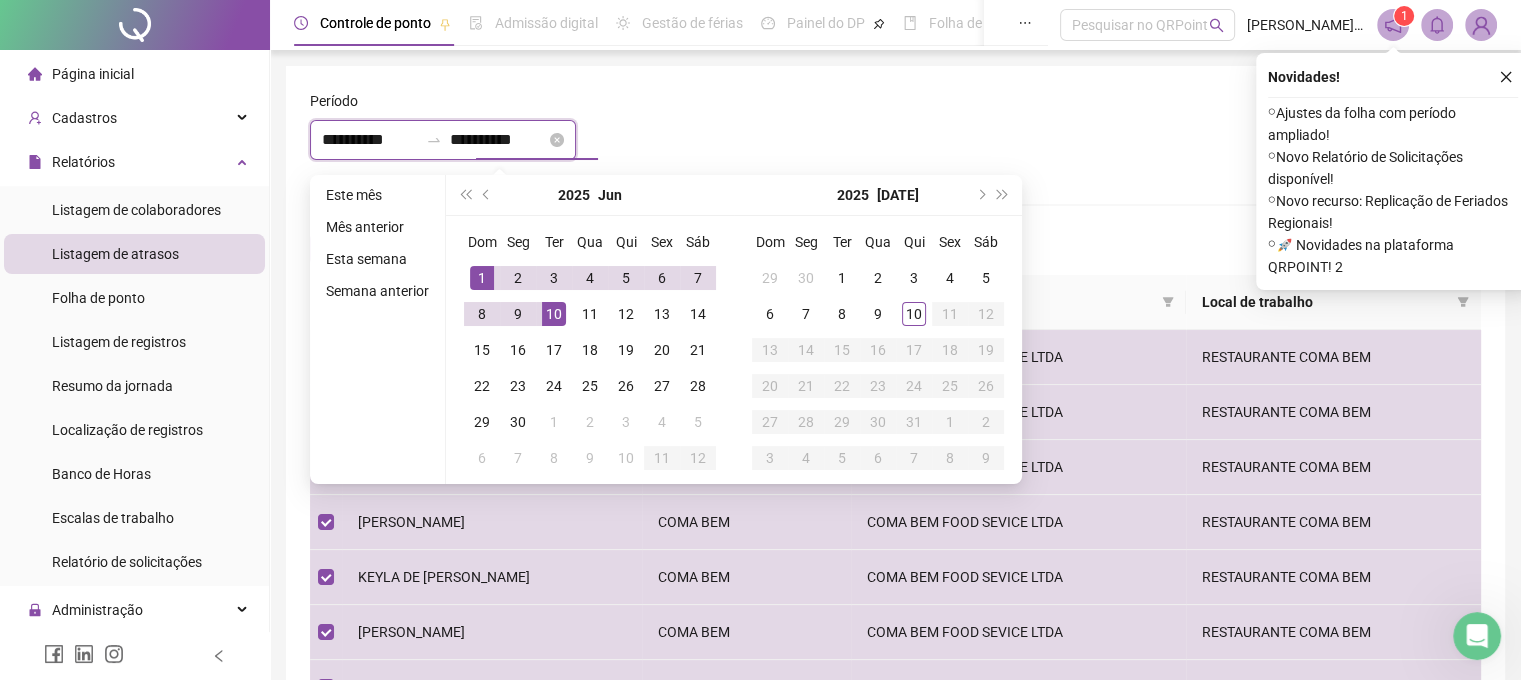 click on "**********" at bounding box center (498, 140) 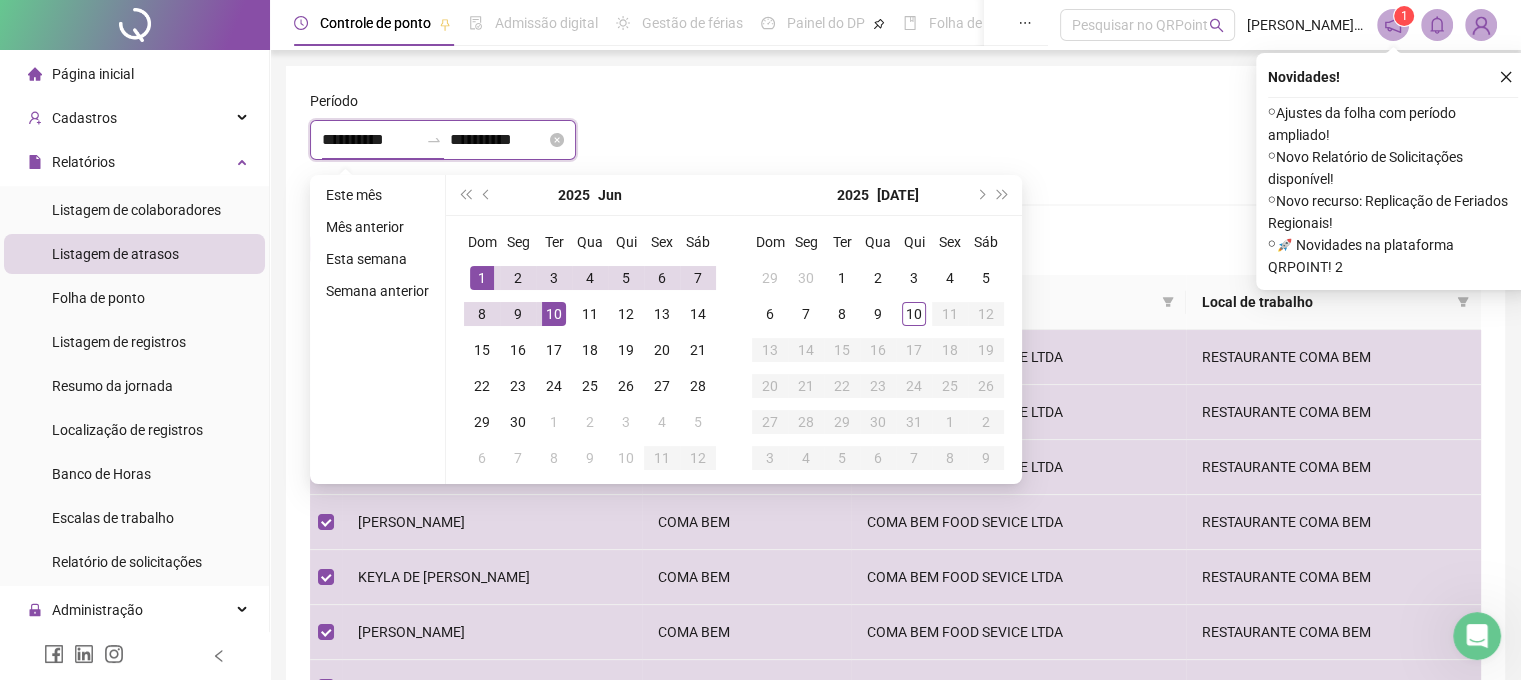 click on "**********" at bounding box center (370, 140) 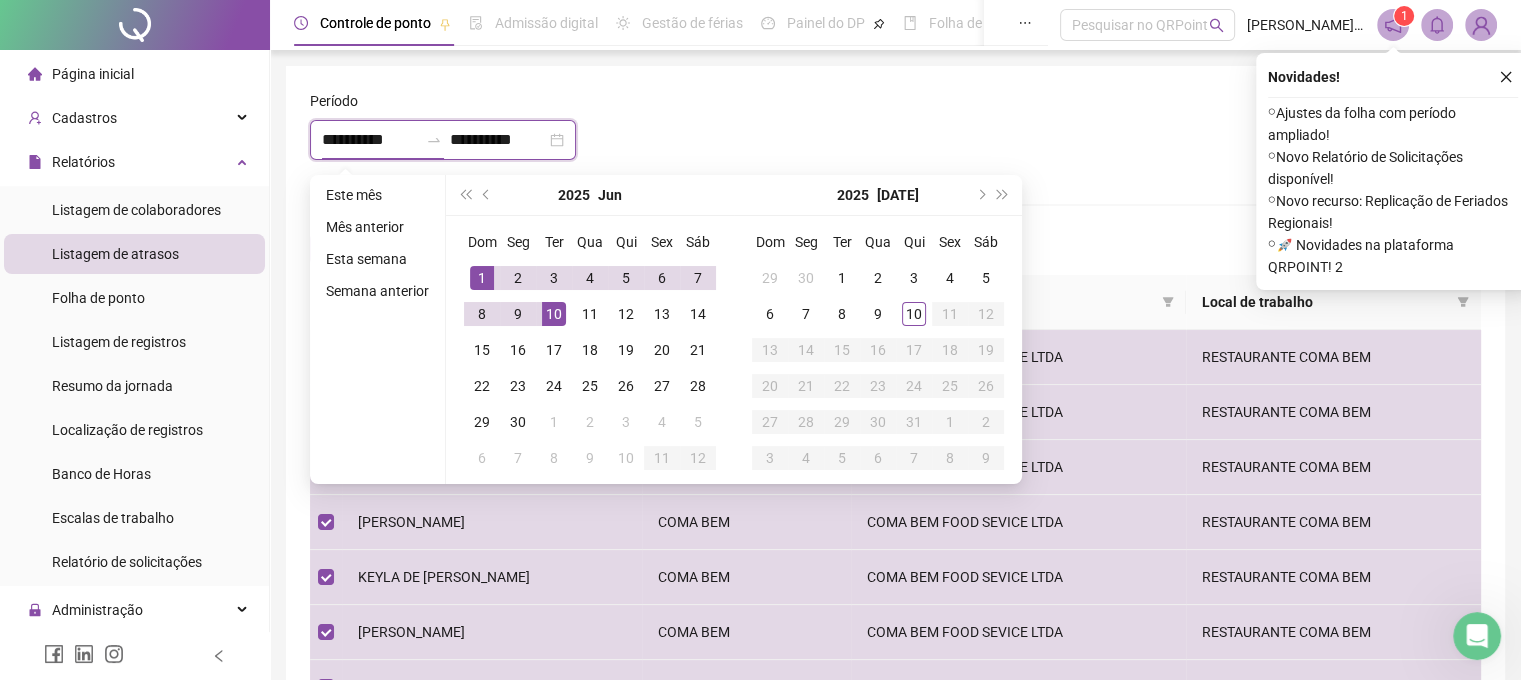 type on "**********" 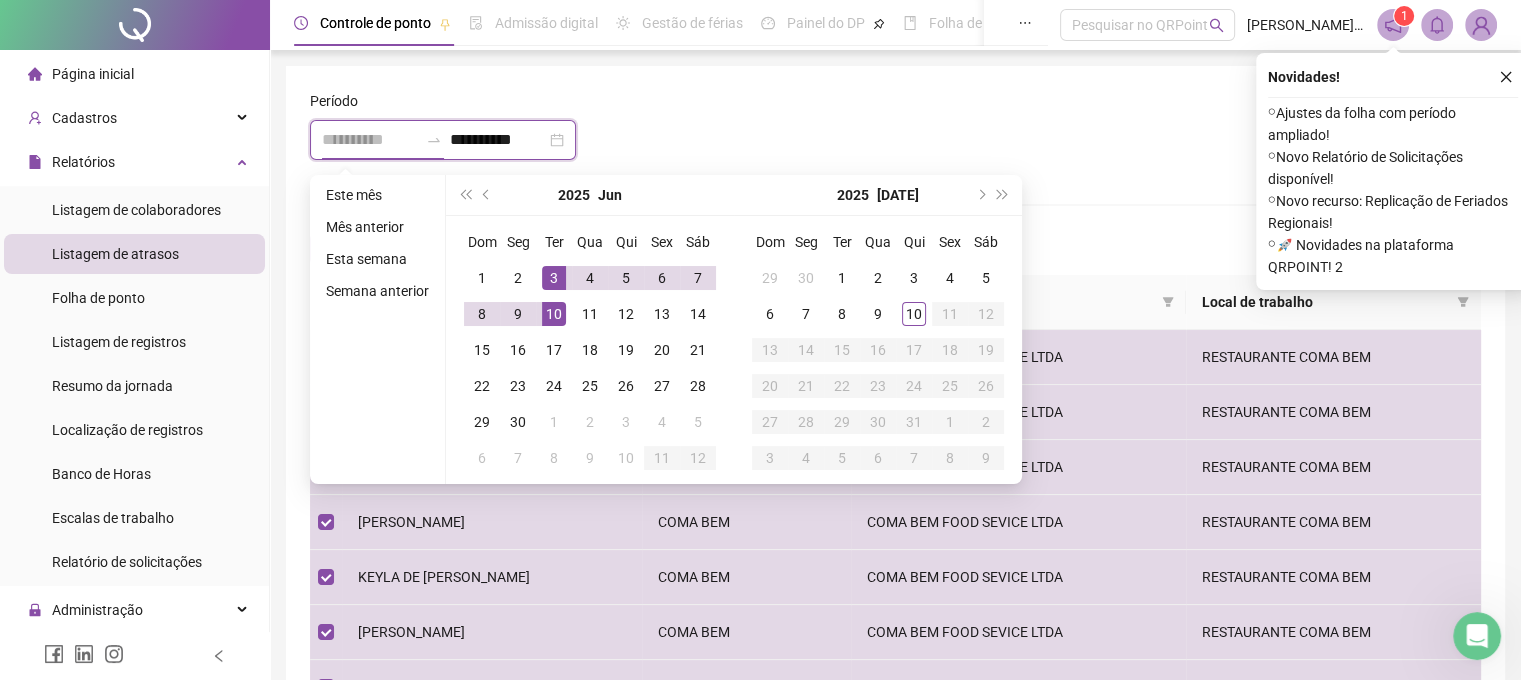 type on "**********" 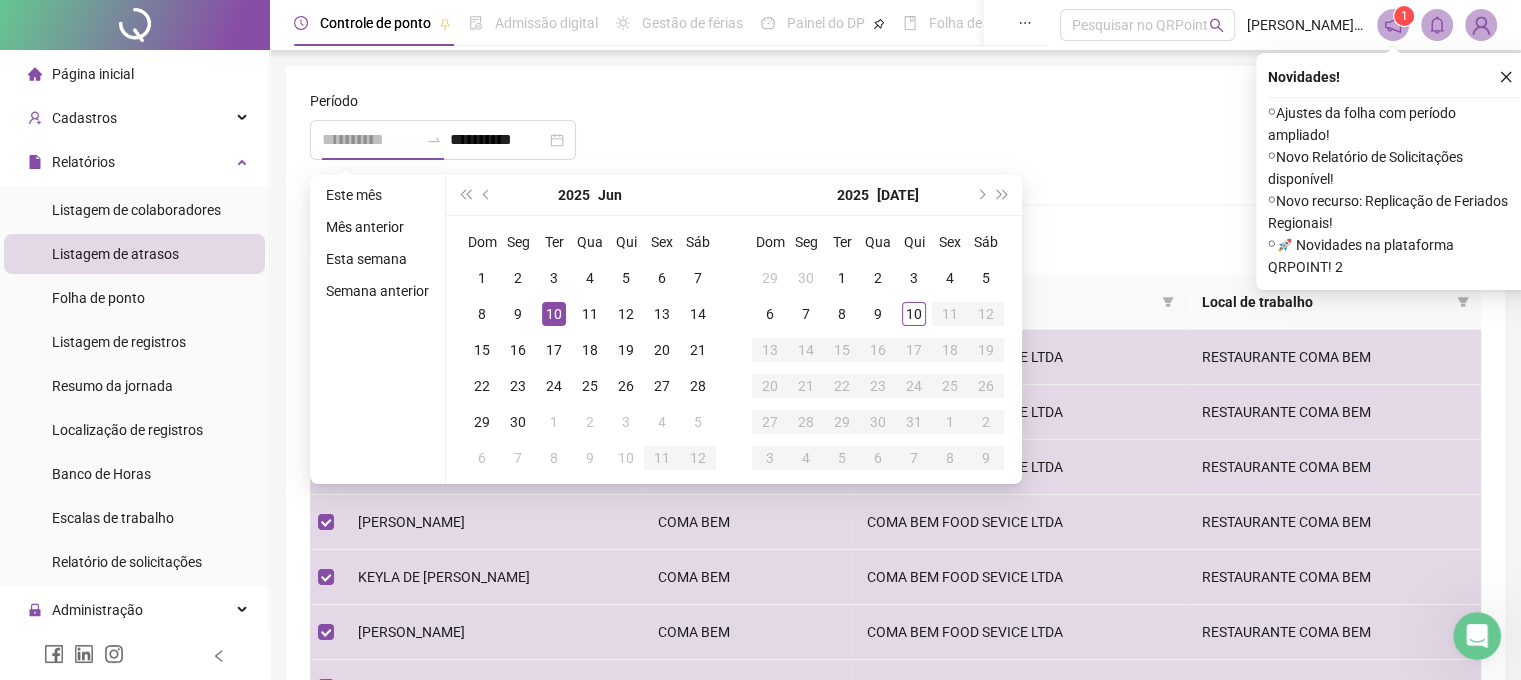 click on "10" at bounding box center [554, 314] 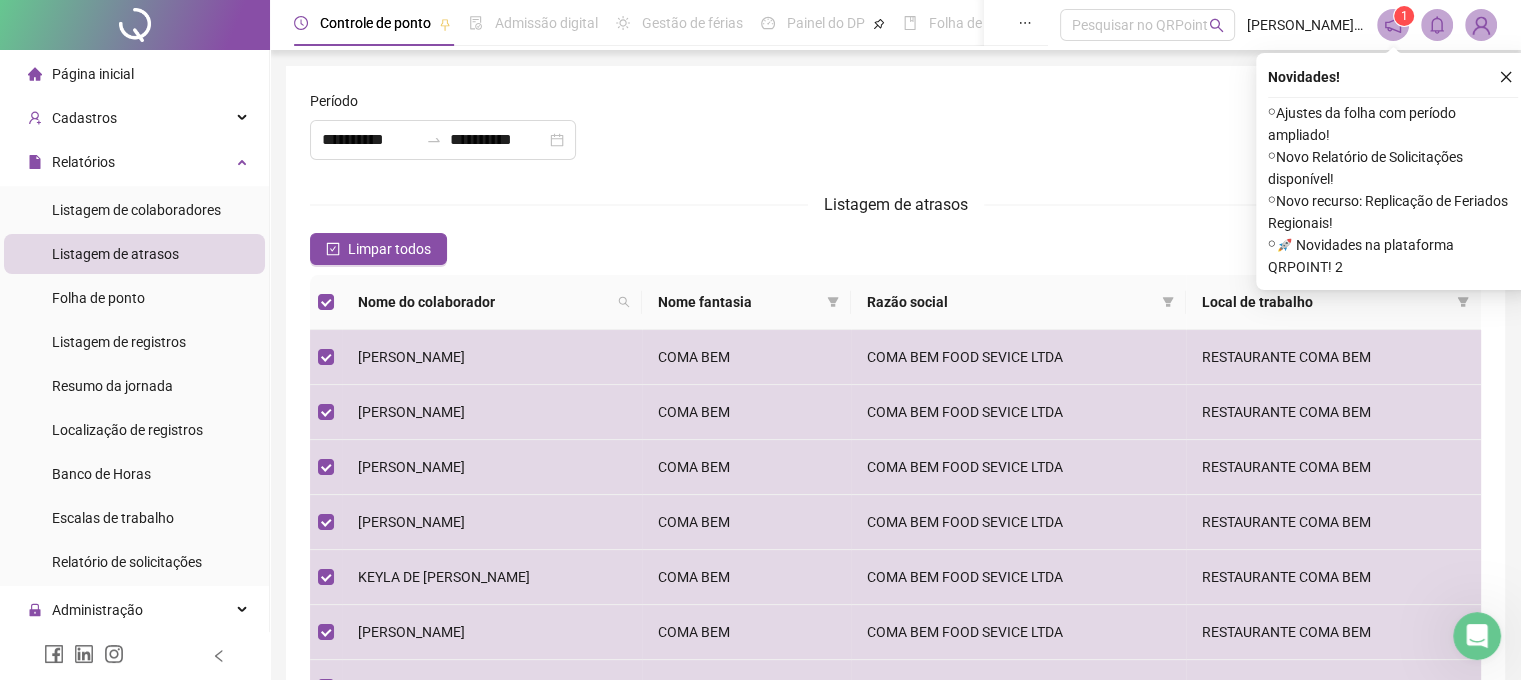click on "Listagem de atrasos" at bounding box center (895, 204) 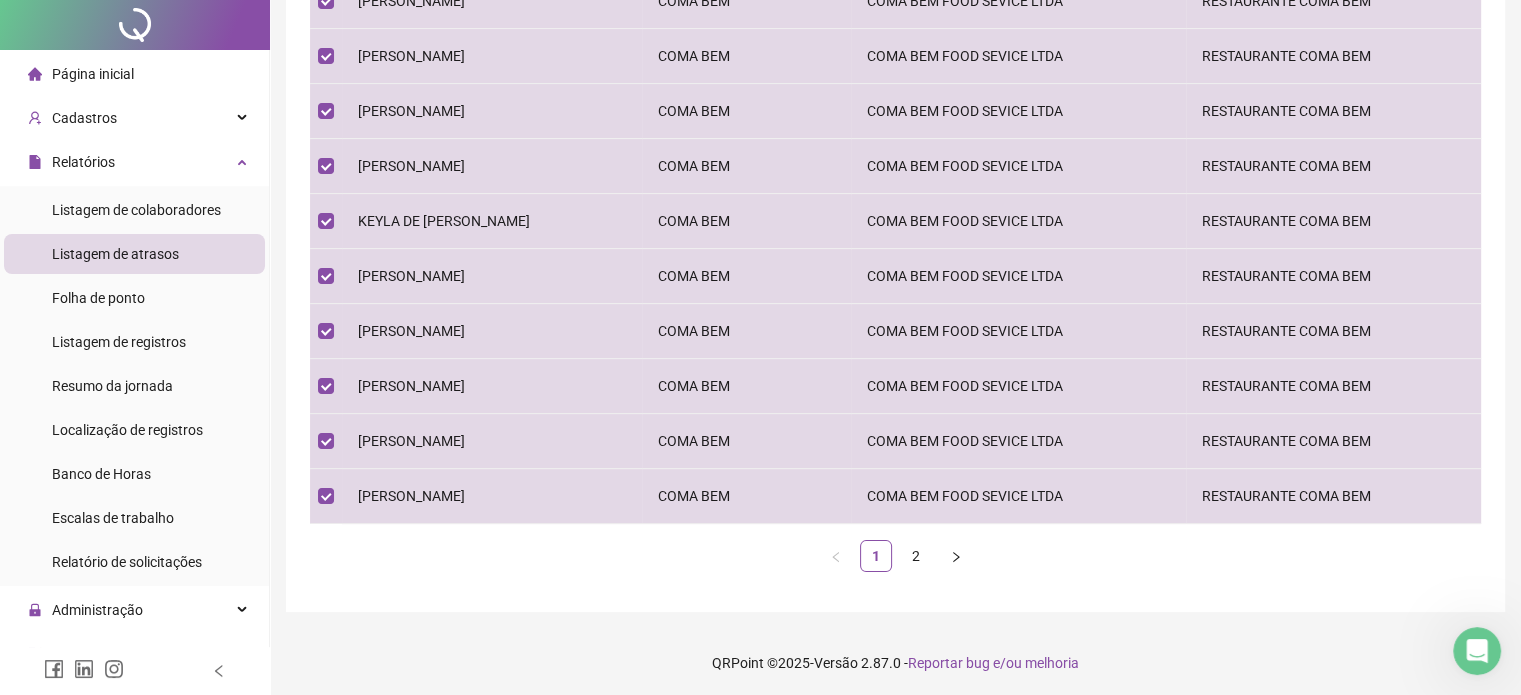 scroll, scrollTop: 0, scrollLeft: 0, axis: both 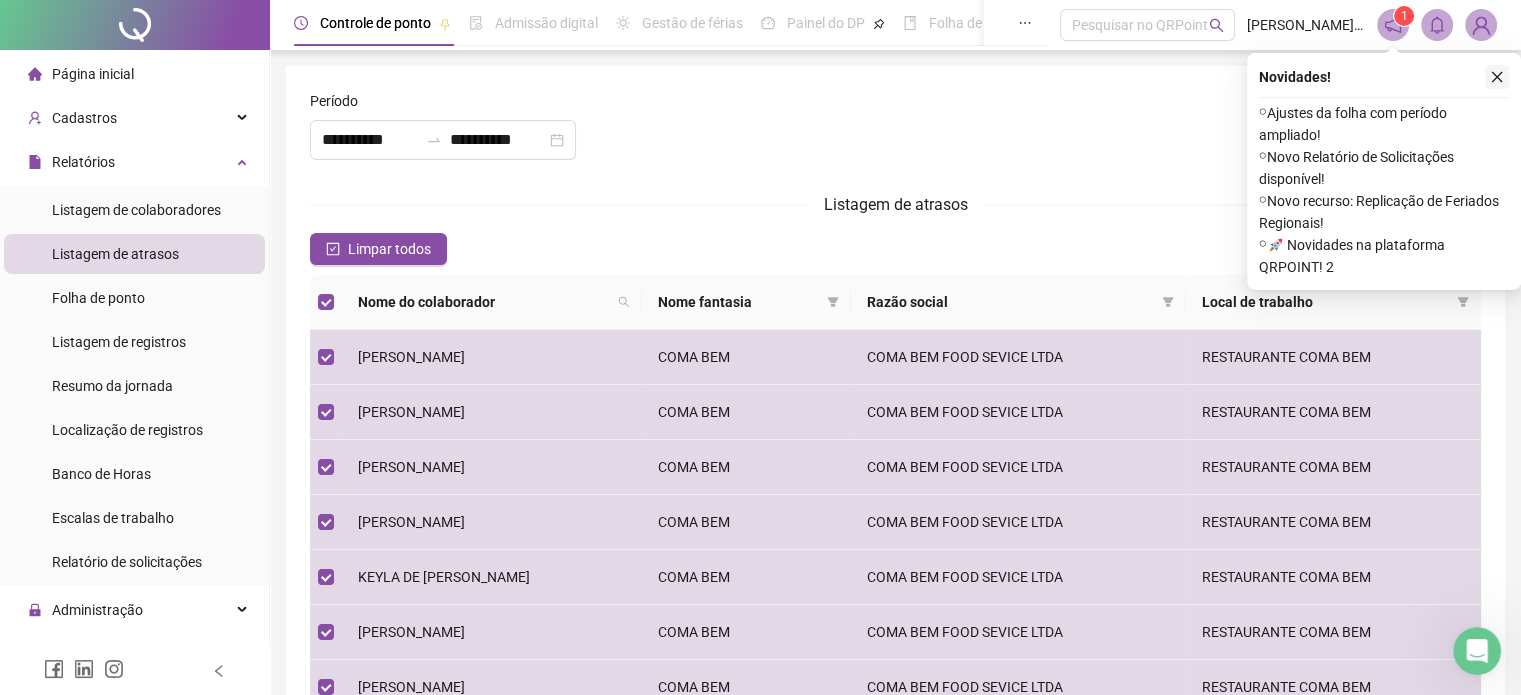 click 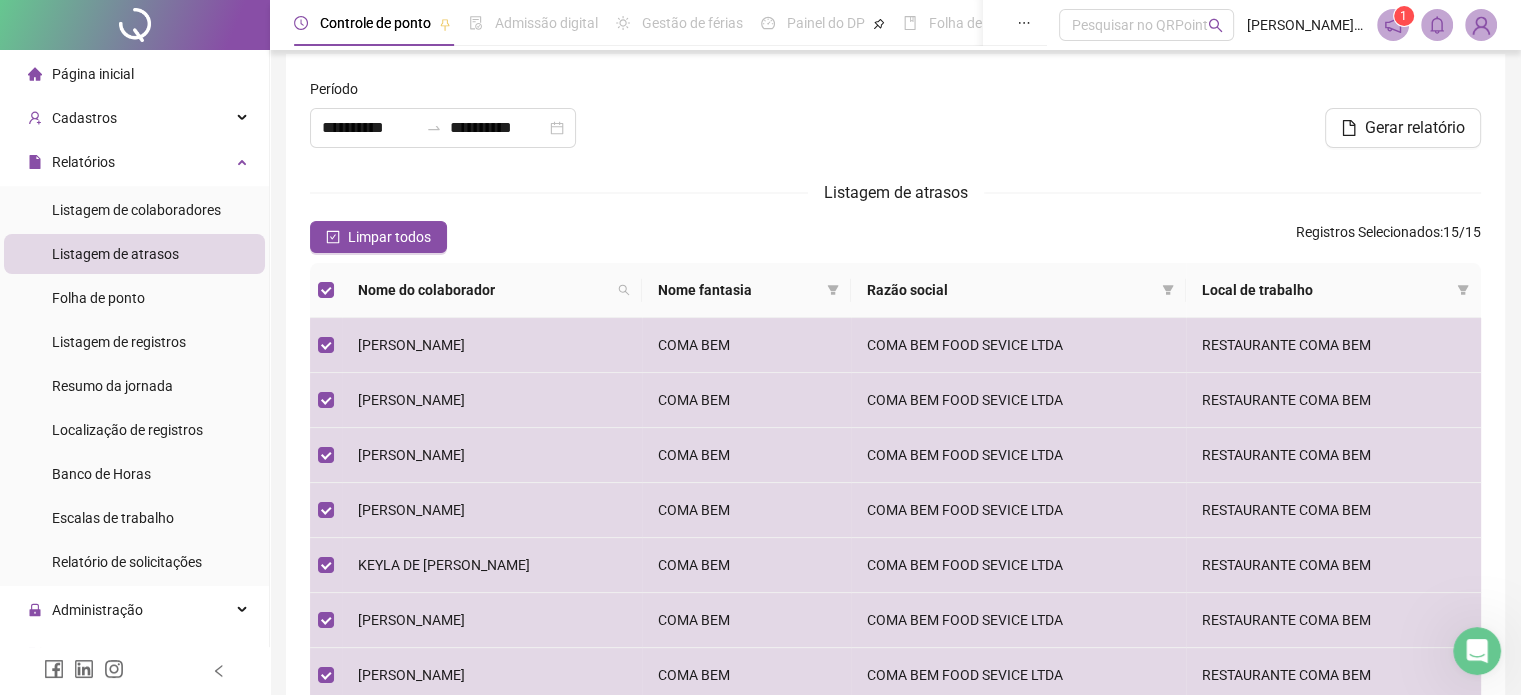 scroll, scrollTop: 12, scrollLeft: 0, axis: vertical 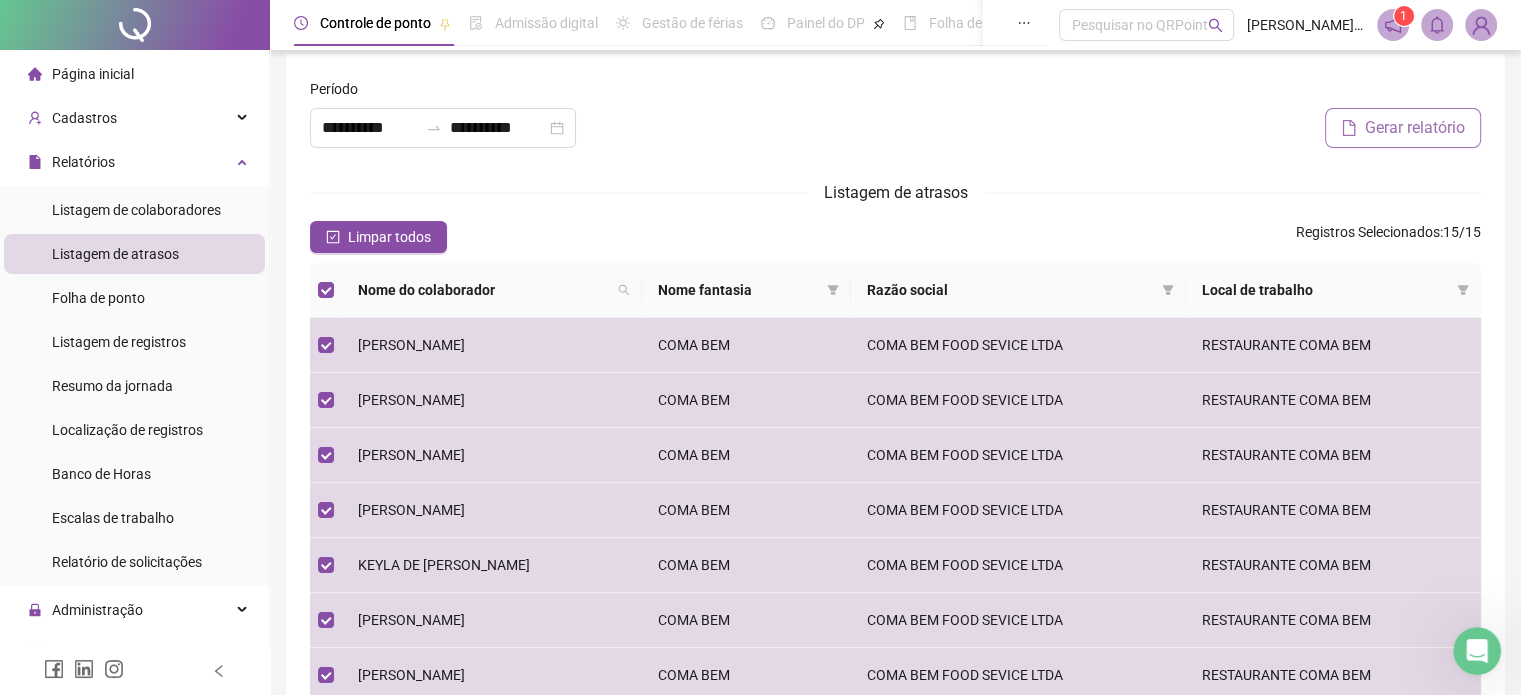 click on "Gerar relatório" at bounding box center (1415, 128) 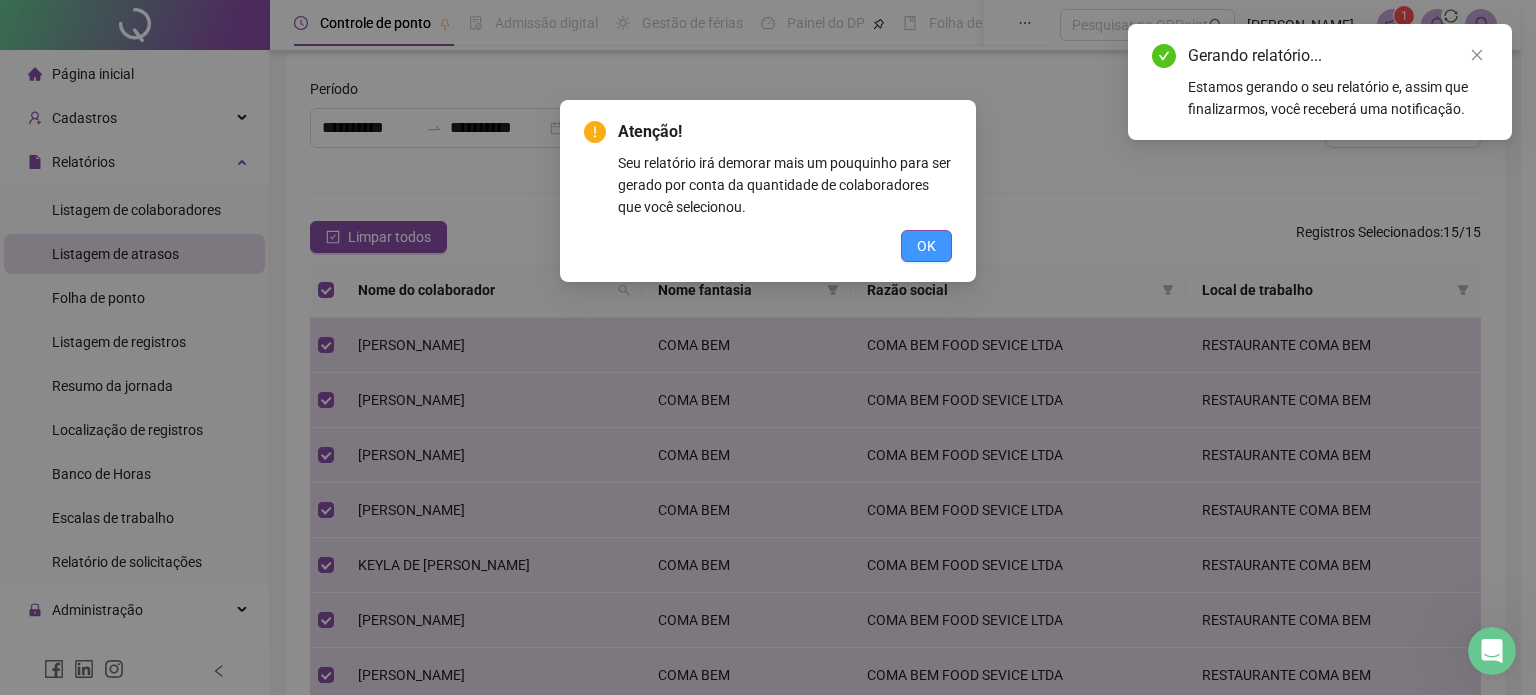click on "OK" at bounding box center (926, 246) 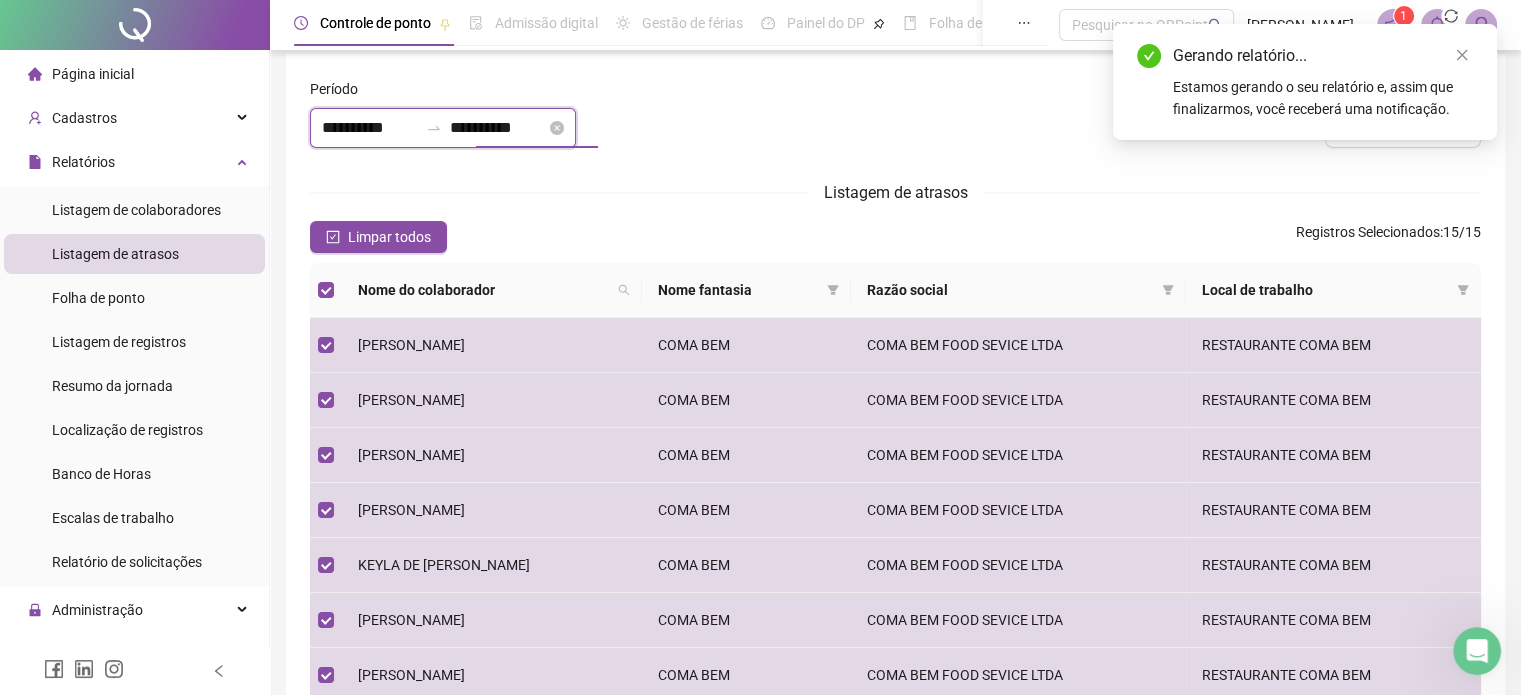 click on "**********" at bounding box center [498, 128] 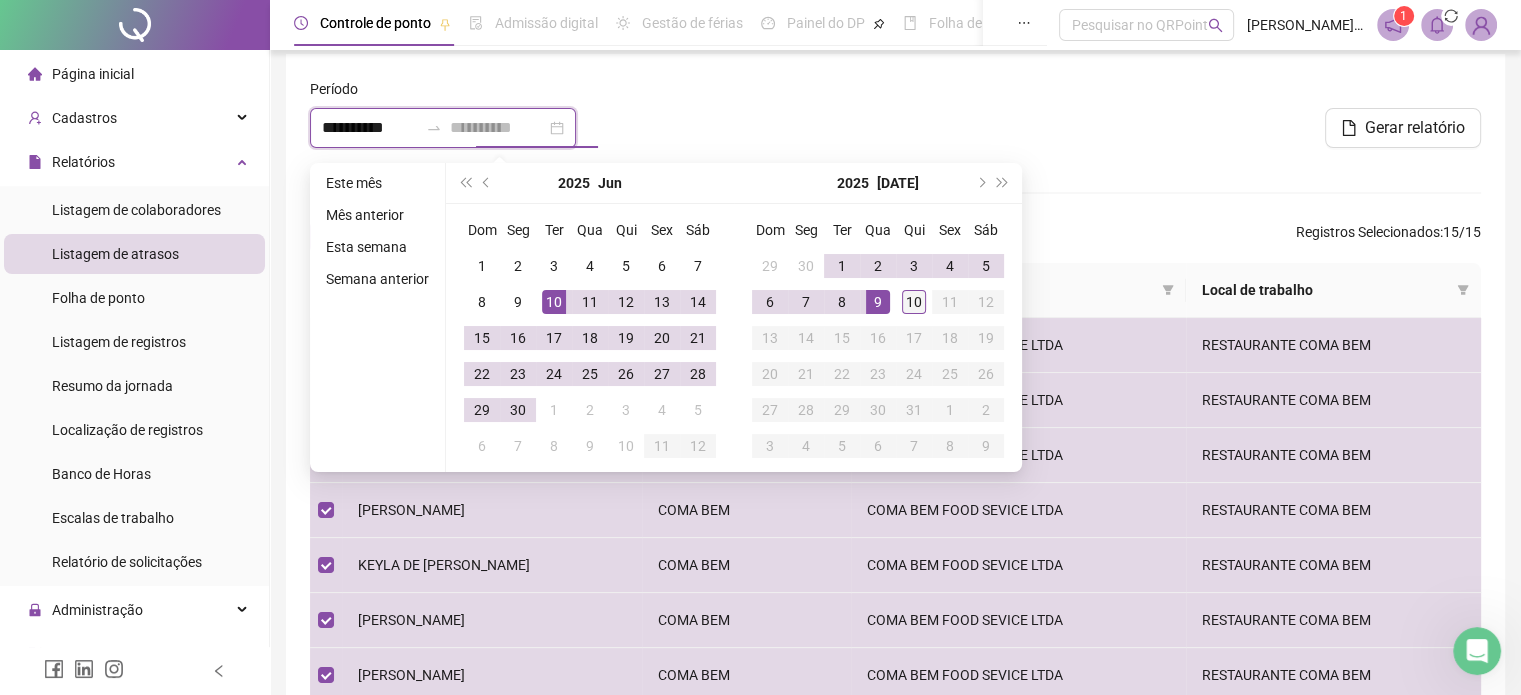 type on "**********" 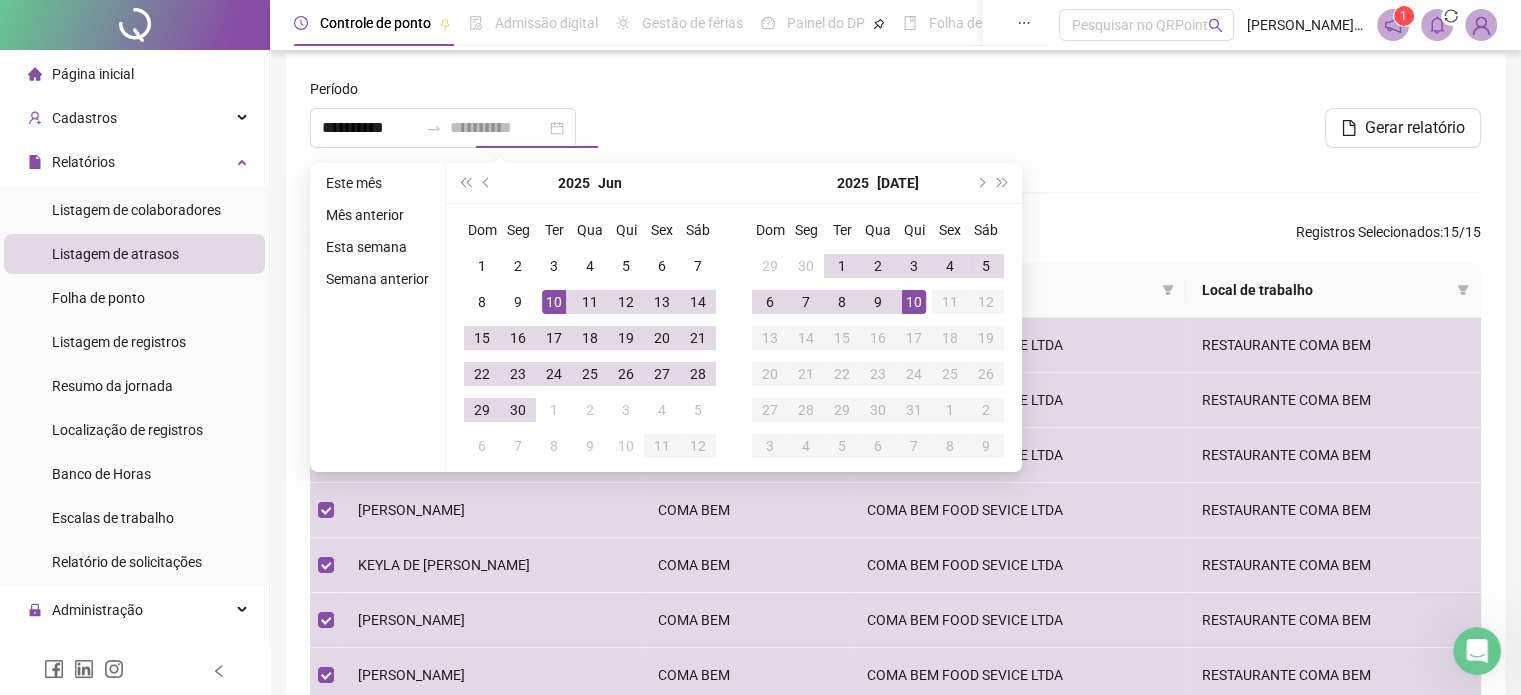 click on "10" at bounding box center (914, 302) 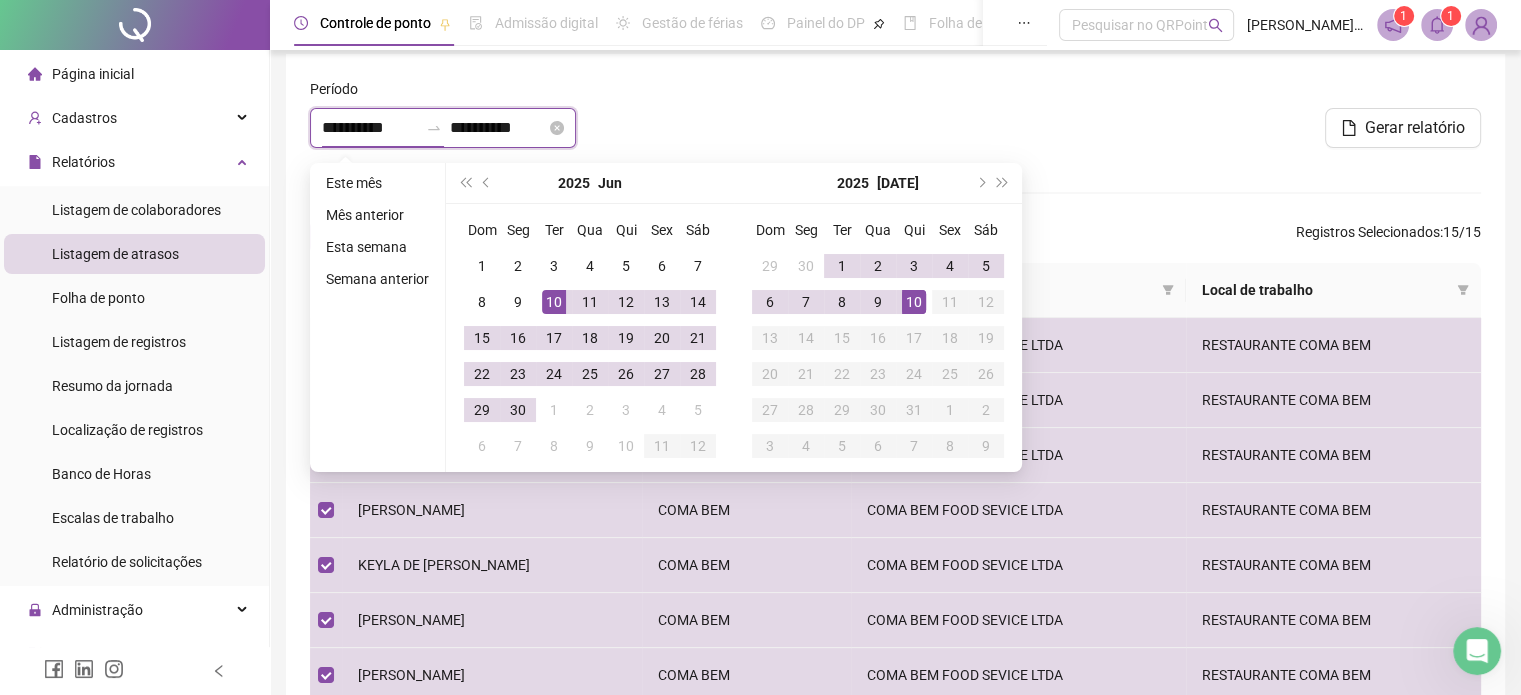 click on "**********" at bounding box center [370, 128] 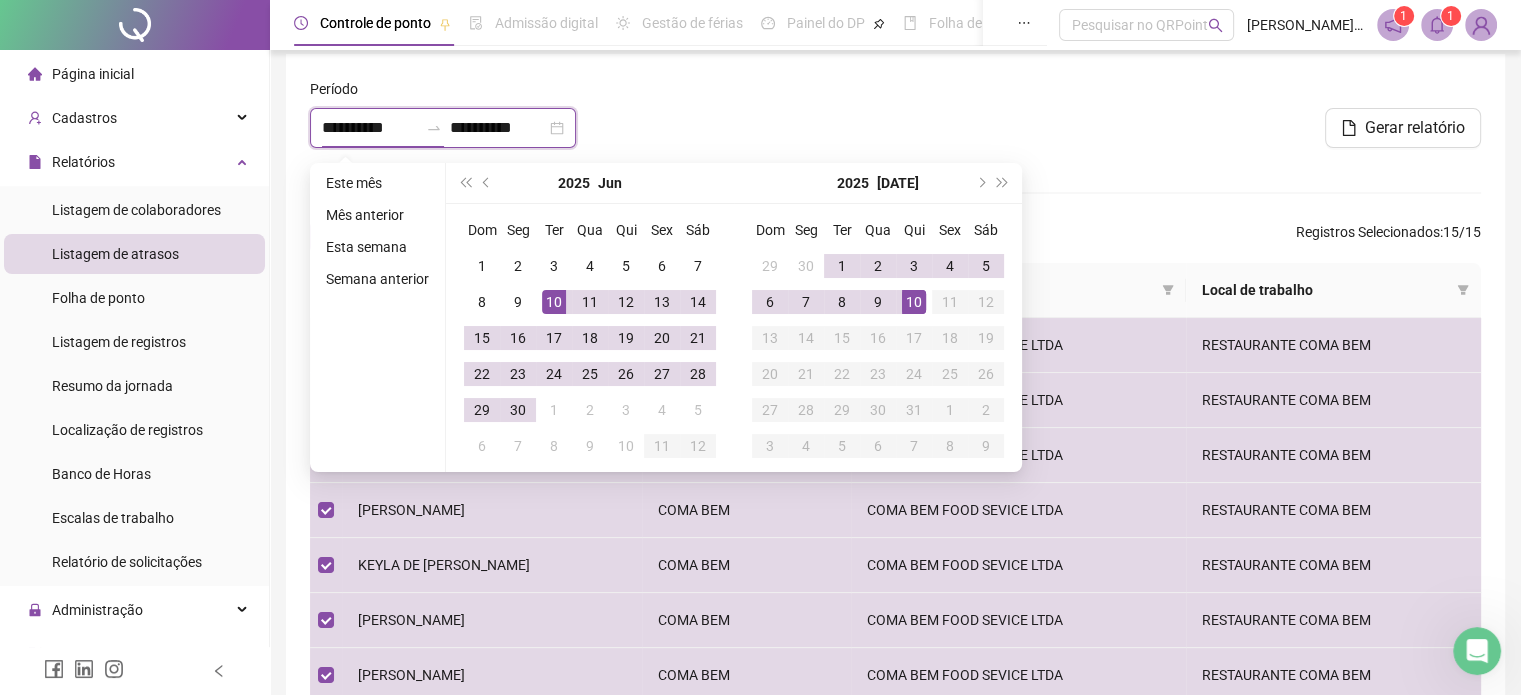 type on "**********" 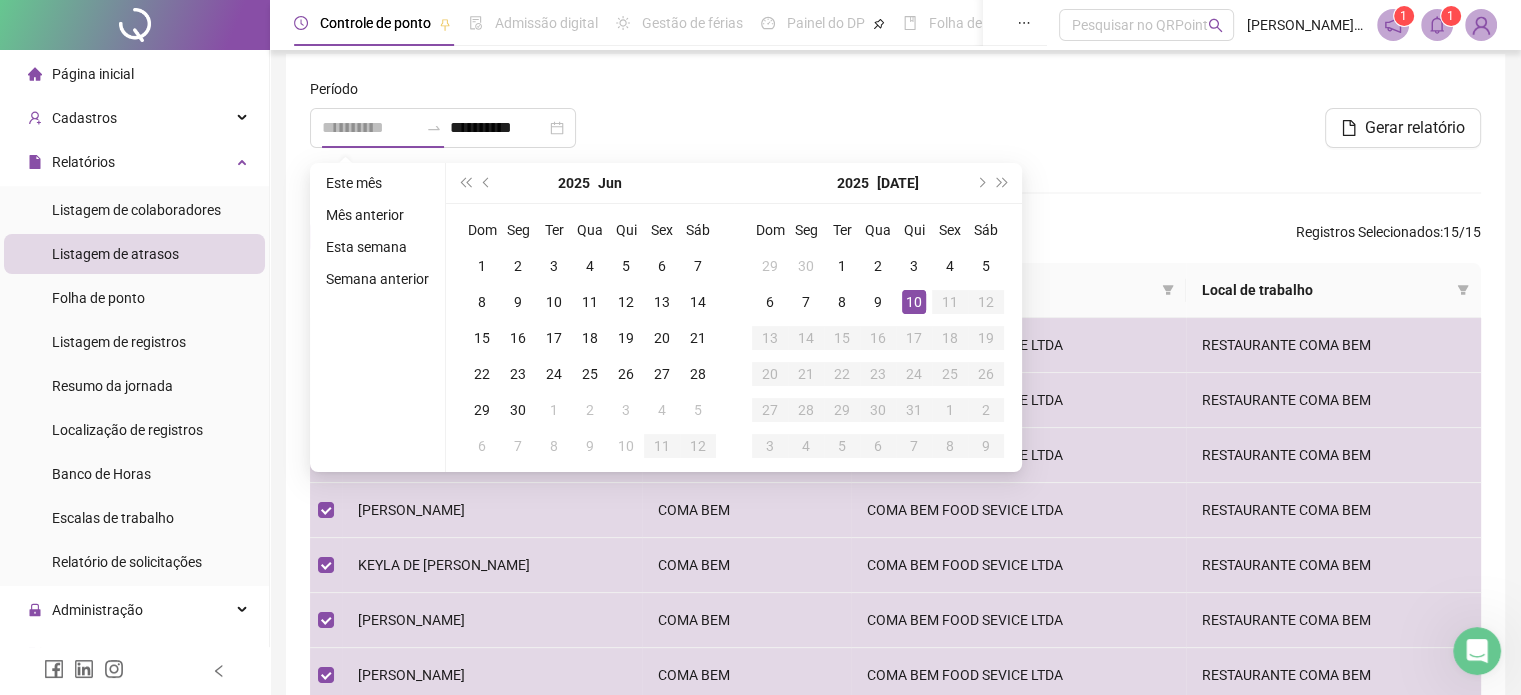 click on "10" at bounding box center (914, 302) 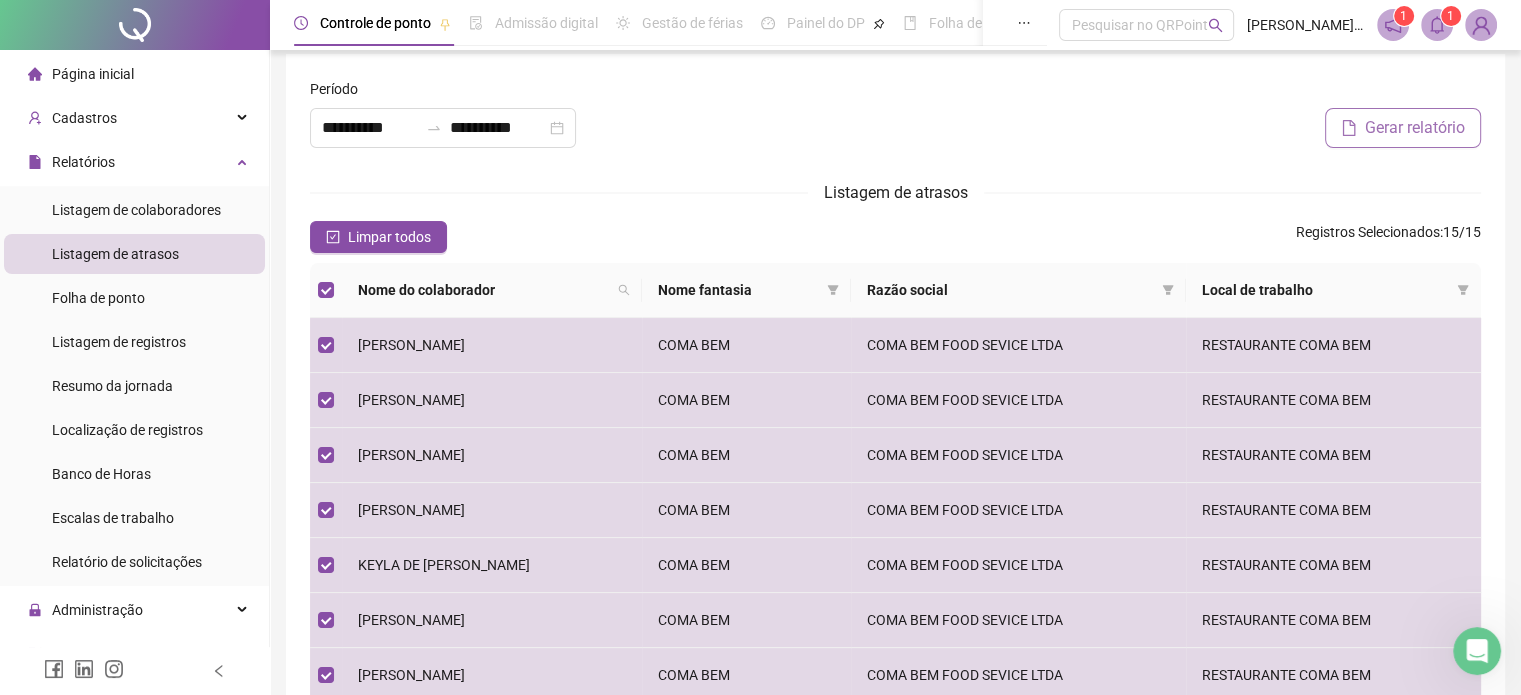 click on "Gerar relatório" at bounding box center [1415, 128] 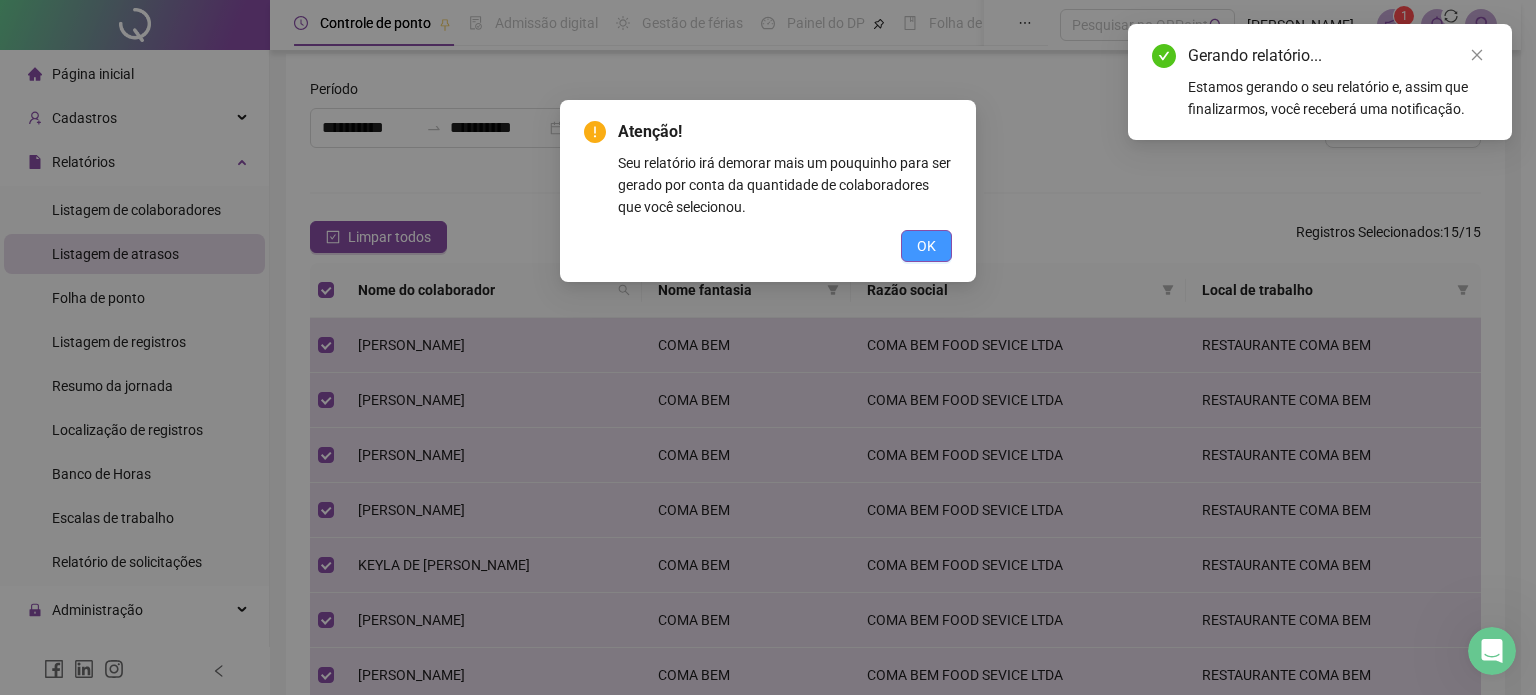 click on "OK" at bounding box center (926, 246) 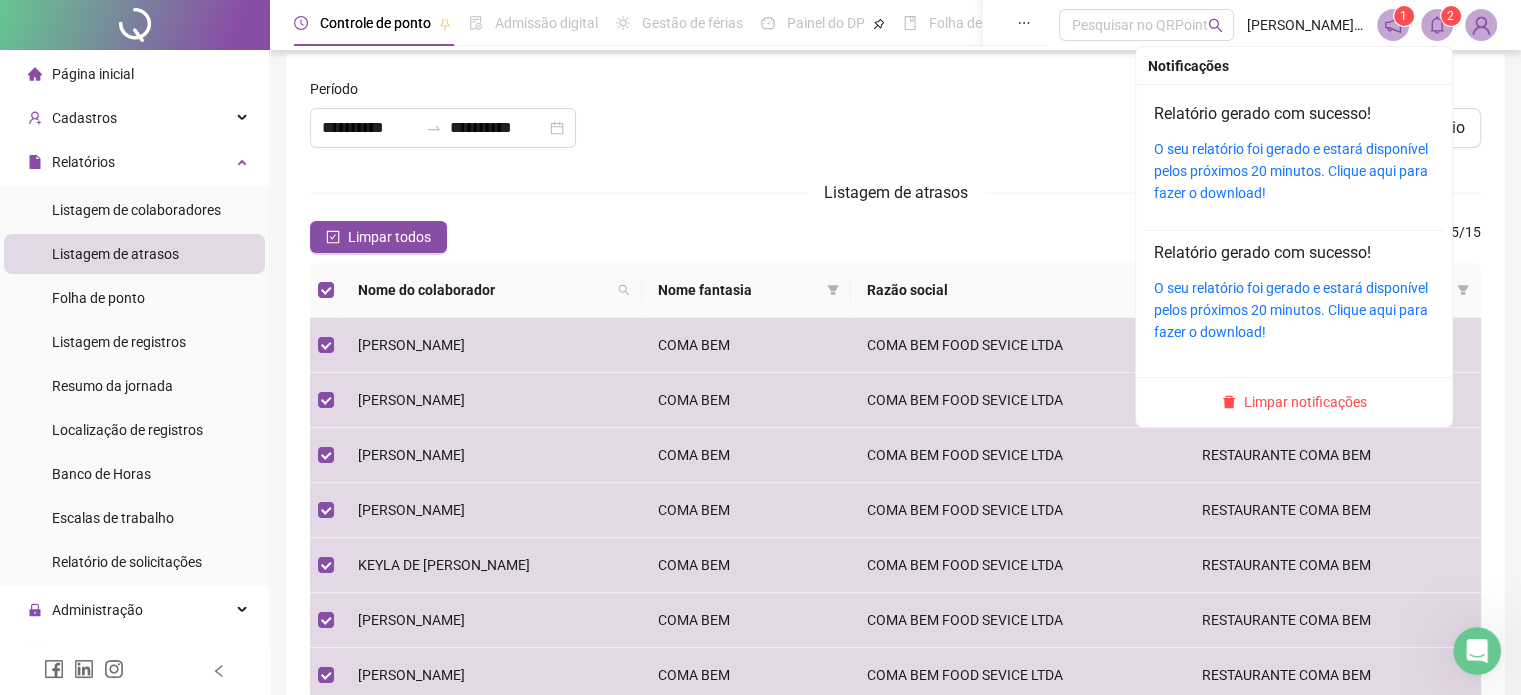 click at bounding box center (1437, 25) 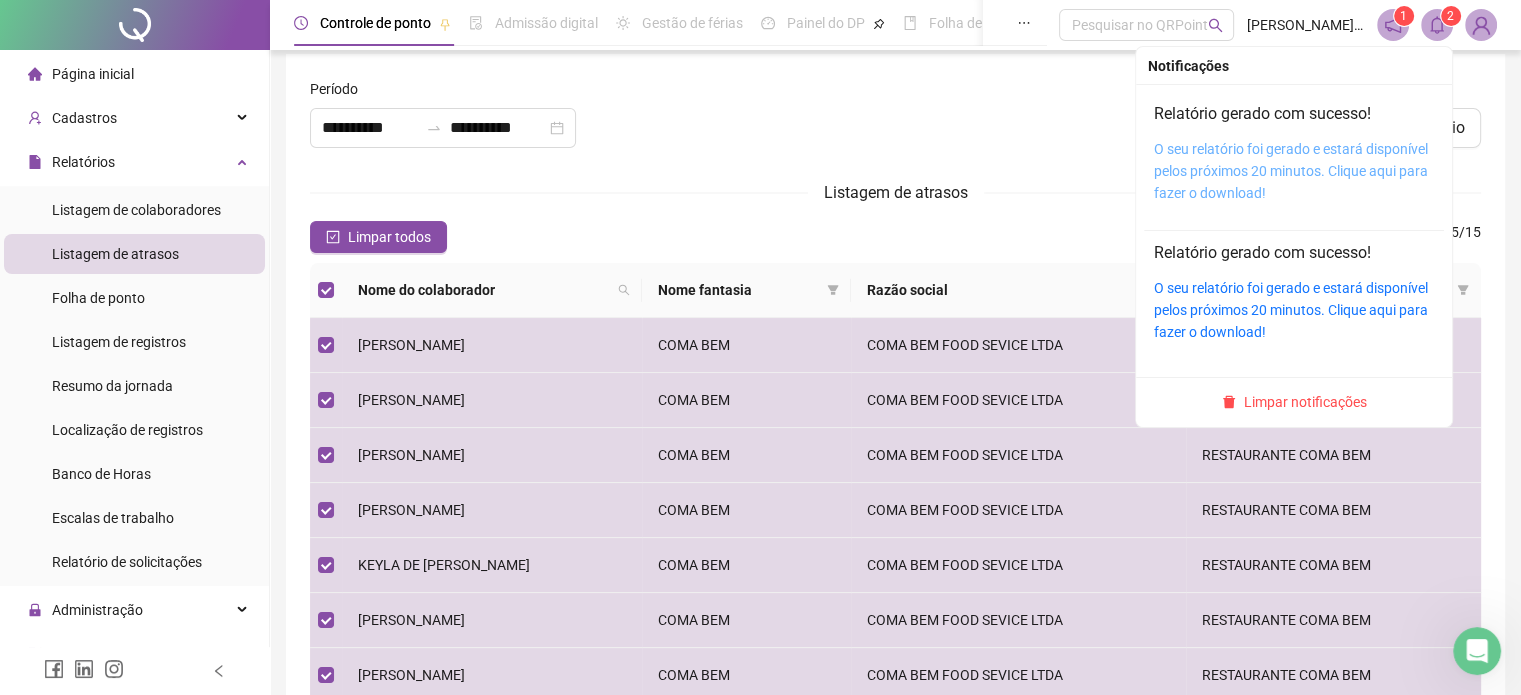 click on "O seu relatório foi gerado e estará disponível pelos próximos 20 minutos.
Clique aqui para fazer o download!" at bounding box center [1291, 171] 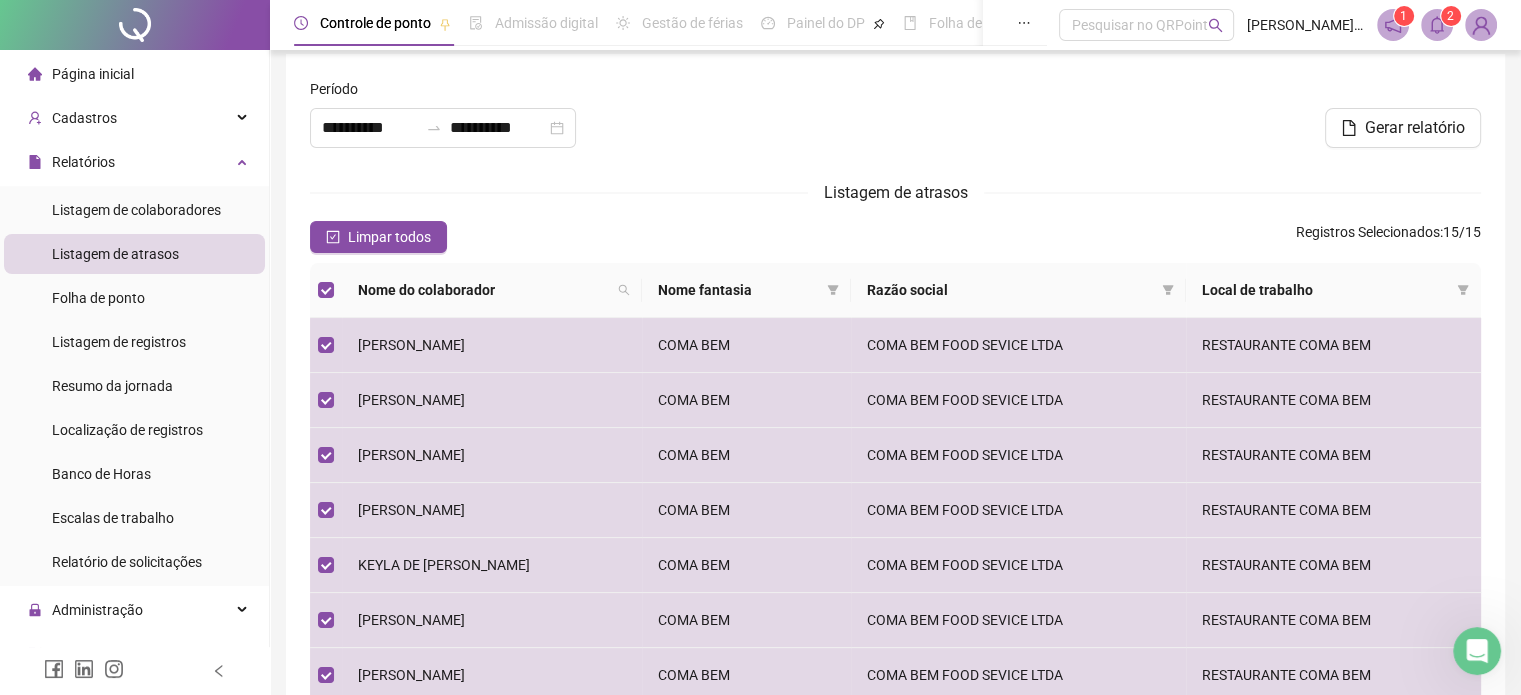 click on "Página inicial" at bounding box center (134, 74) 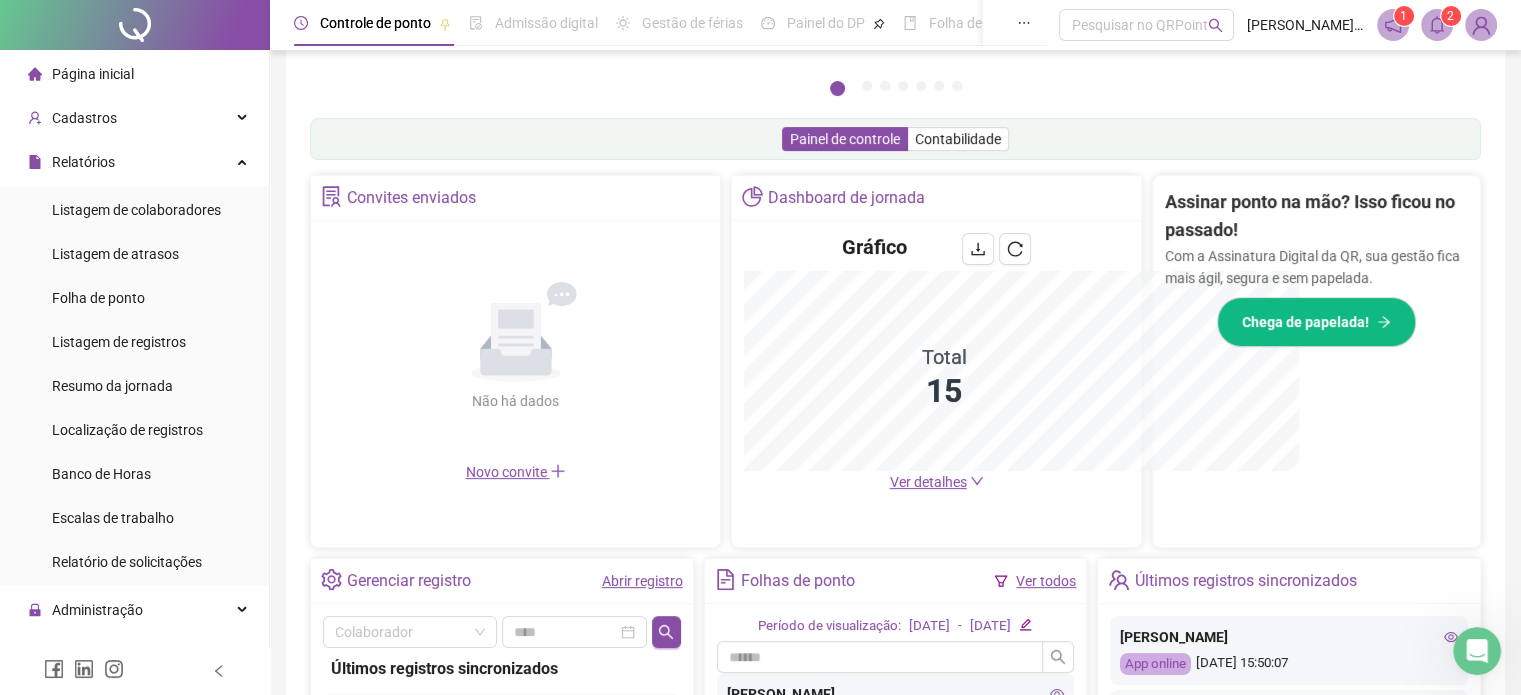 scroll, scrollTop: 562, scrollLeft: 0, axis: vertical 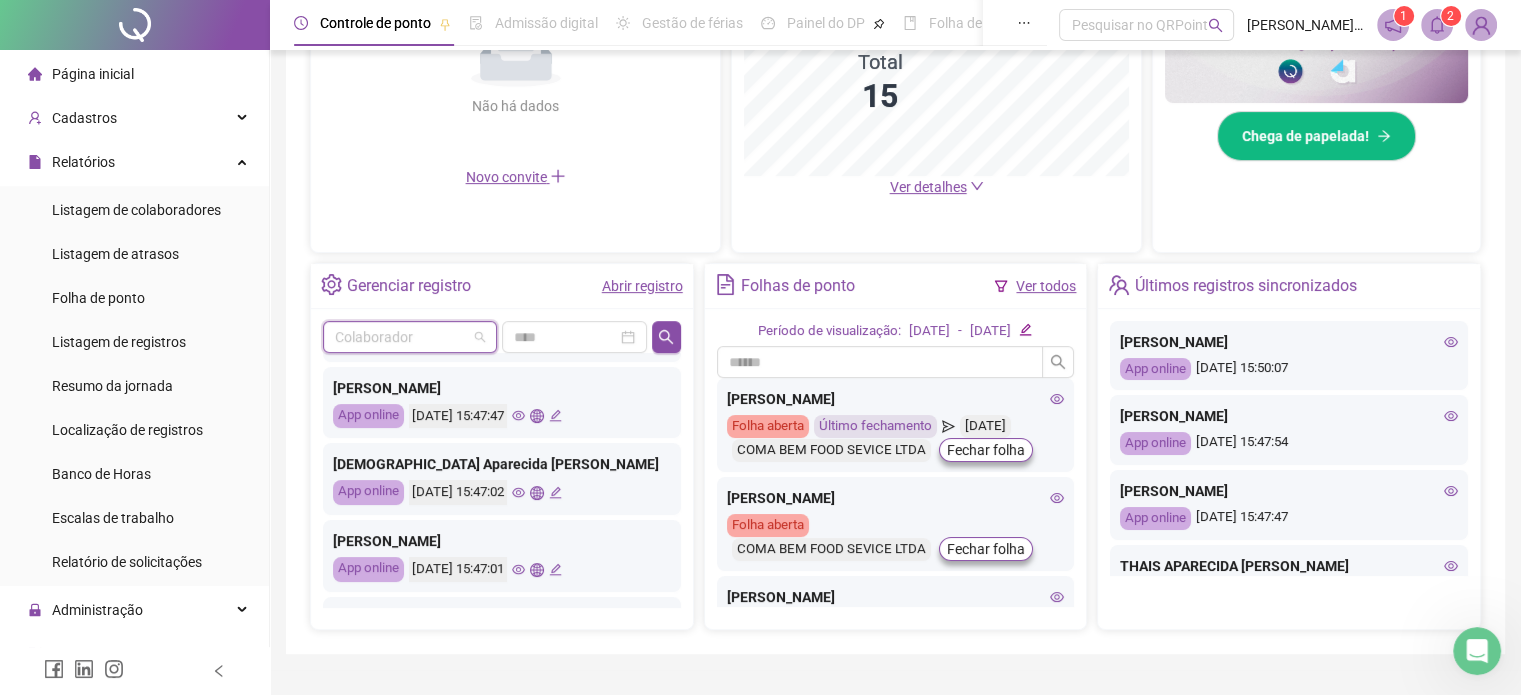 click at bounding box center (404, 337) 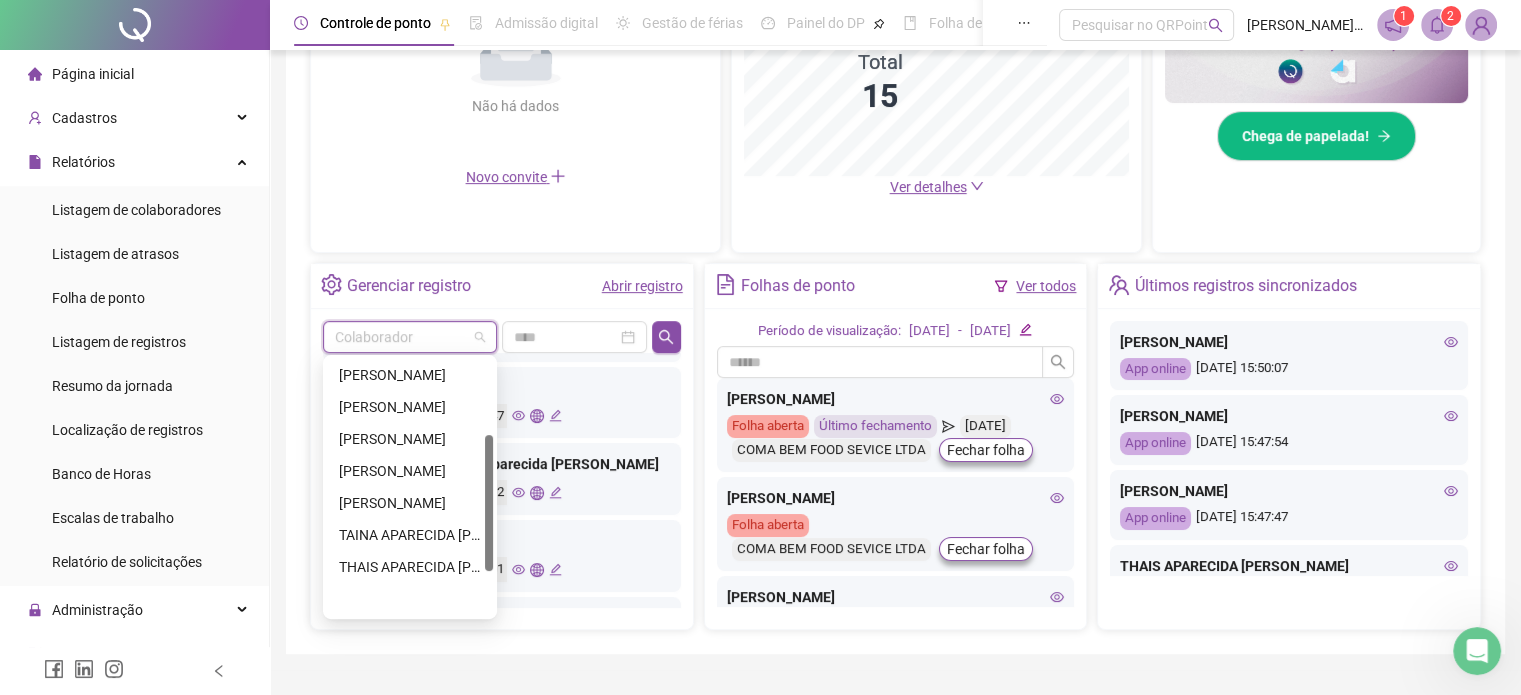 scroll, scrollTop: 0, scrollLeft: 0, axis: both 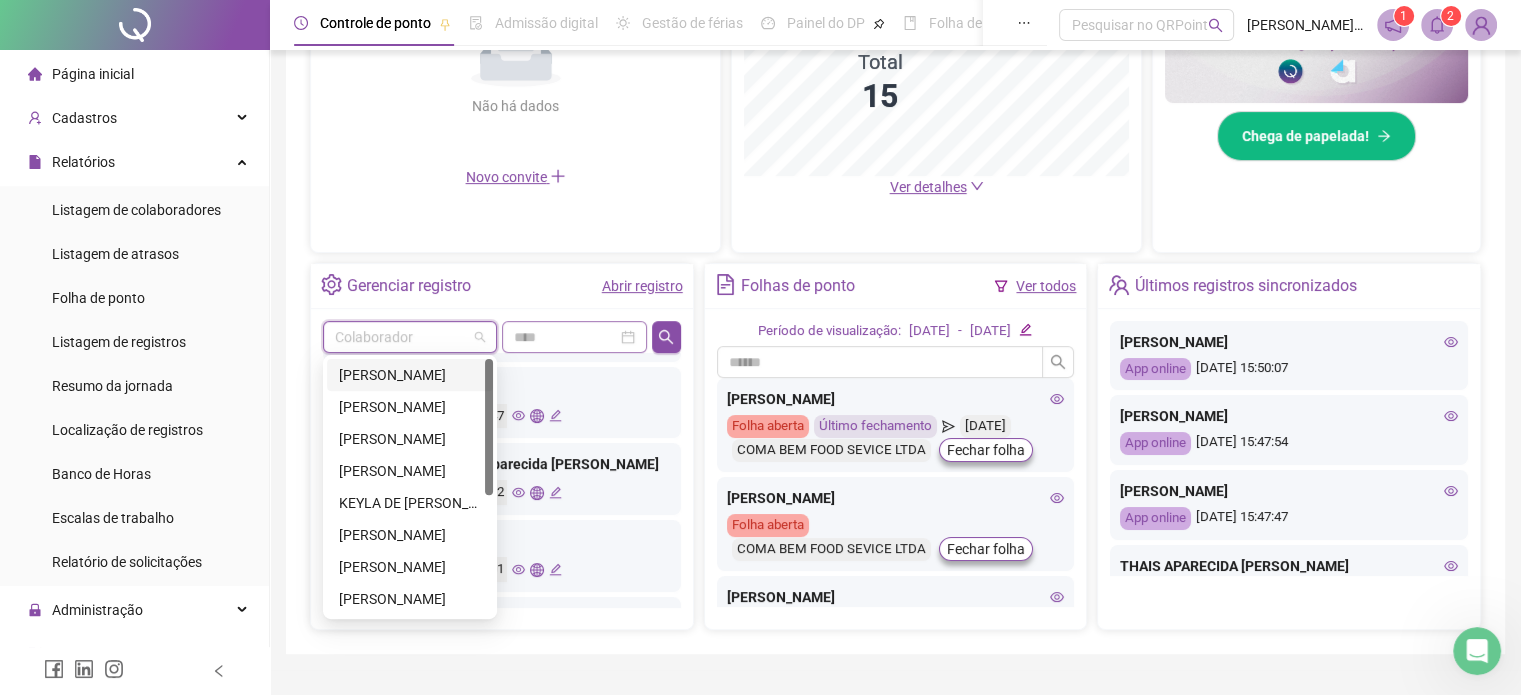 drag, startPoint x: 492, startPoint y: 394, endPoint x: 504, endPoint y: 322, distance: 72.99315 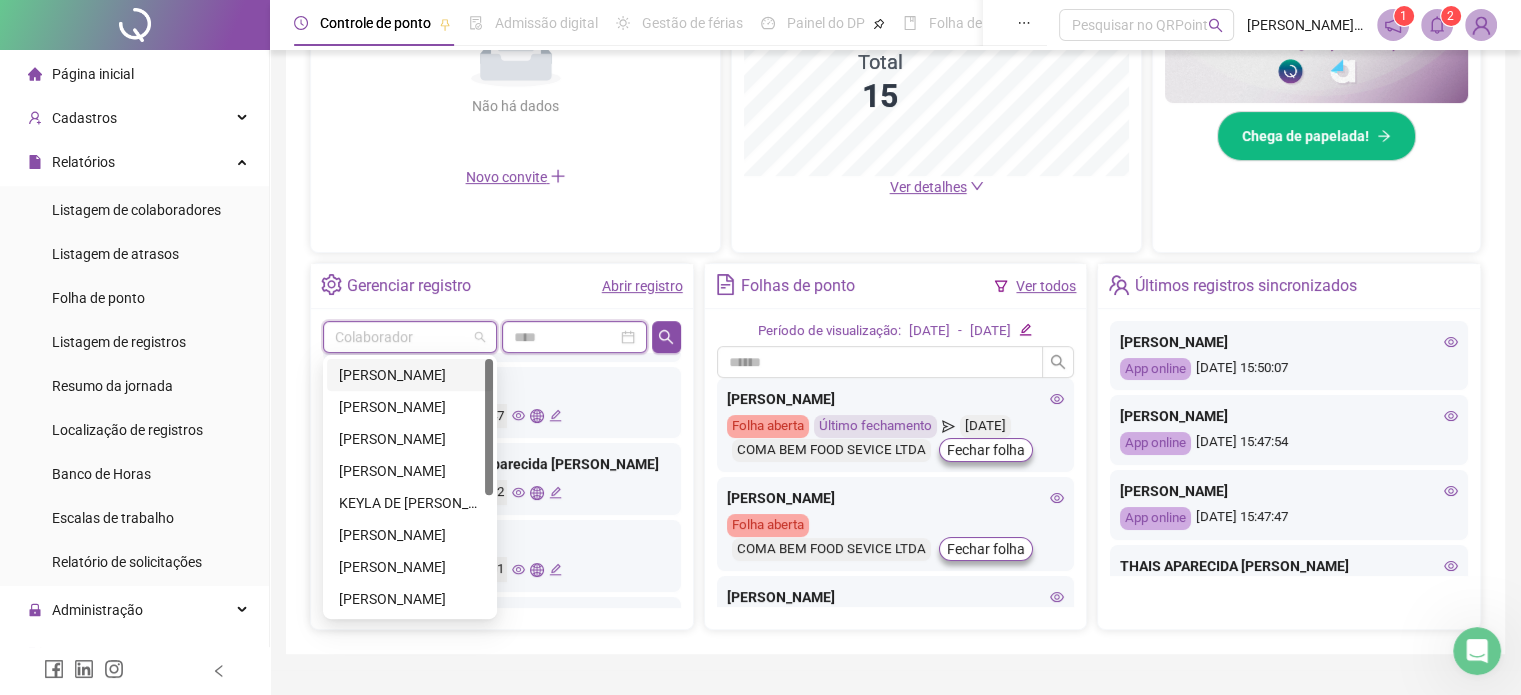 click at bounding box center (565, 337) 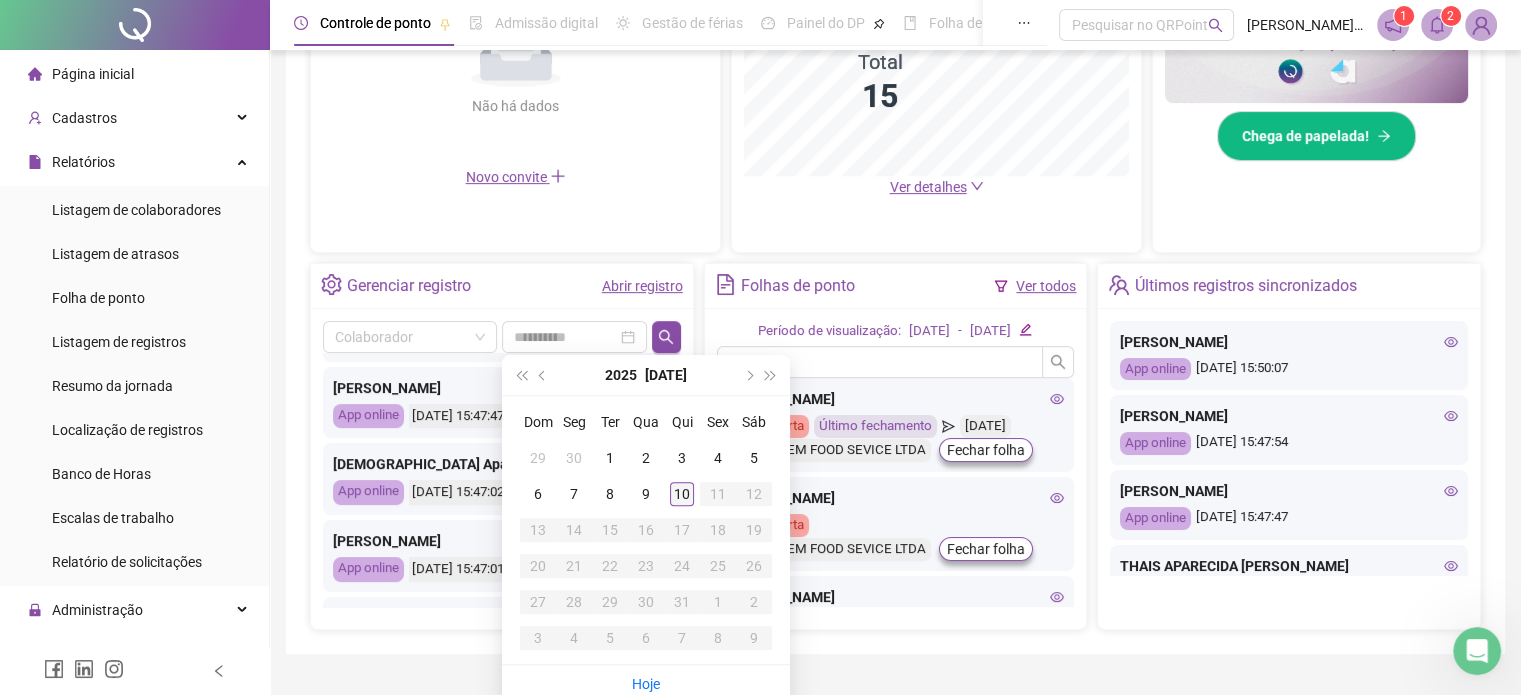 click on "10" at bounding box center (682, 494) 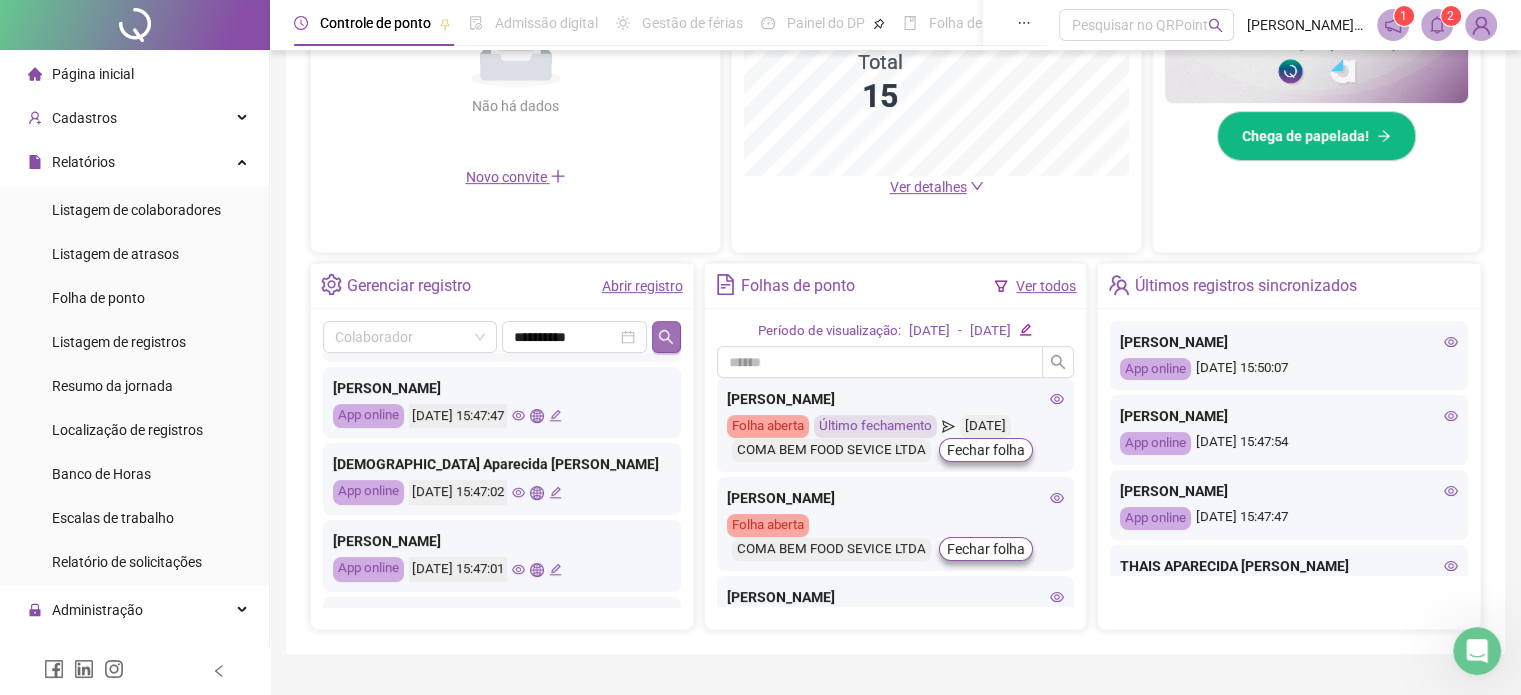 click at bounding box center (666, 337) 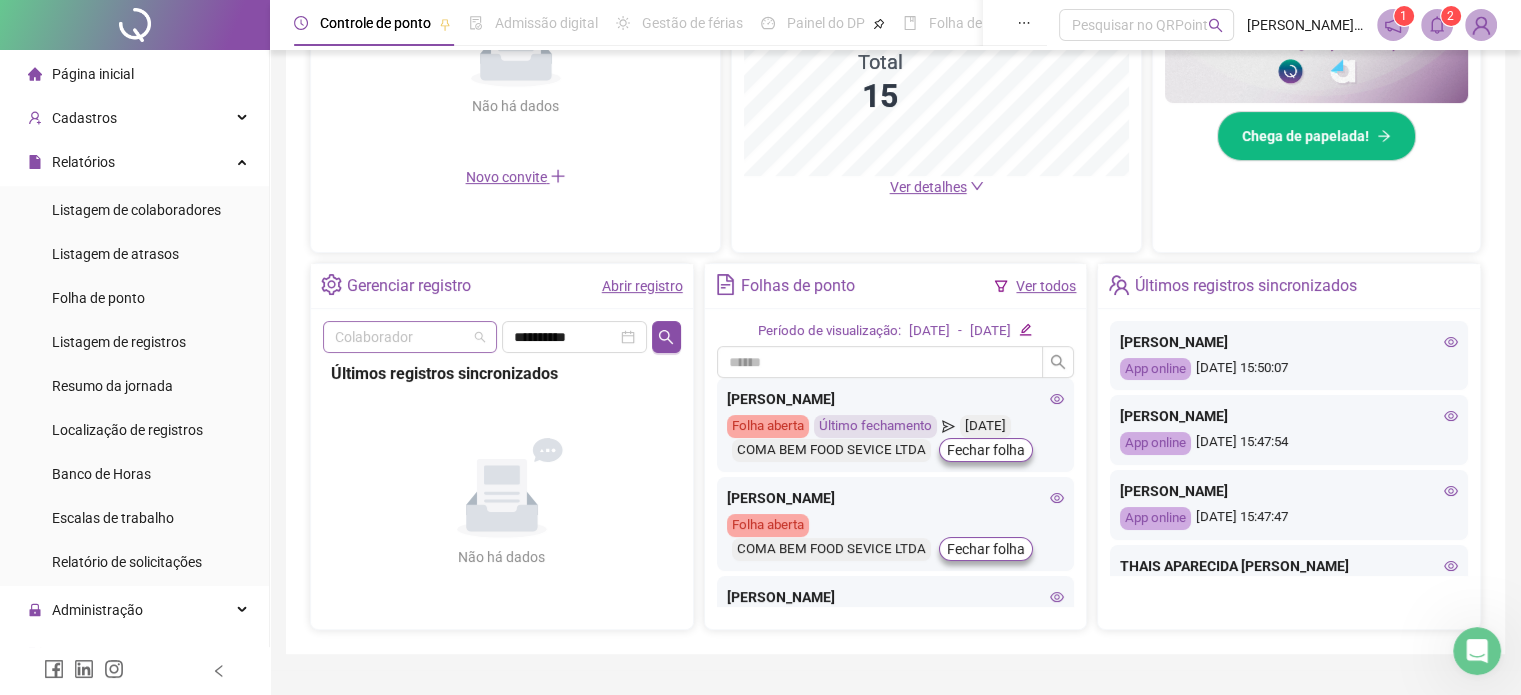 click at bounding box center [404, 337] 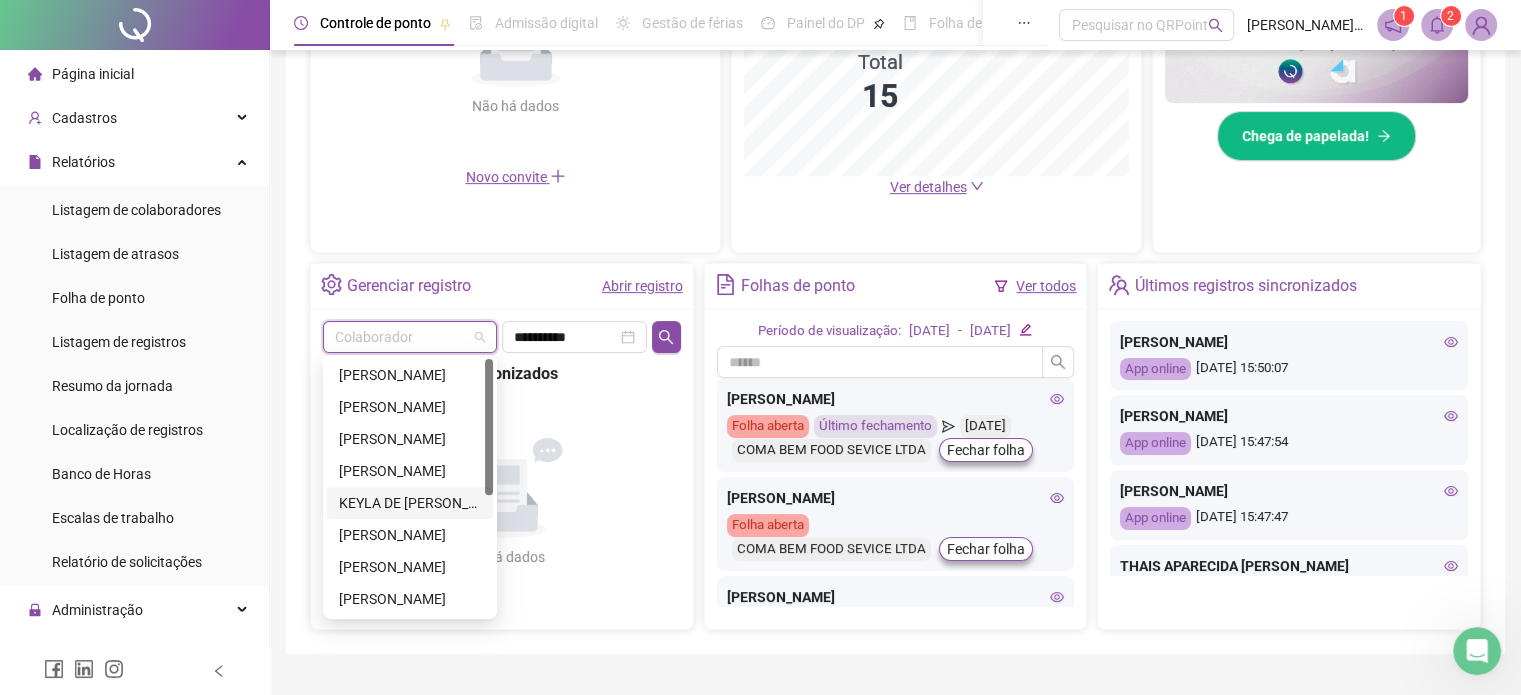 click on "KEYLA DE [PERSON_NAME]" at bounding box center [410, 503] 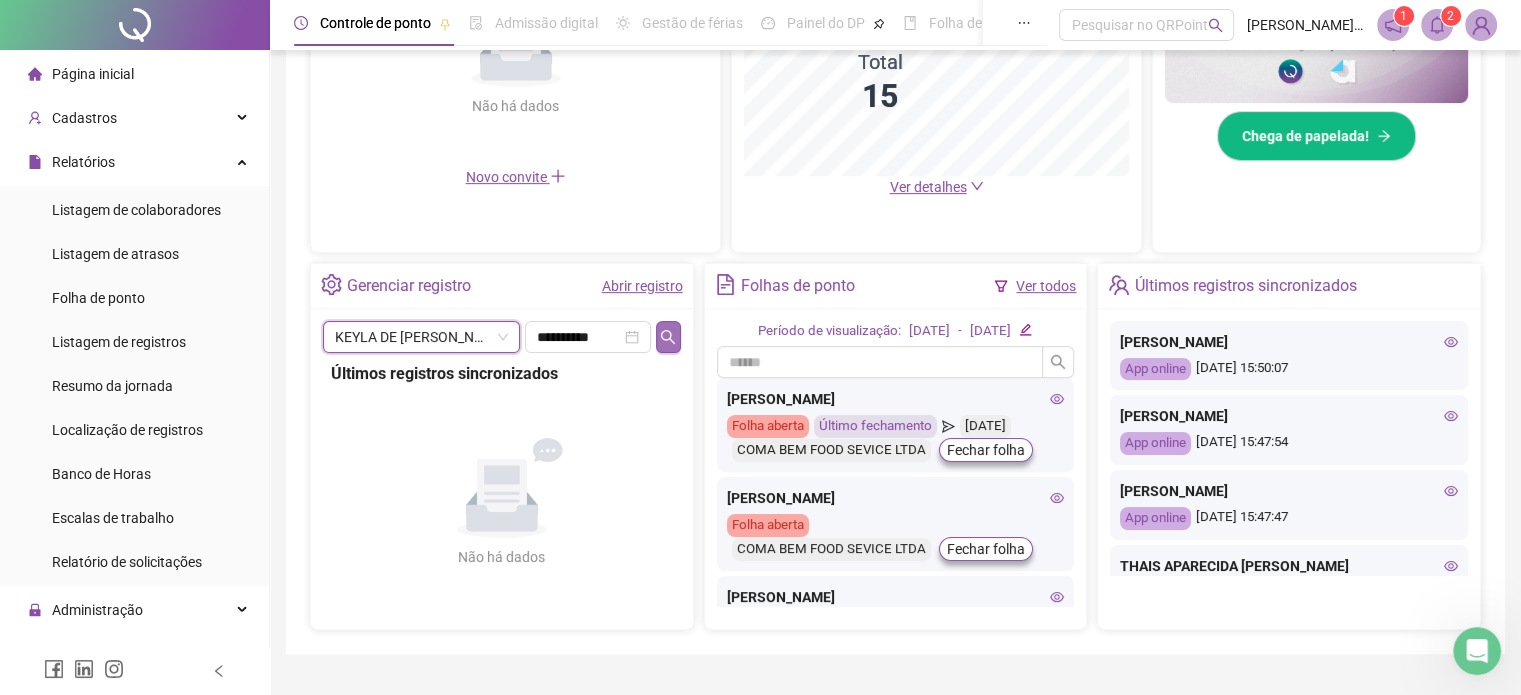 click at bounding box center (668, 337) 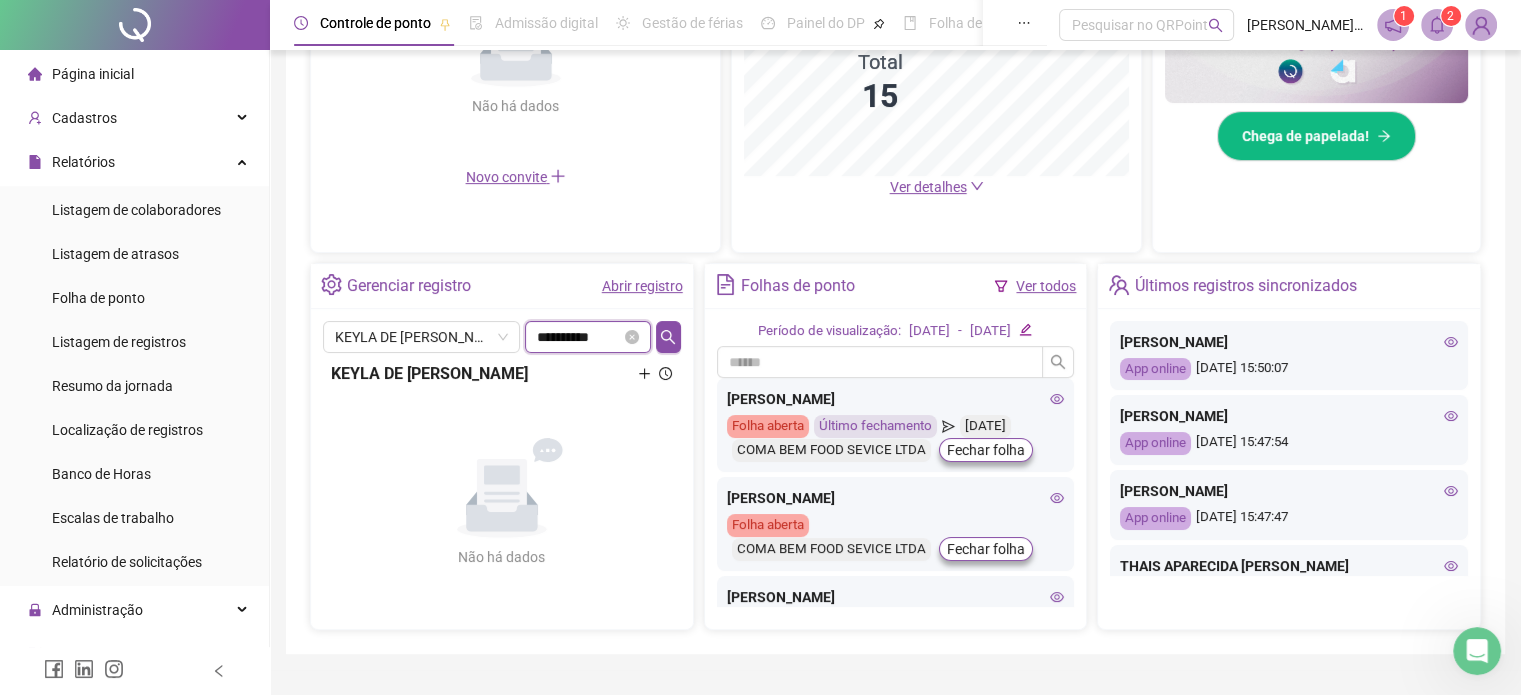 click on "**********" at bounding box center (579, 337) 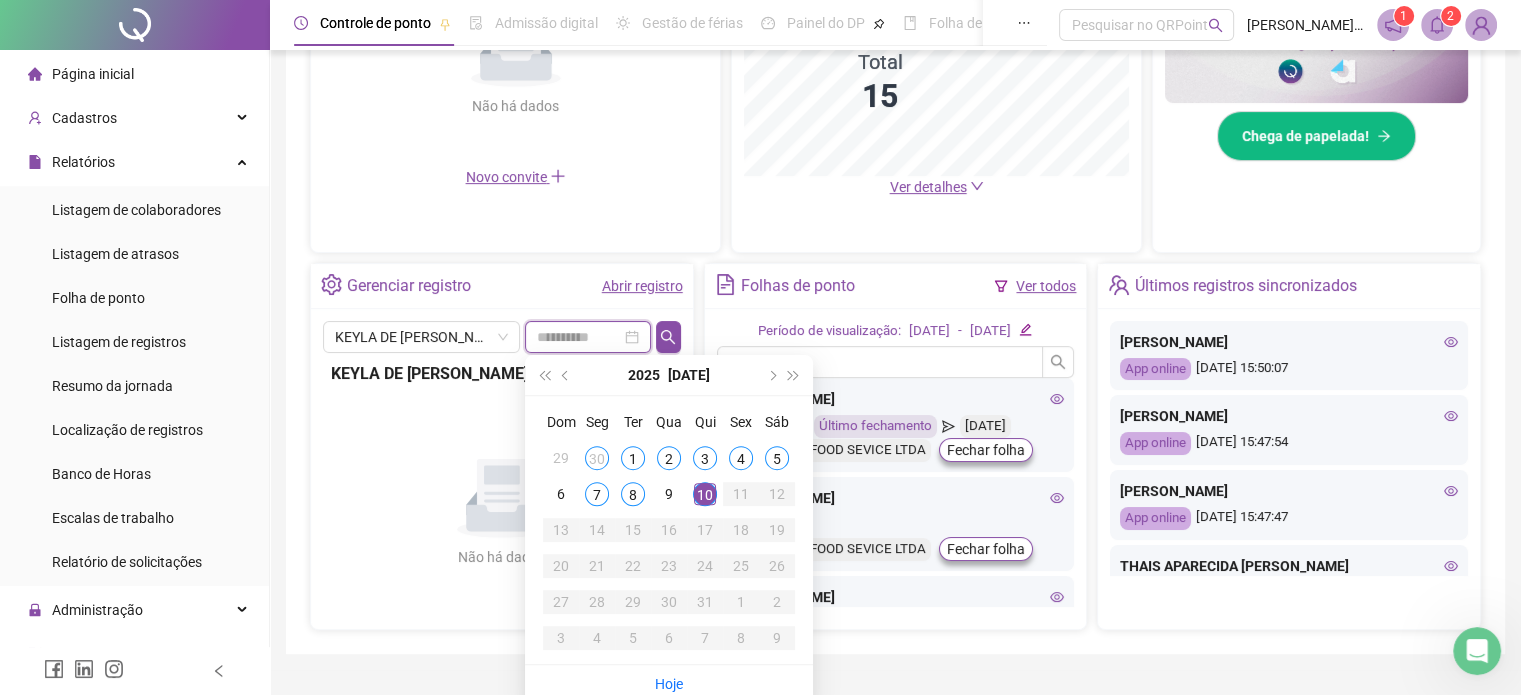 type on "**********" 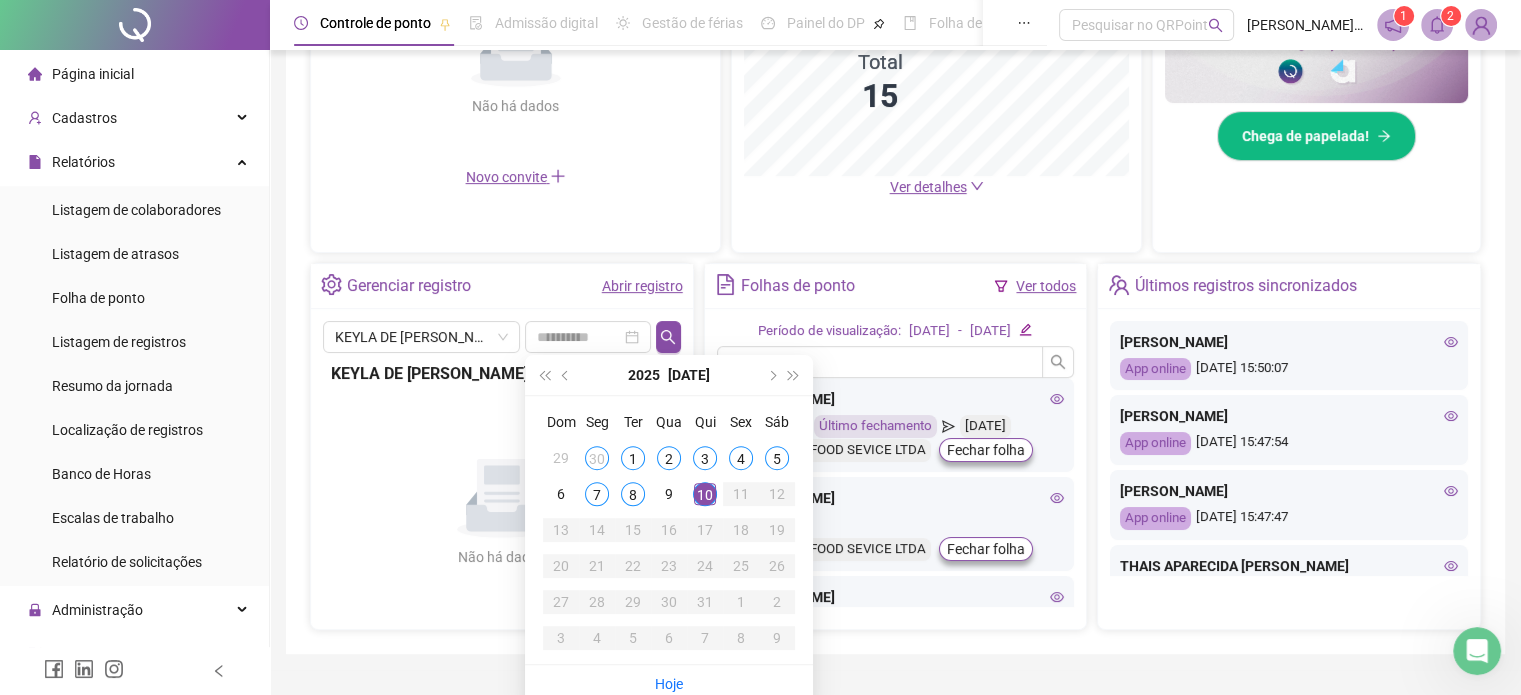 click on "10" at bounding box center (705, 494) 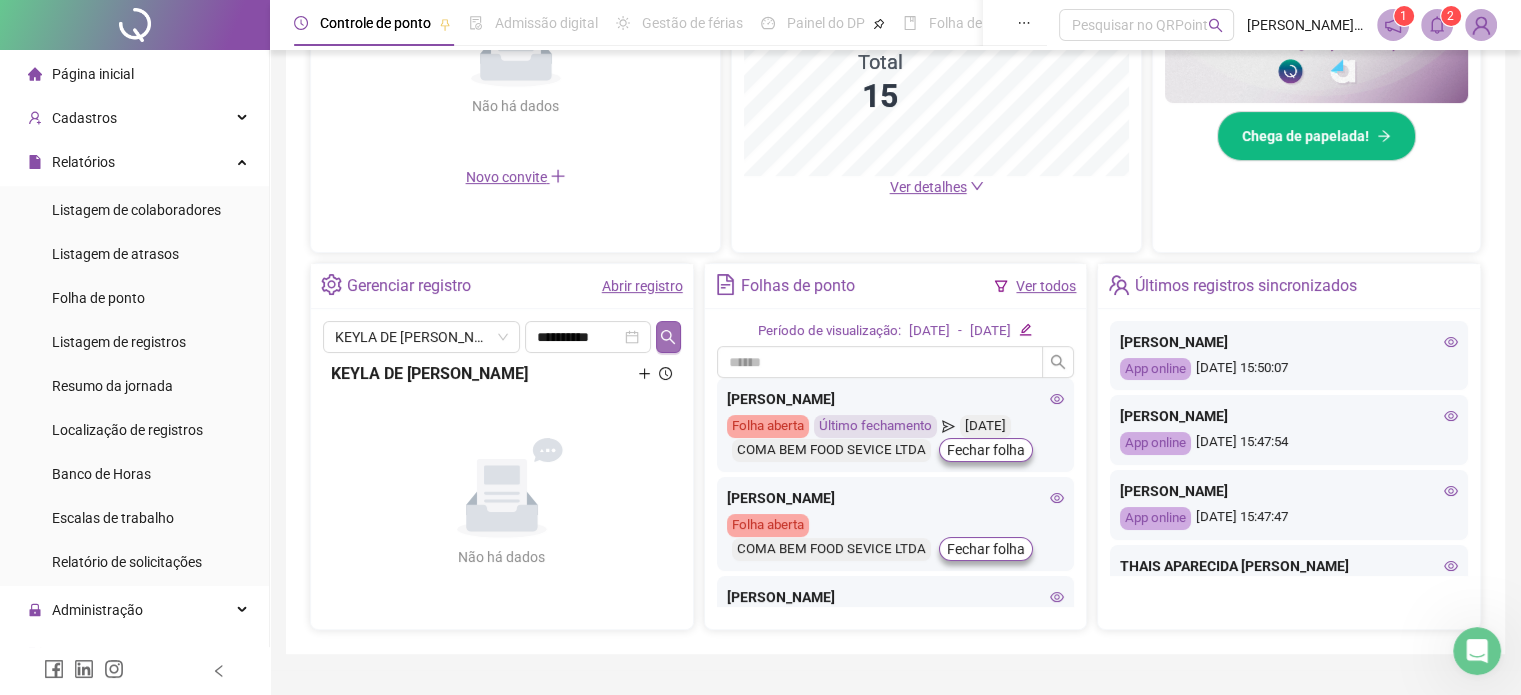 click 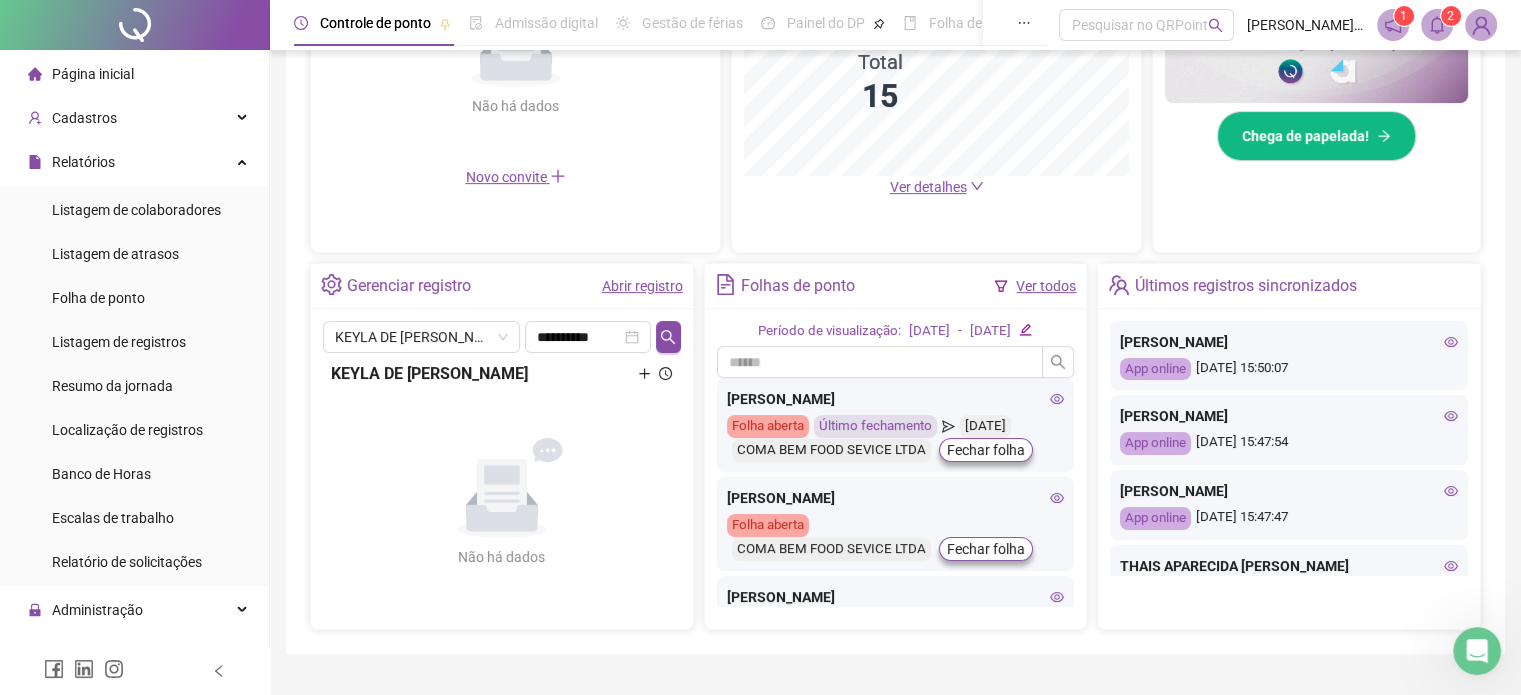 drag, startPoint x: 1471, startPoint y: 375, endPoint x: 1480, endPoint y: 333, distance: 42.953465 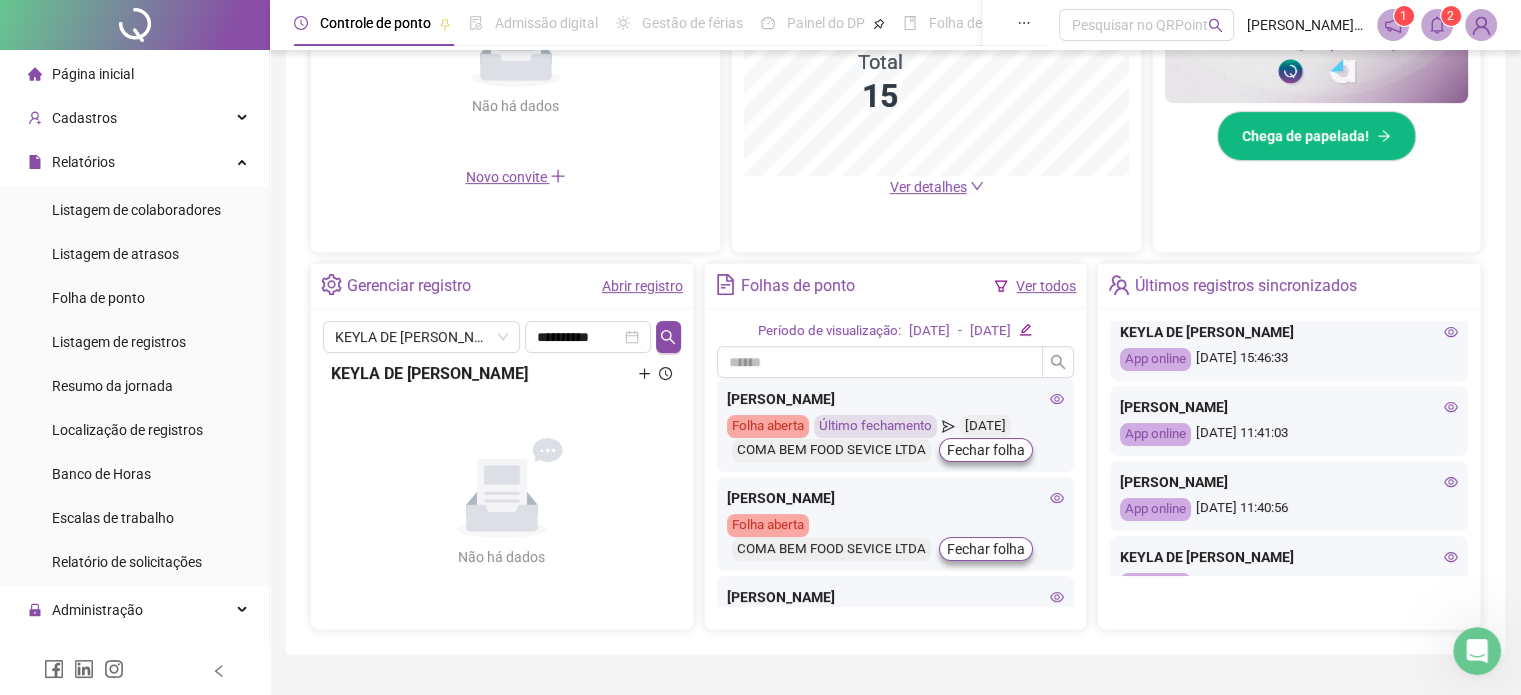 scroll, scrollTop: 864, scrollLeft: 0, axis: vertical 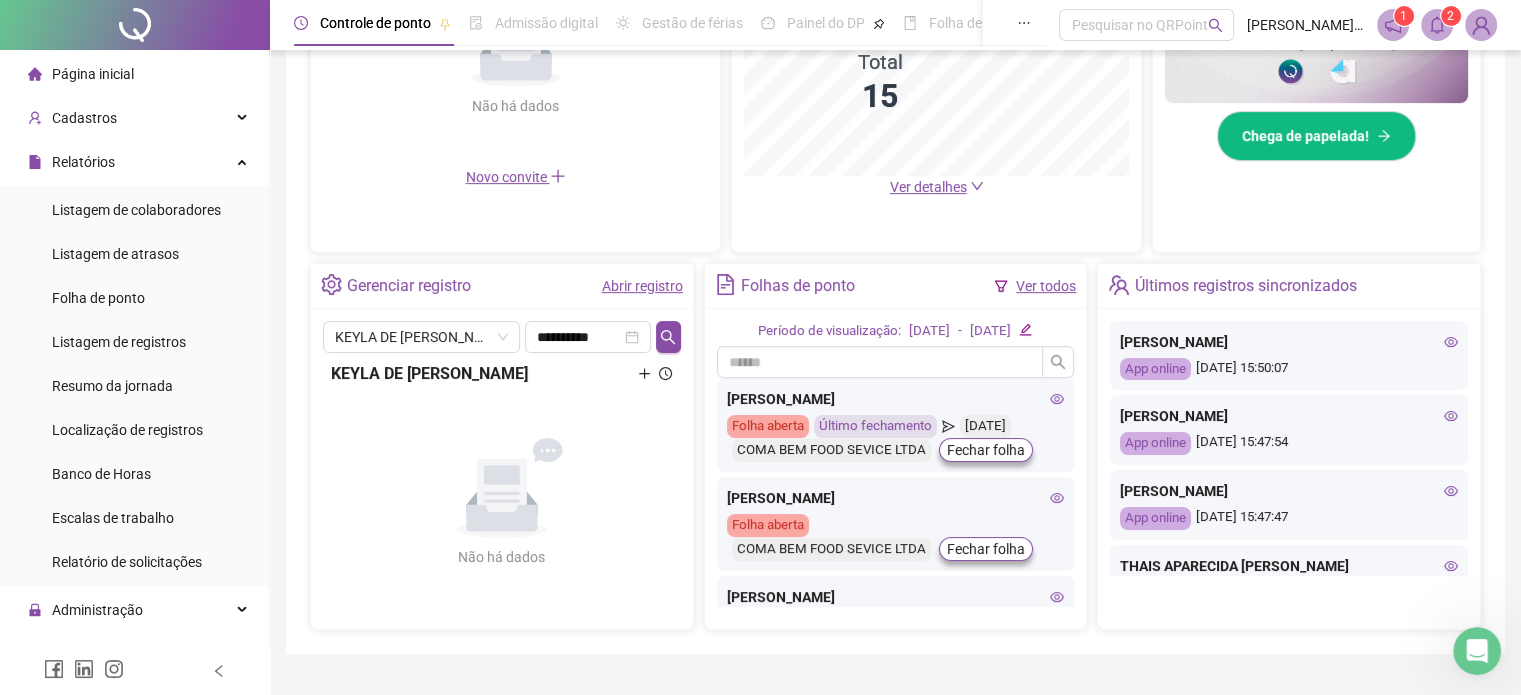 click on "Últimos registros sincronizados" at bounding box center (1246, 286) 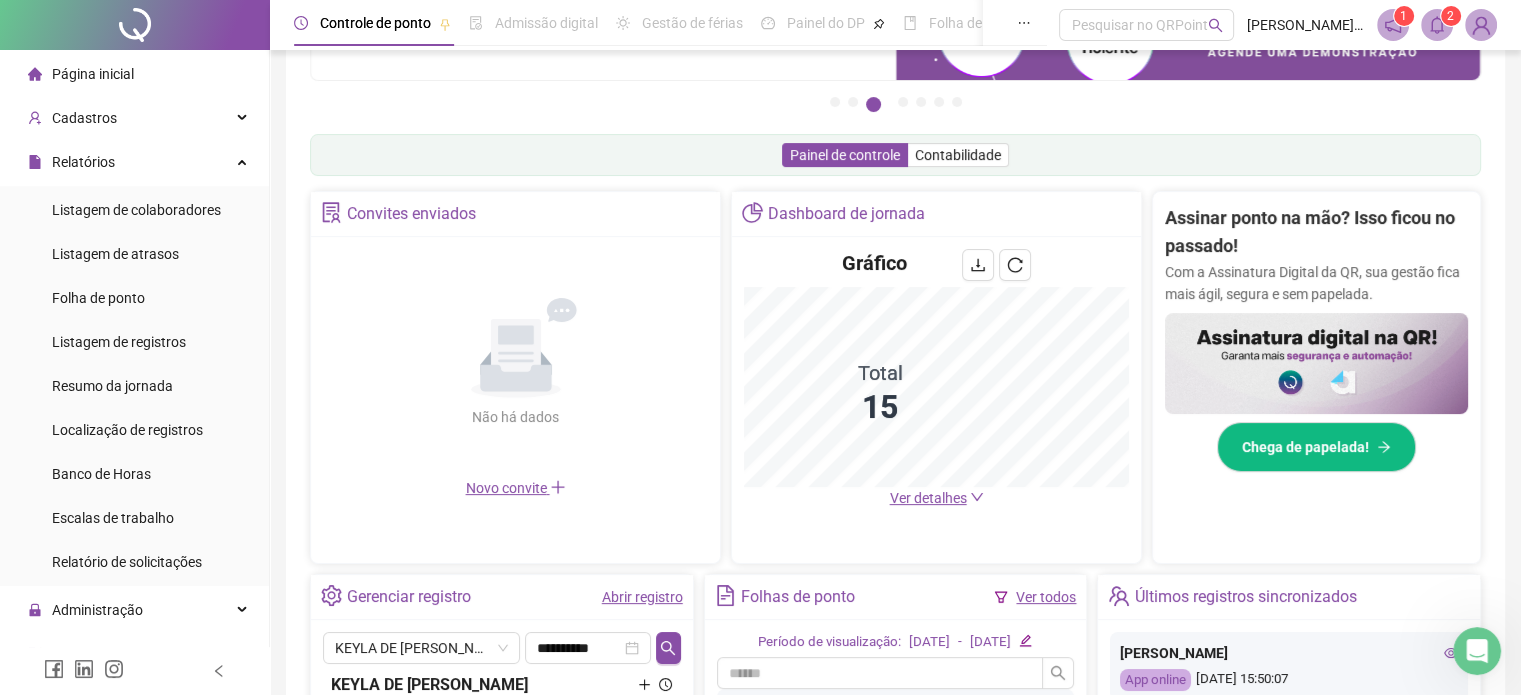 scroll, scrollTop: 254, scrollLeft: 0, axis: vertical 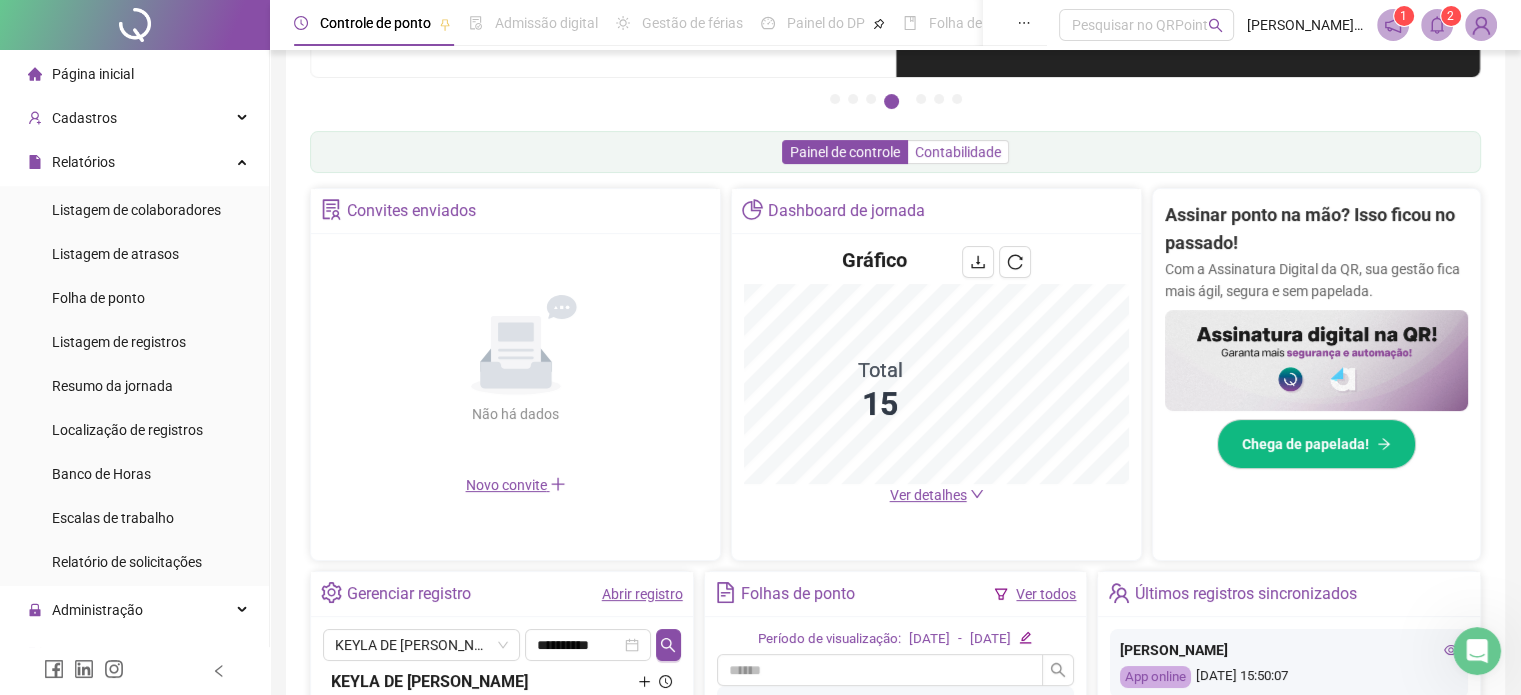click on "Contabilidade" at bounding box center [958, 152] 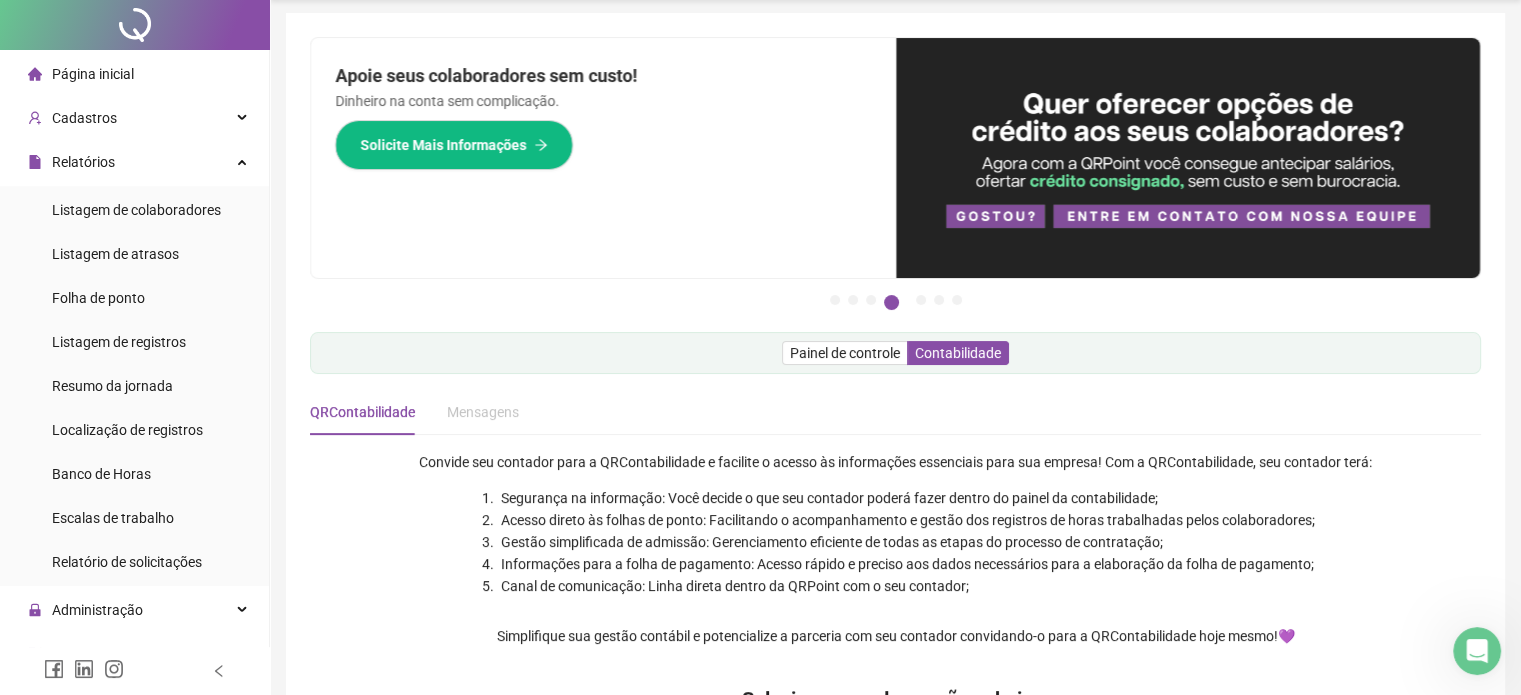 scroll, scrollTop: 0, scrollLeft: 0, axis: both 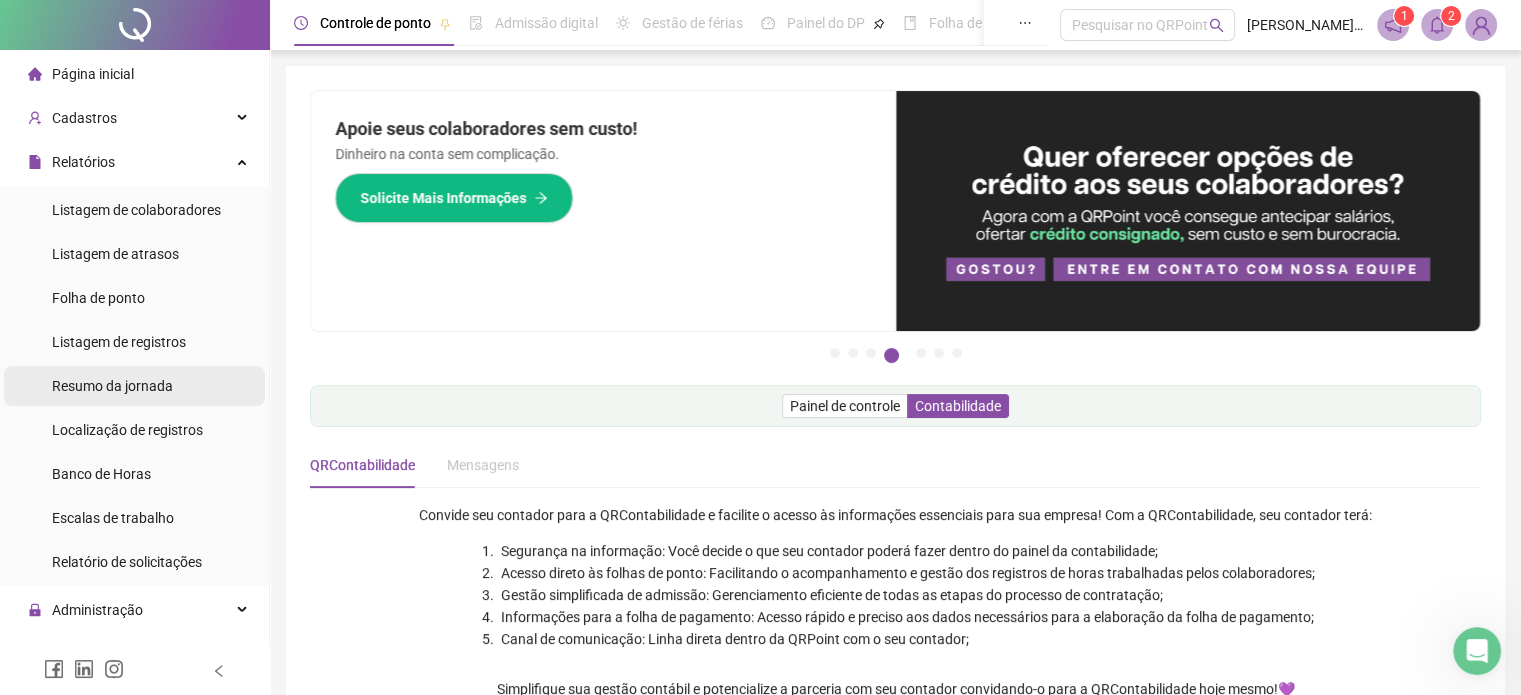 click on "Resumo da jornada" at bounding box center (112, 386) 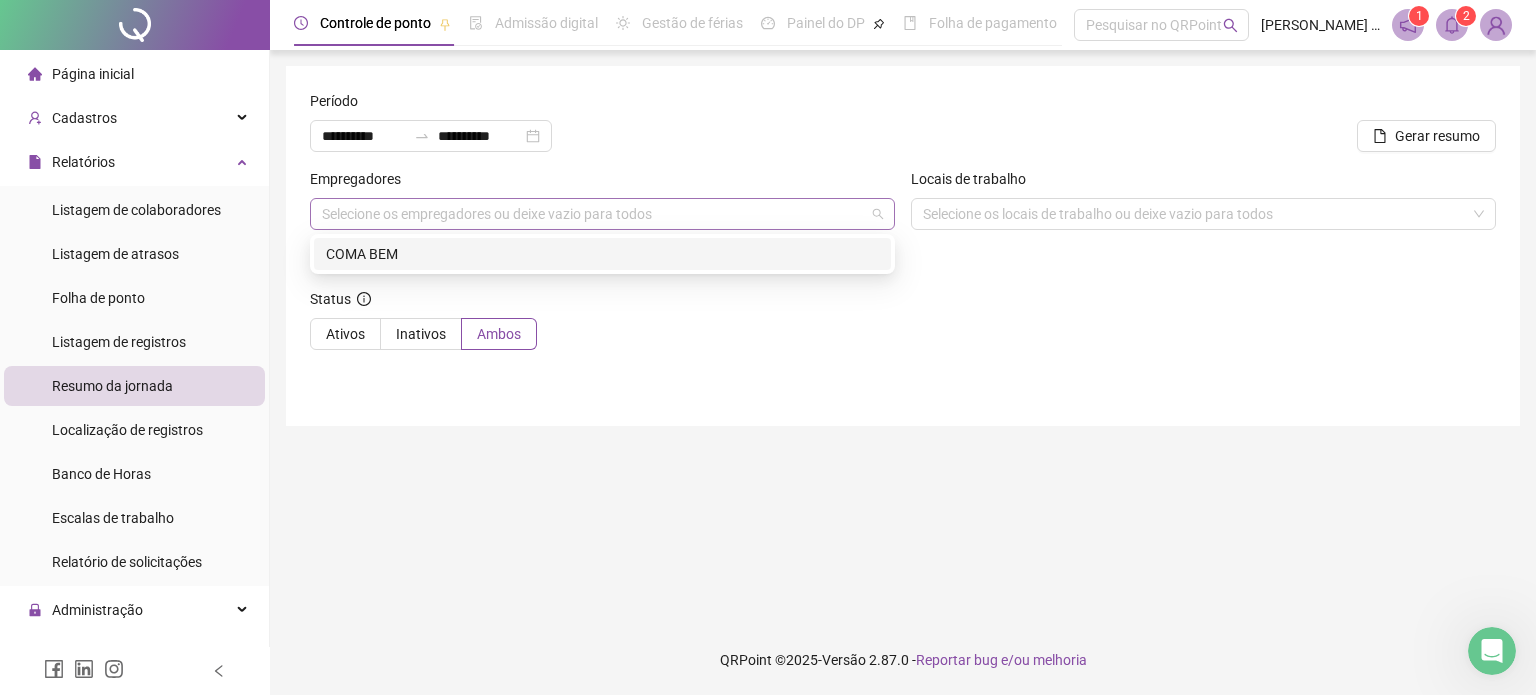 click at bounding box center (592, 214) 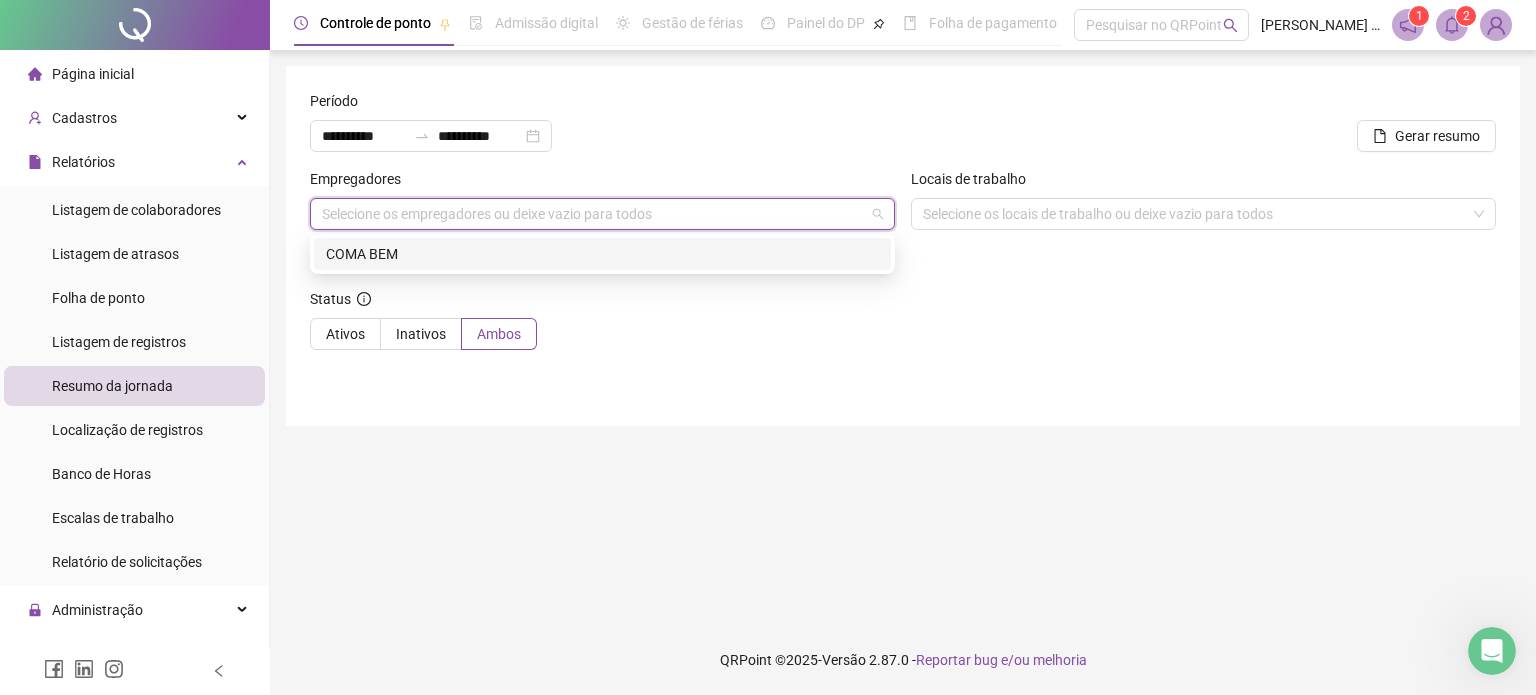 click on "COMA BEM" at bounding box center [602, 254] 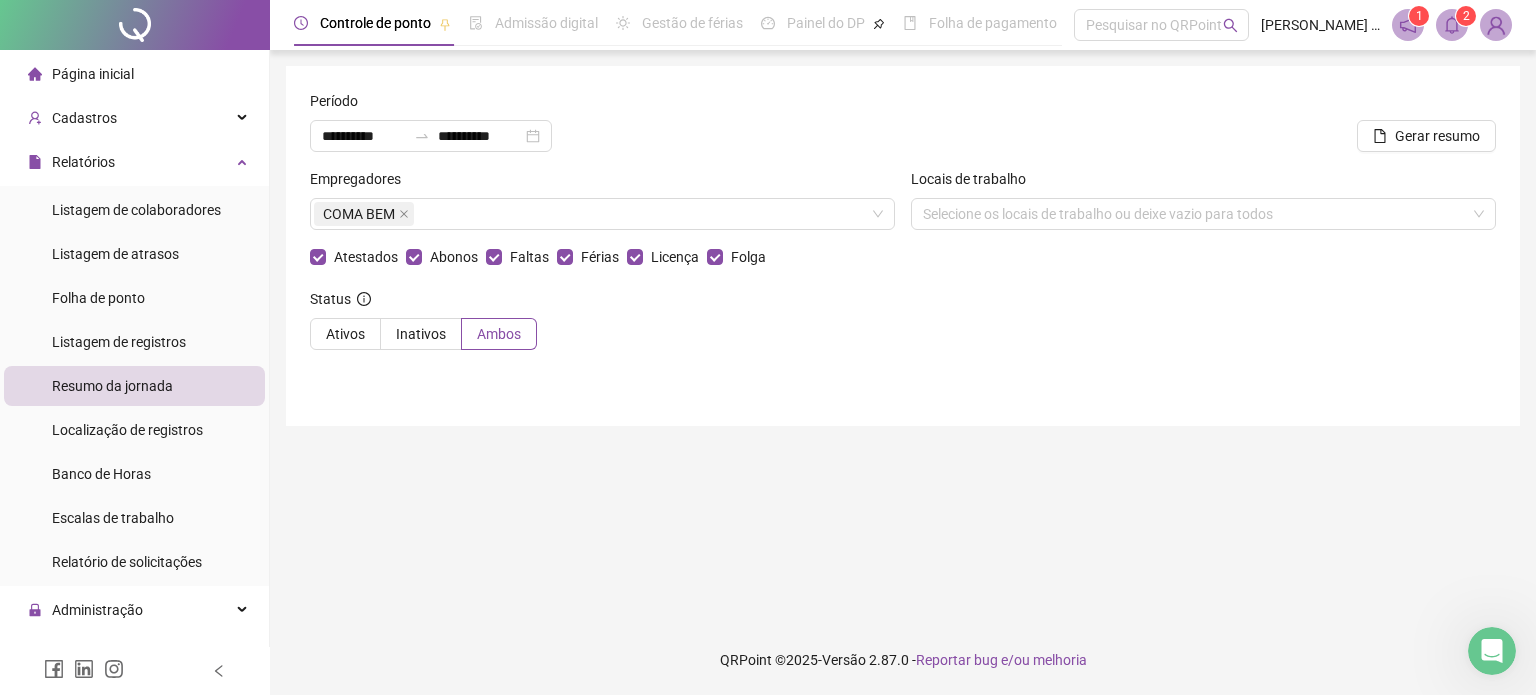 click on "**********" at bounding box center (552, 129) 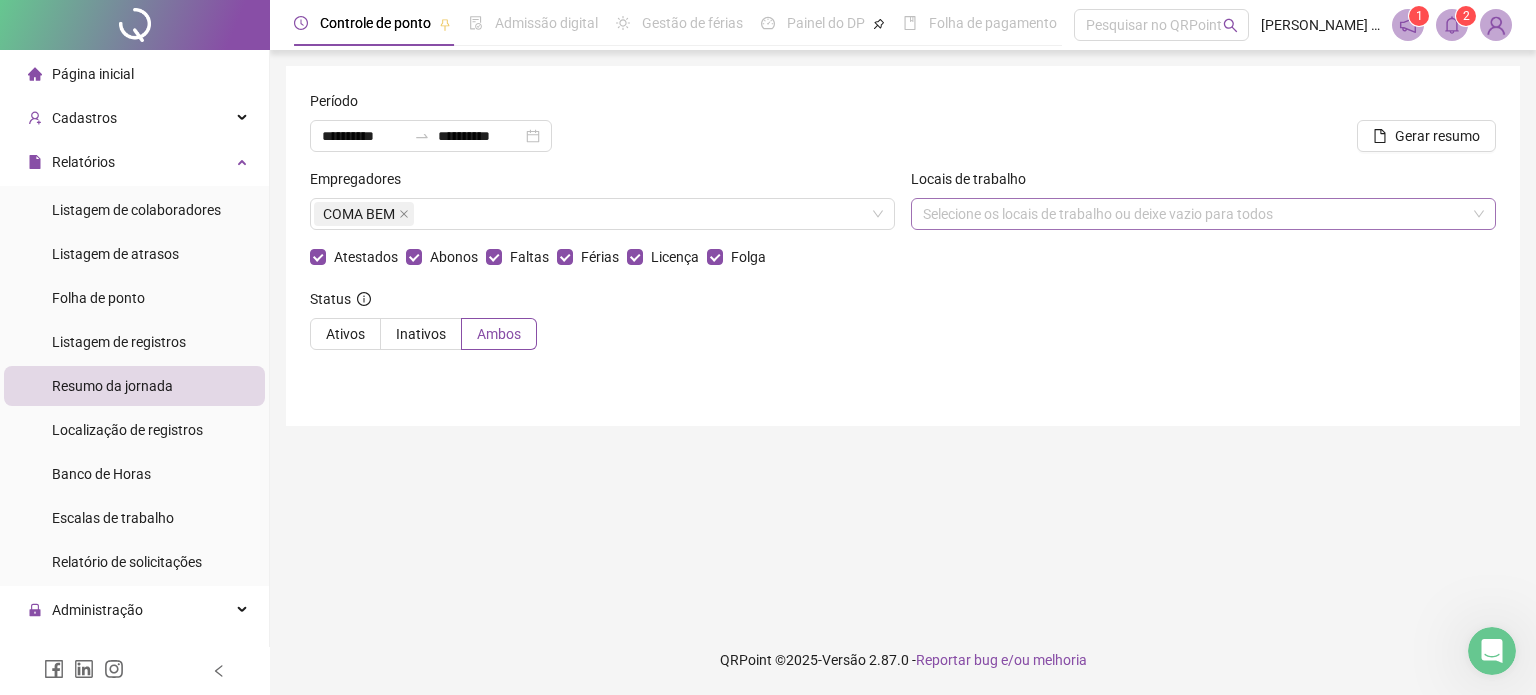 click at bounding box center [1193, 214] 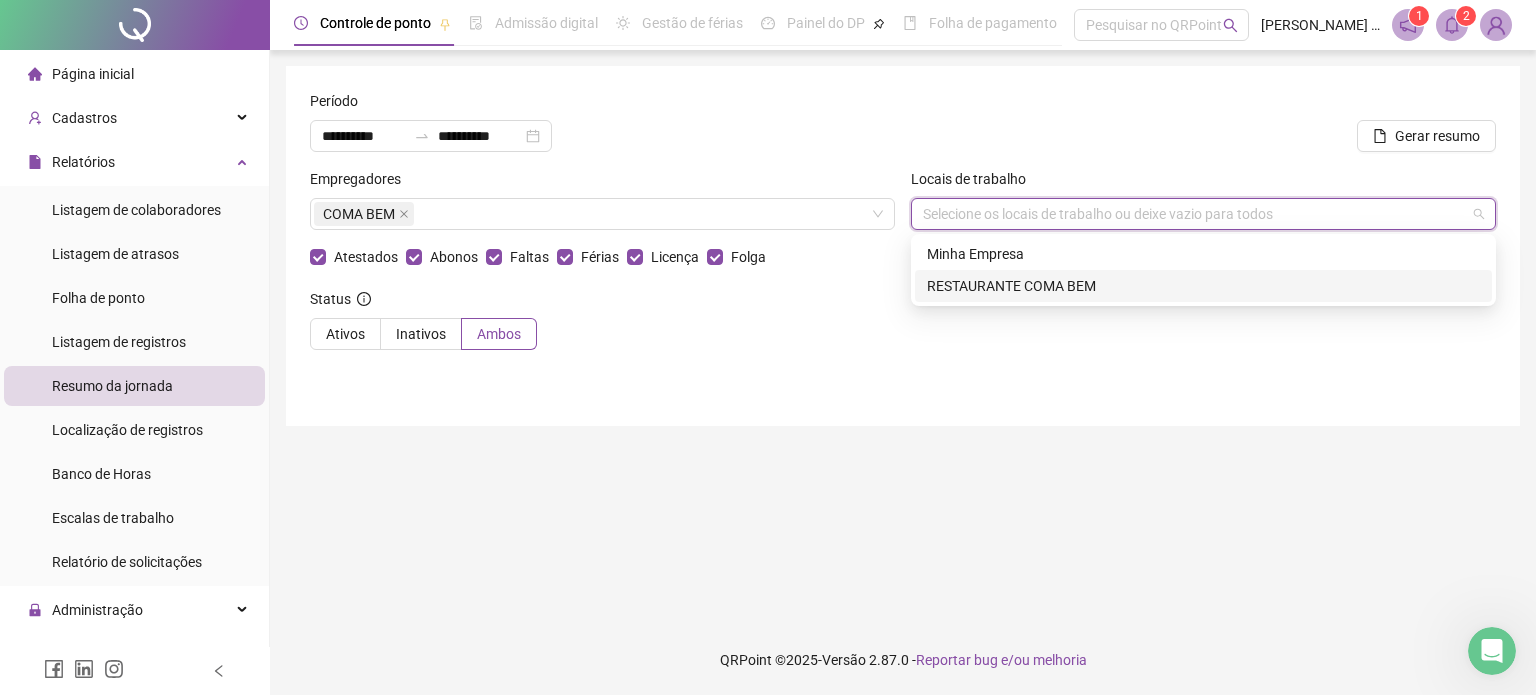 click on "RESTAURANTE COMA BEM" at bounding box center [1203, 286] 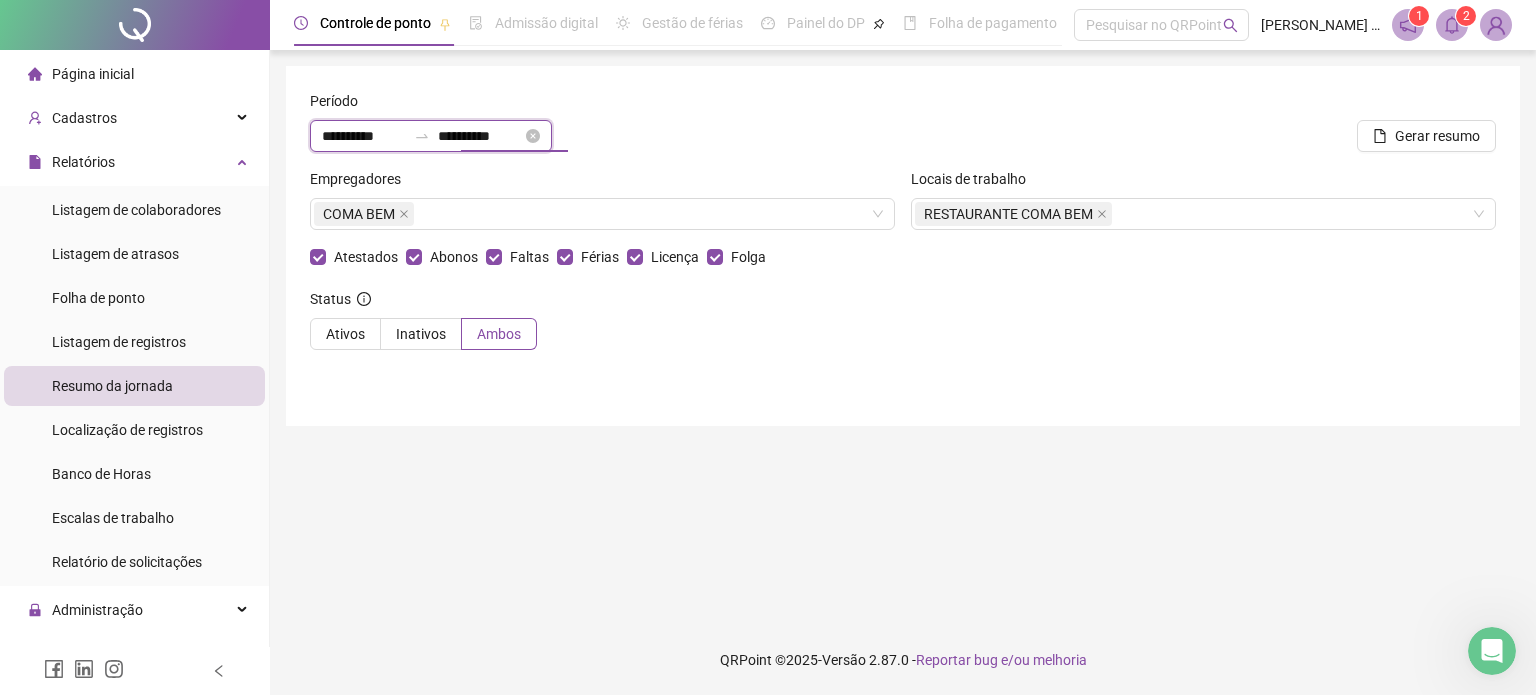click on "**********" at bounding box center (480, 136) 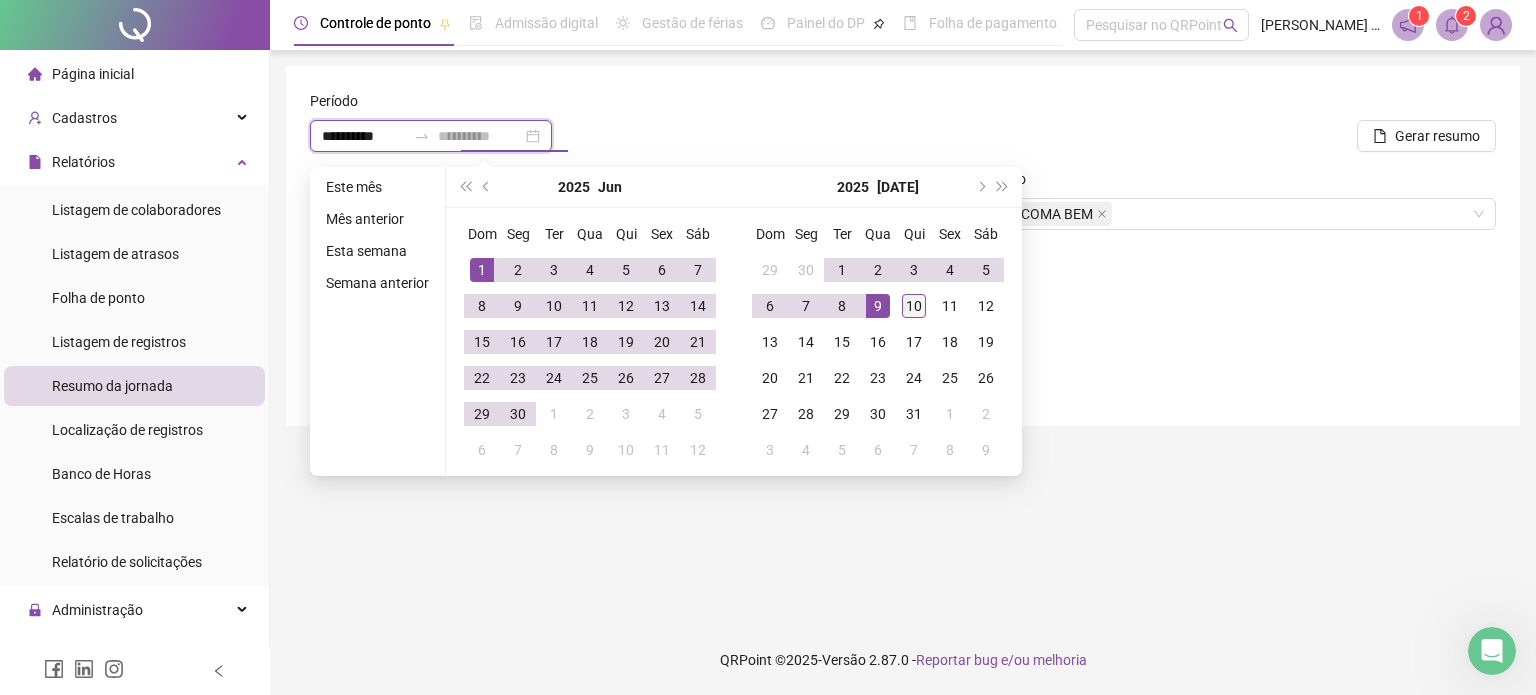 type on "**********" 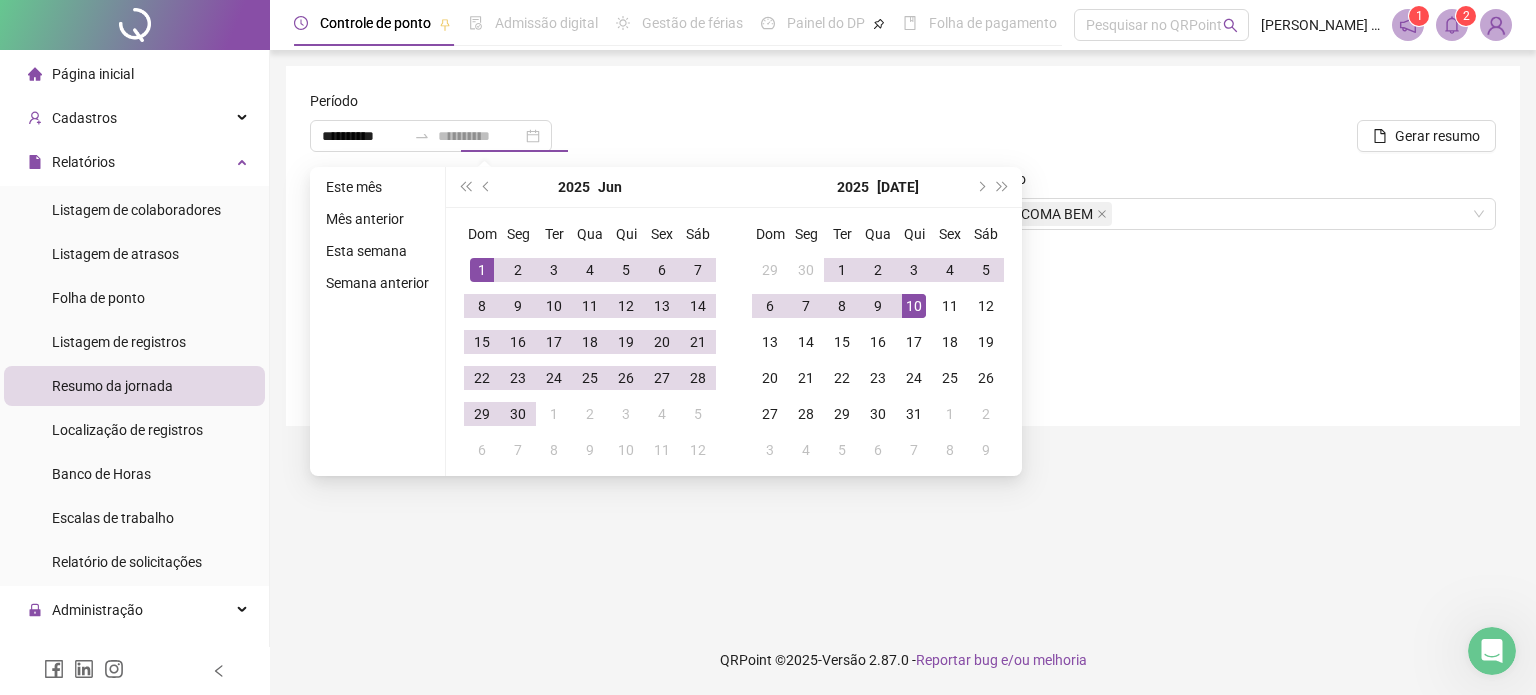click on "10" at bounding box center (914, 306) 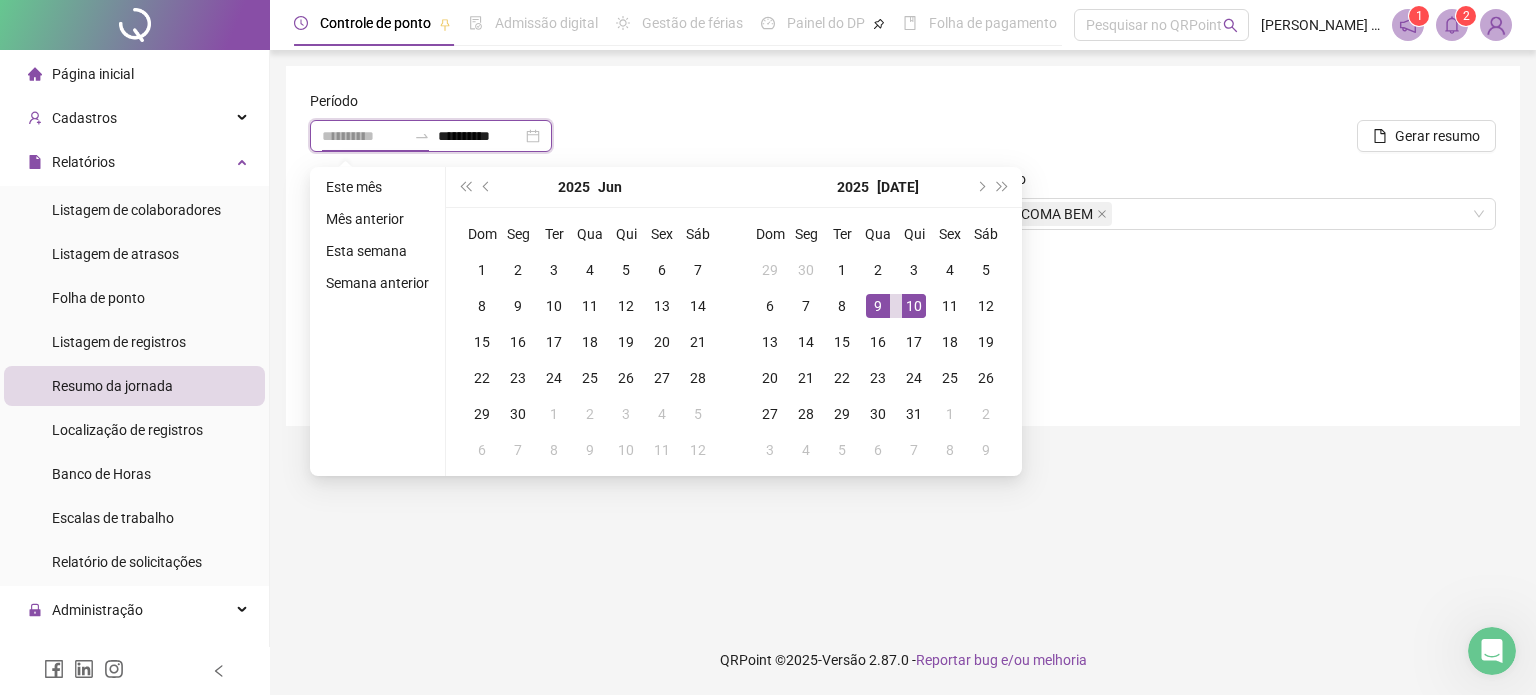 type on "**********" 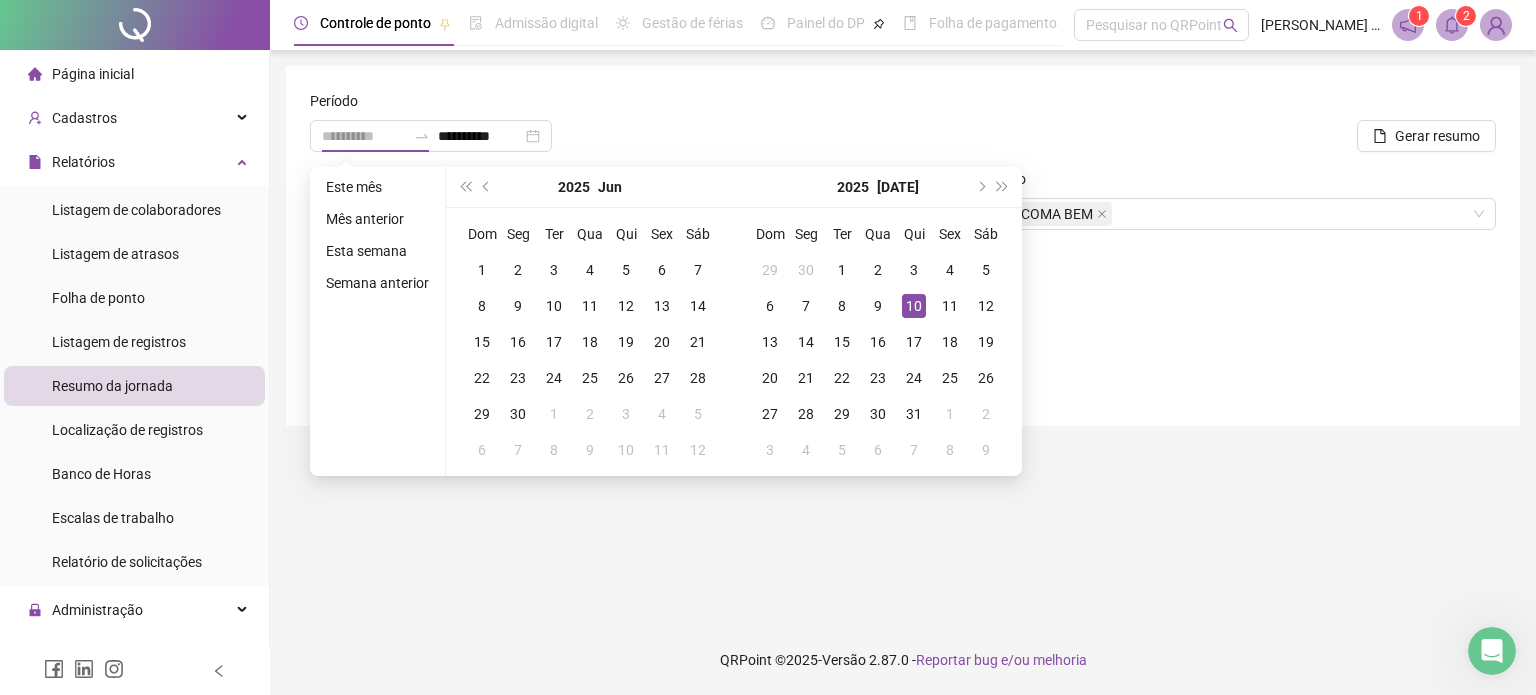 click on "10" at bounding box center (914, 306) 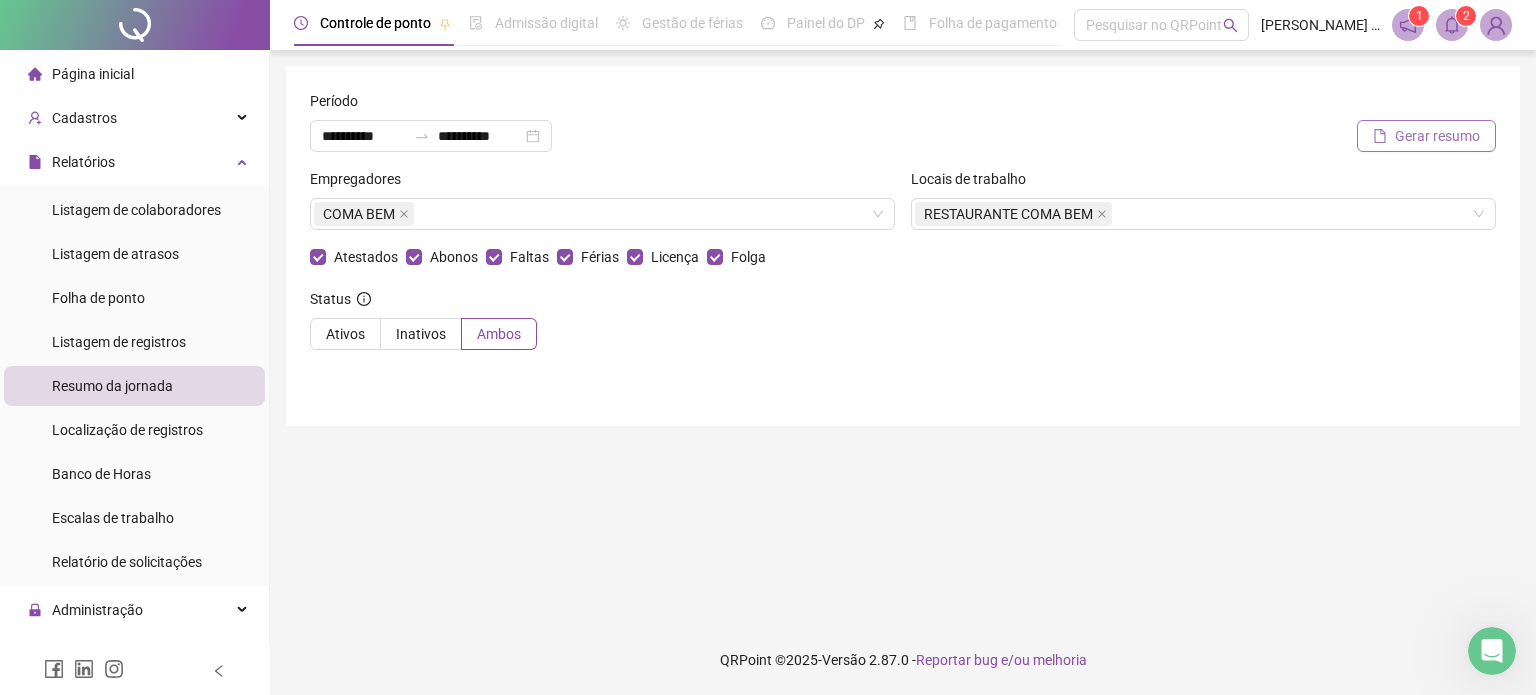 click 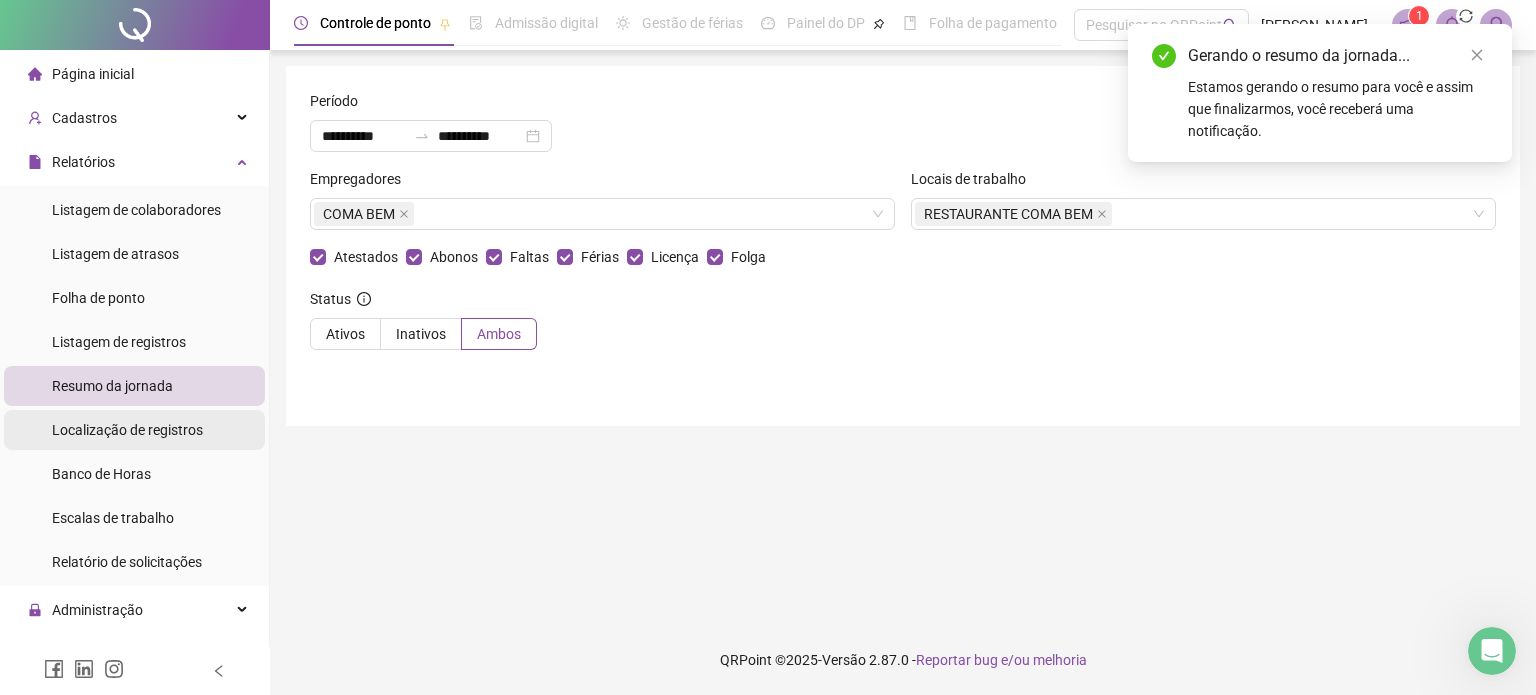 click on "Localização de registros" at bounding box center (127, 430) 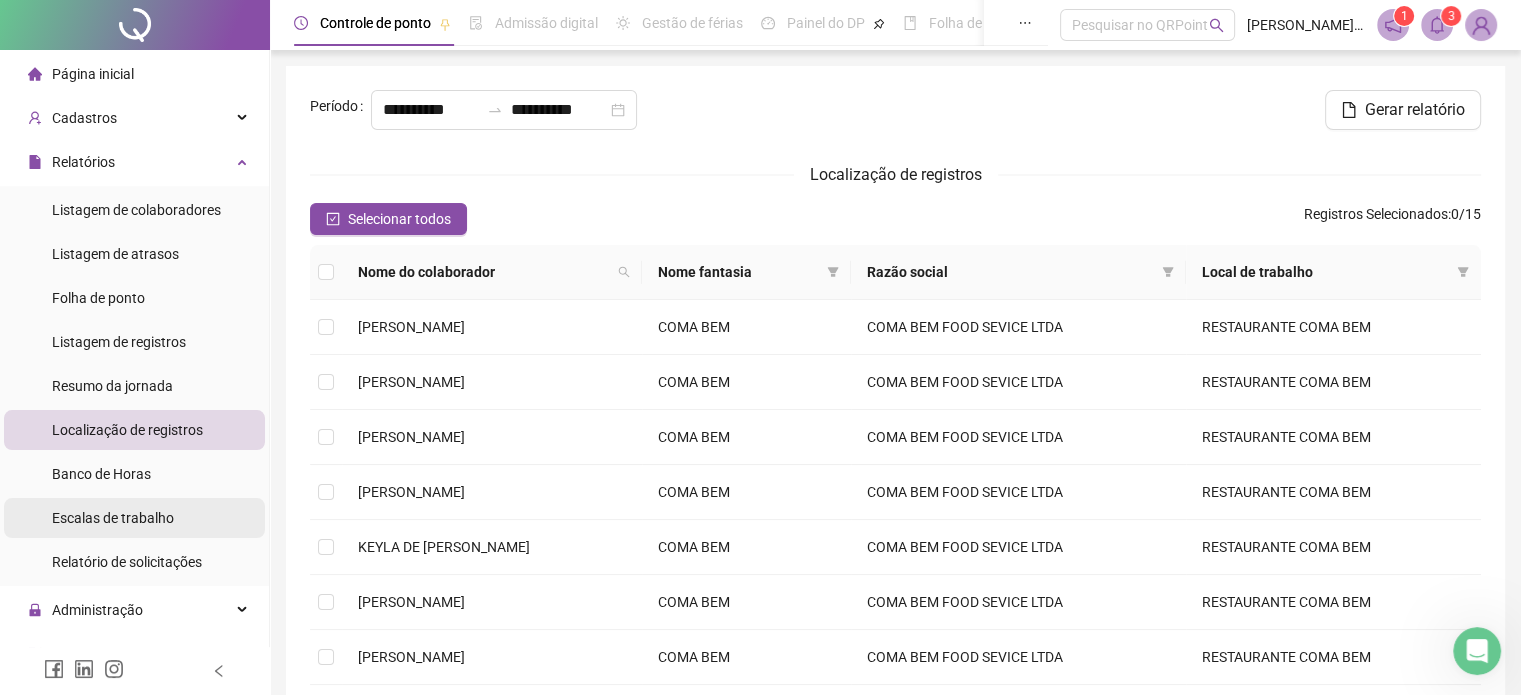 click on "Escalas de trabalho" at bounding box center (113, 518) 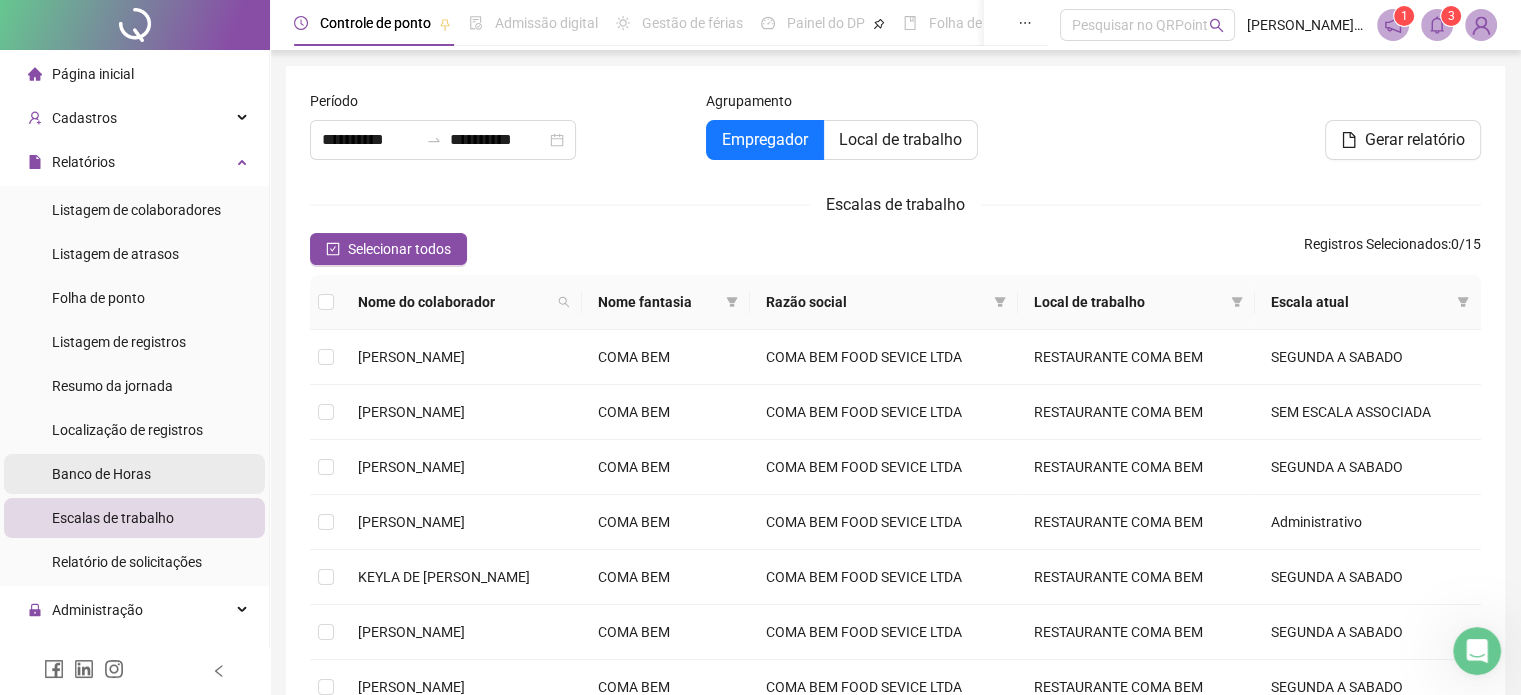 click on "Banco de Horas" at bounding box center (101, 474) 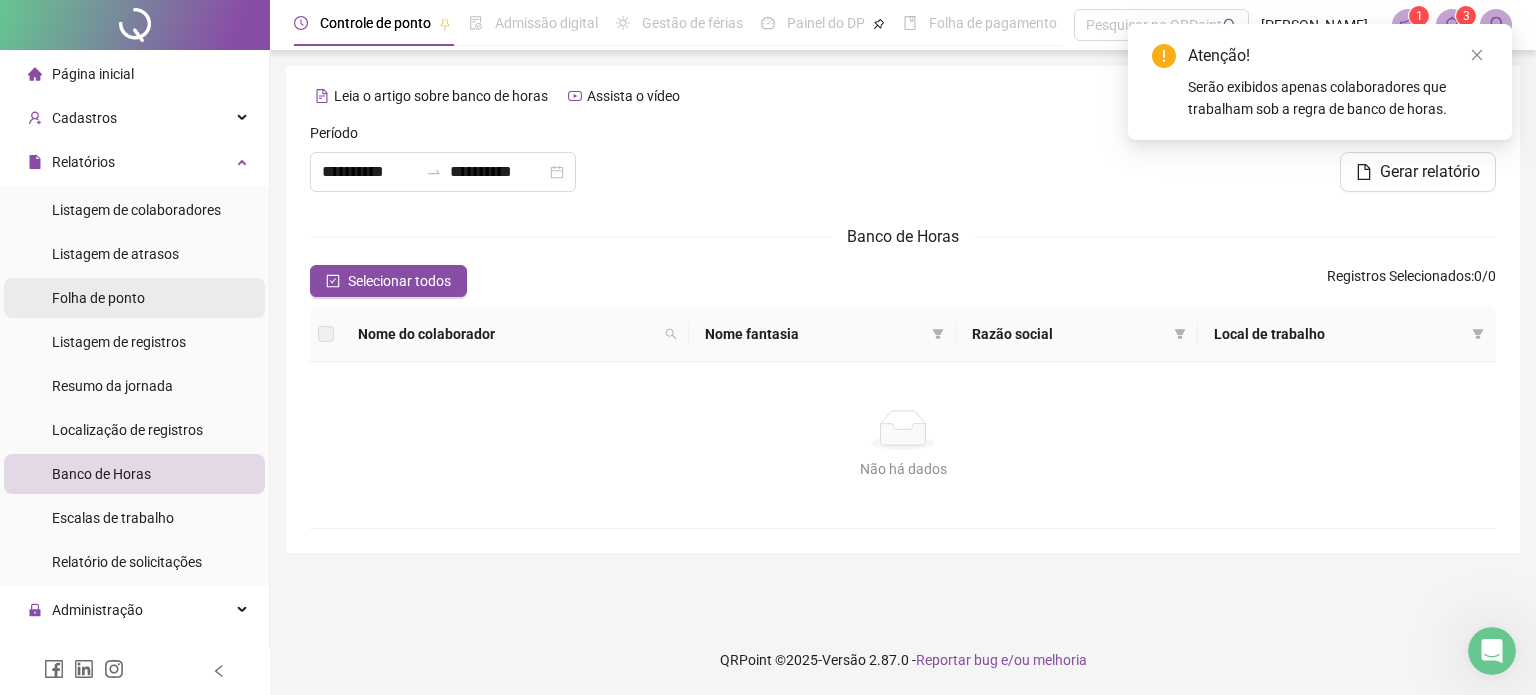 click on "Folha de ponto" at bounding box center [98, 298] 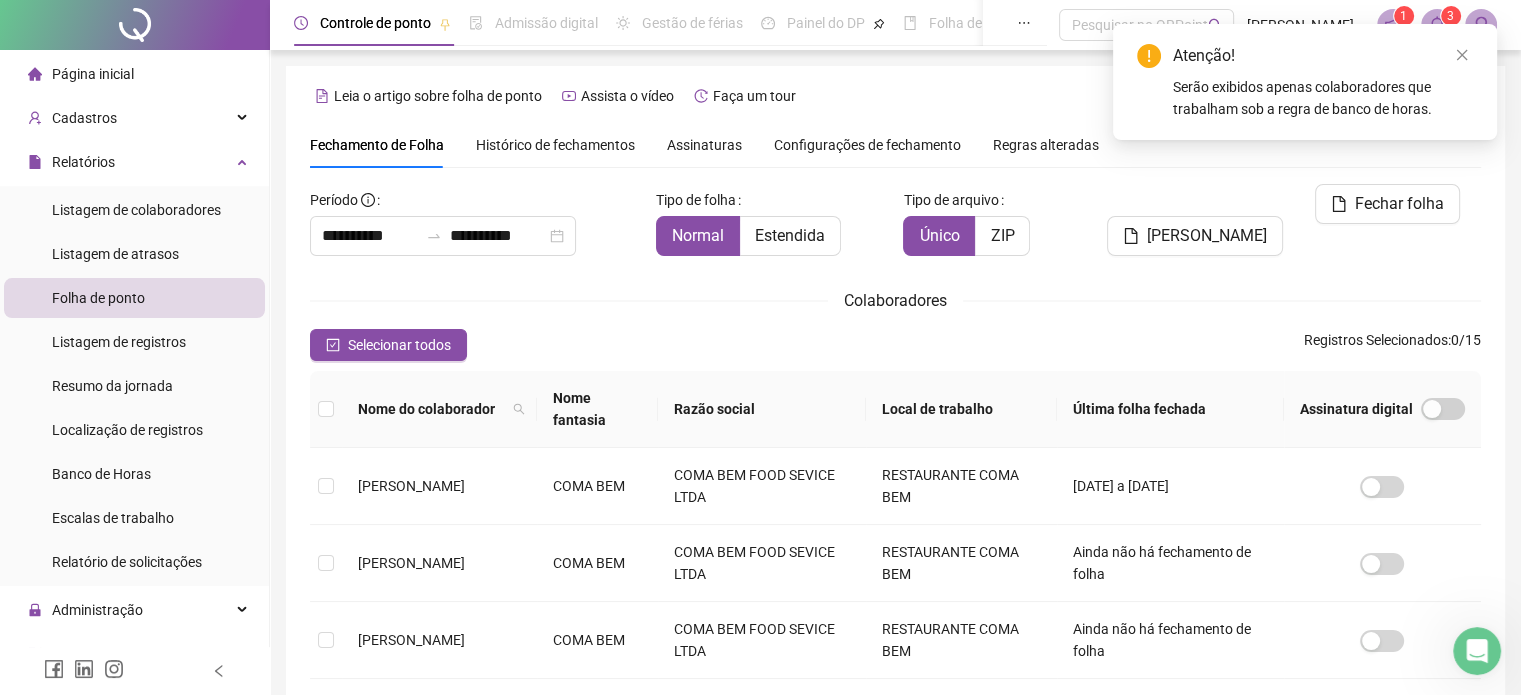scroll, scrollTop: 61, scrollLeft: 0, axis: vertical 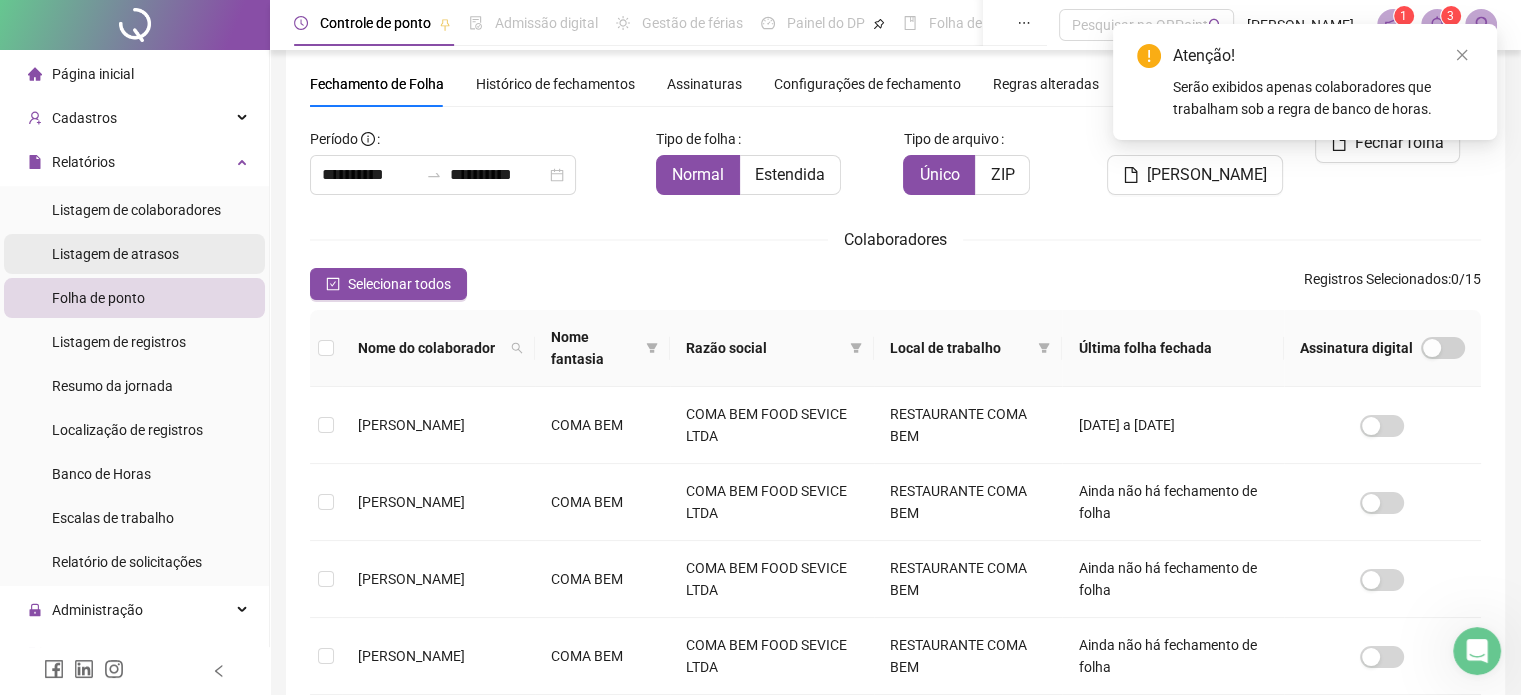 click on "Listagem de atrasos" at bounding box center [115, 254] 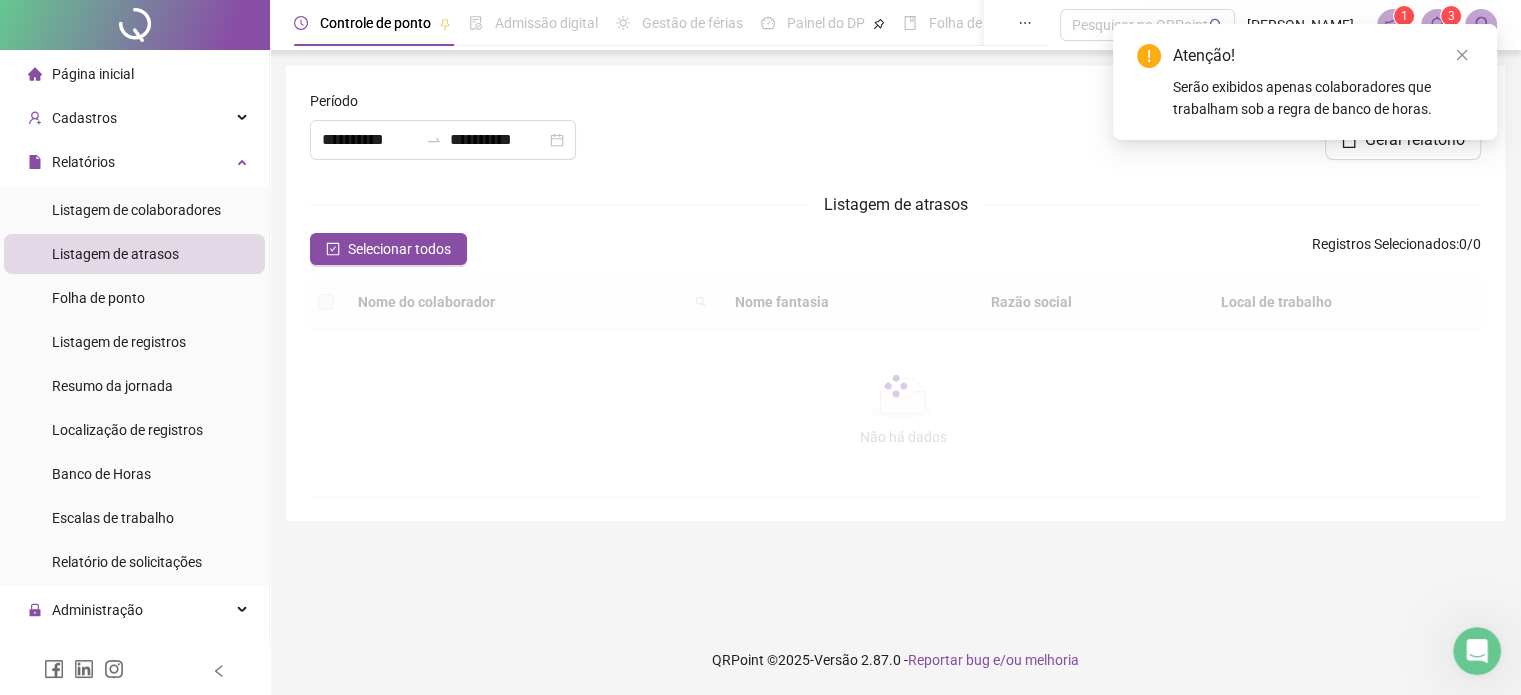 scroll, scrollTop: 0, scrollLeft: 0, axis: both 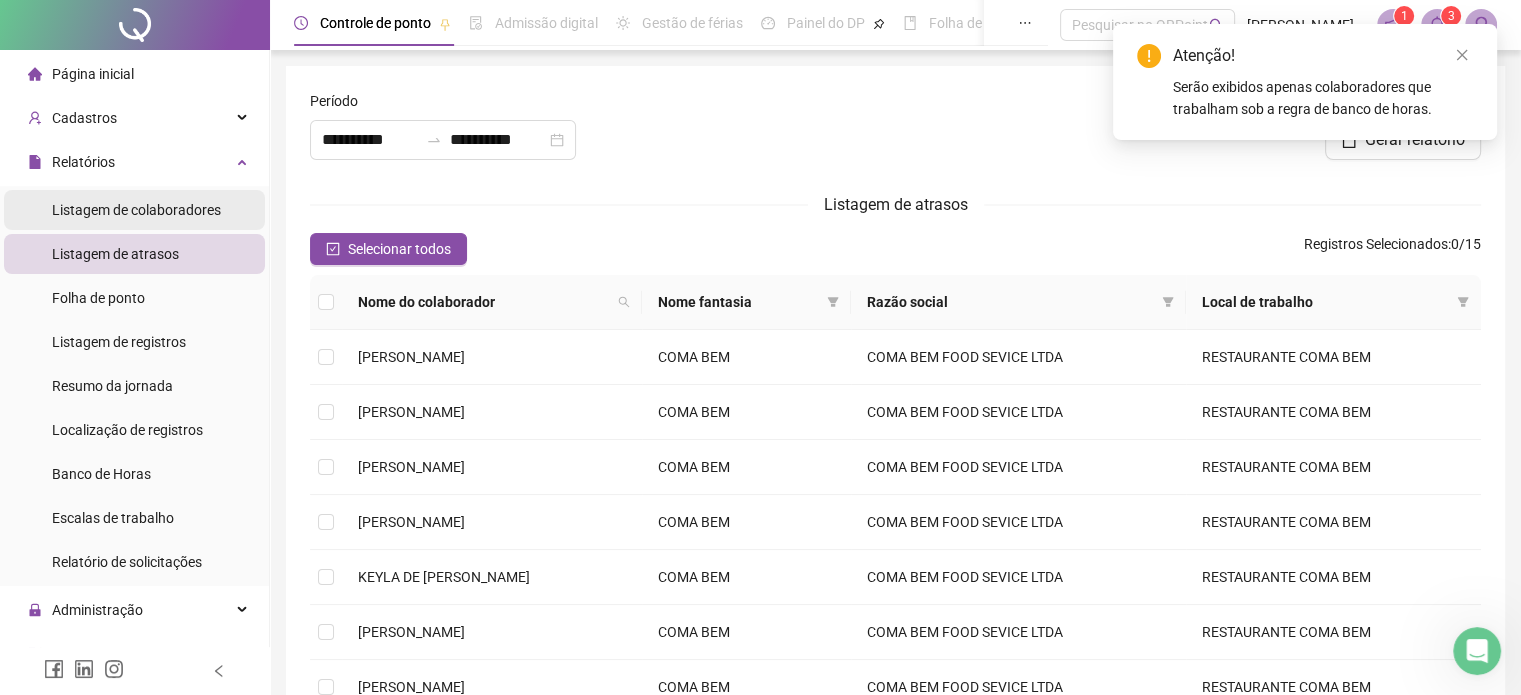 click on "Listagem de colaboradores" at bounding box center [136, 210] 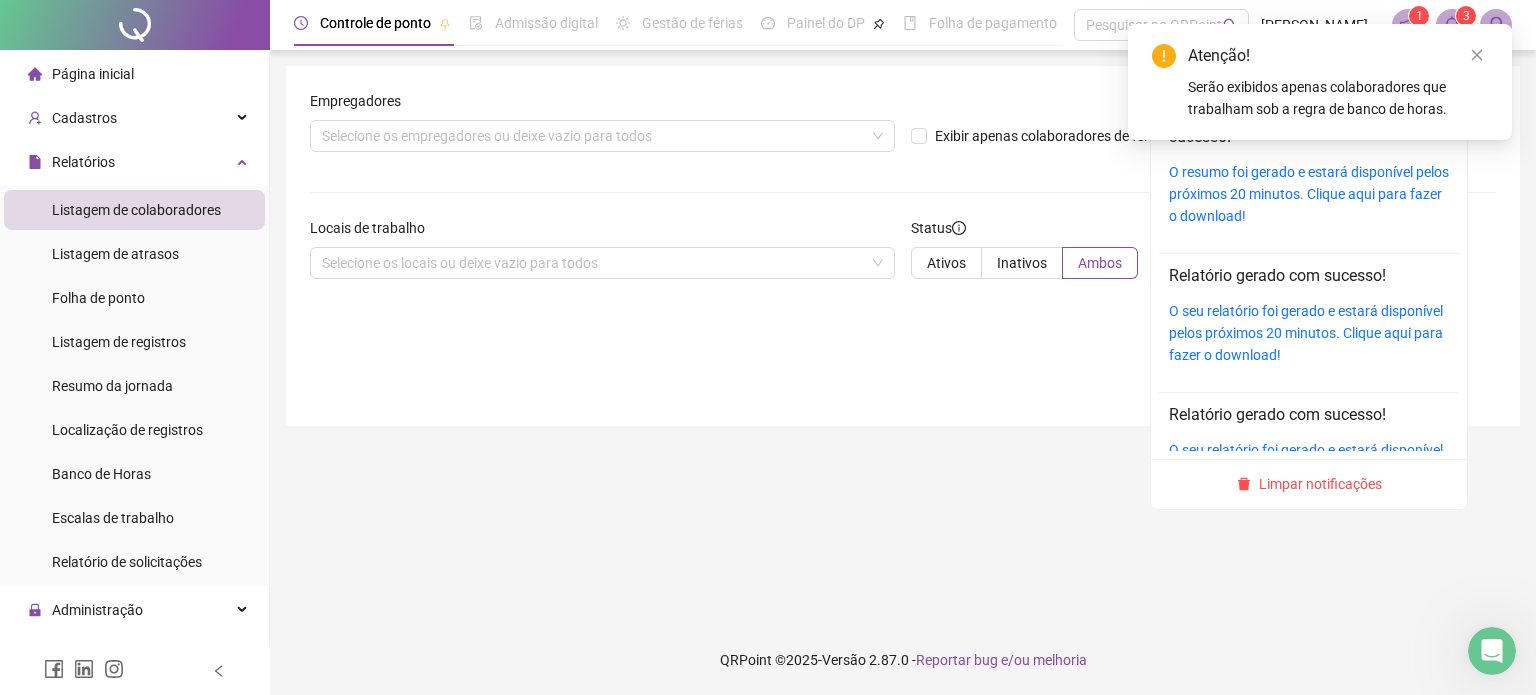 click on "3" at bounding box center (1466, 16) 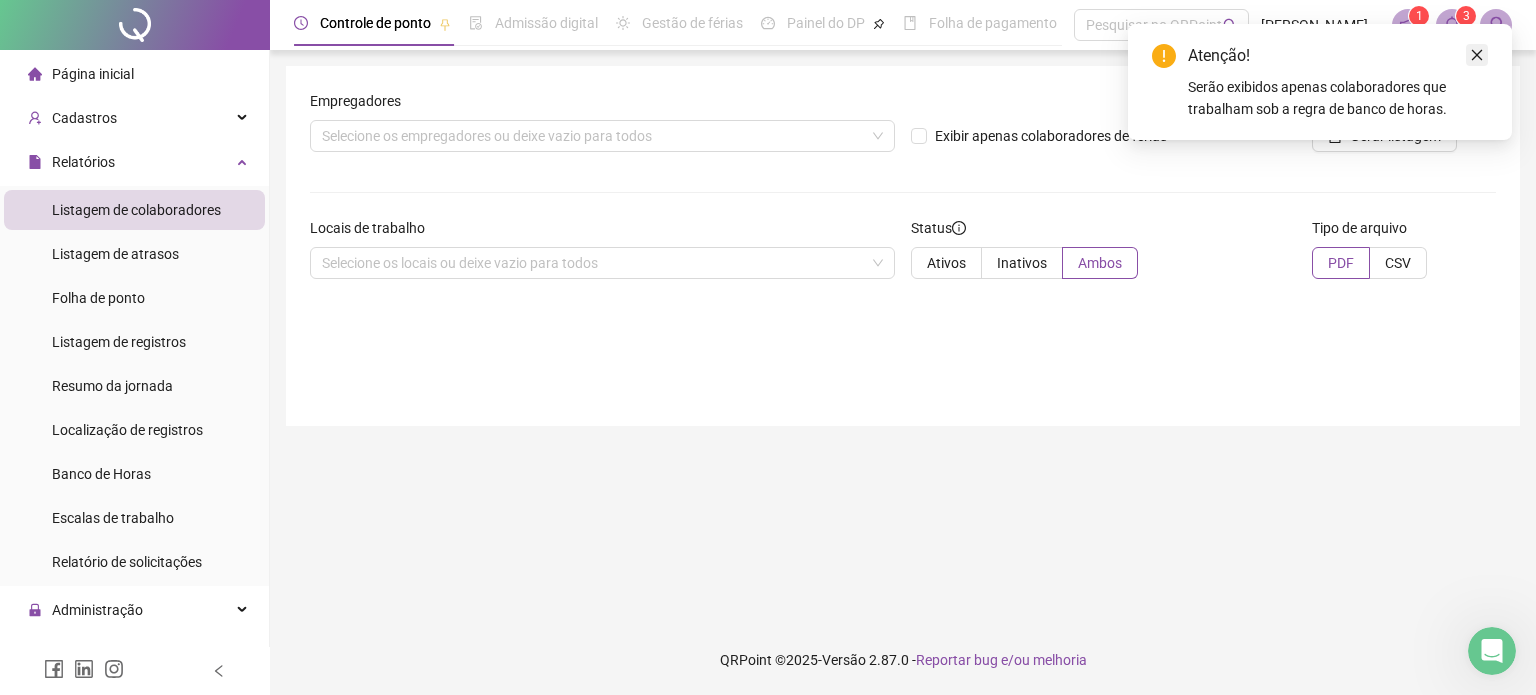 drag, startPoint x: 1475, startPoint y: 52, endPoint x: 1475, endPoint y: 63, distance: 11 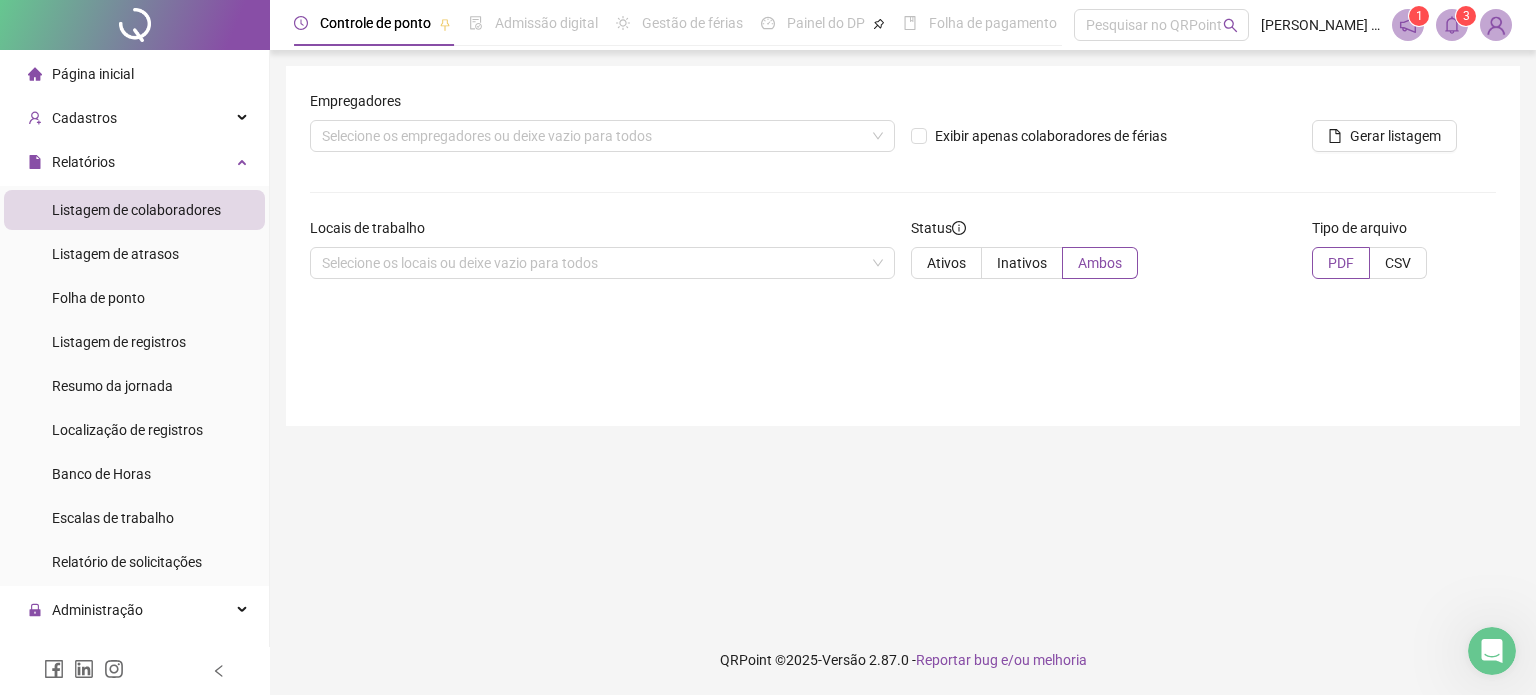 click on "Controle de ponto Admissão digital Gestão de férias Painel do DP Folha de pagamento   Pesquisar no QRPoint [PERSON_NAME] - COMA BEM 1 3" at bounding box center [903, 25] 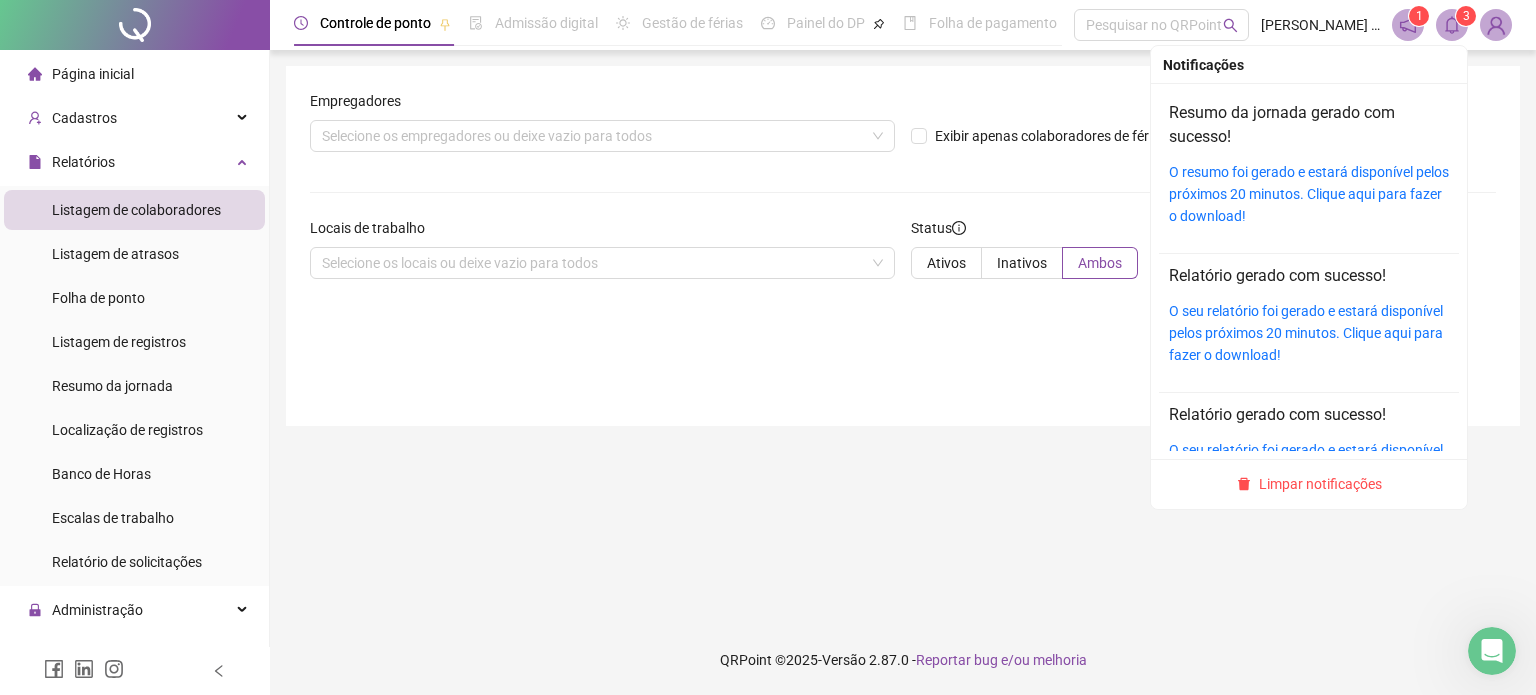 click 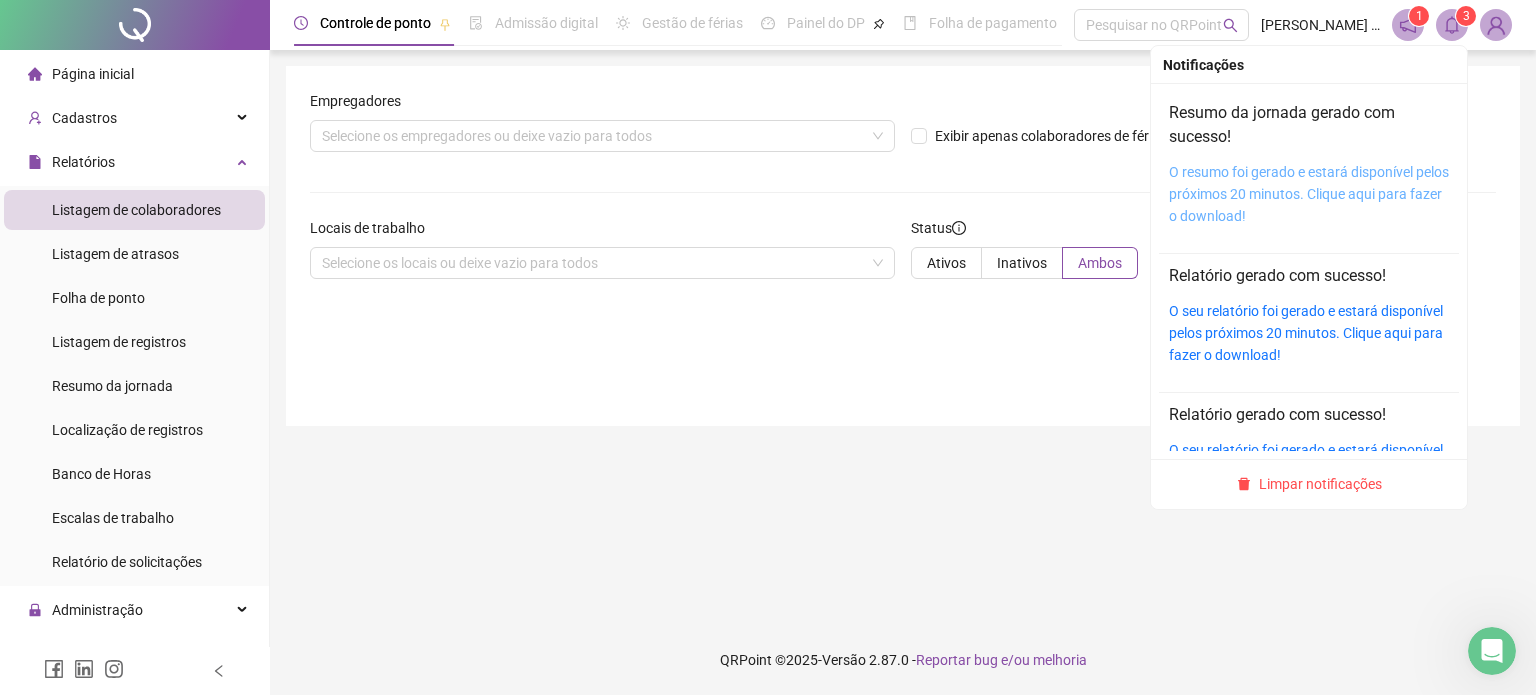 click on "O resumo foi gerado e estará disponível pelos próximos 20 minutos.
Clique aqui para fazer o download!" at bounding box center (1309, 194) 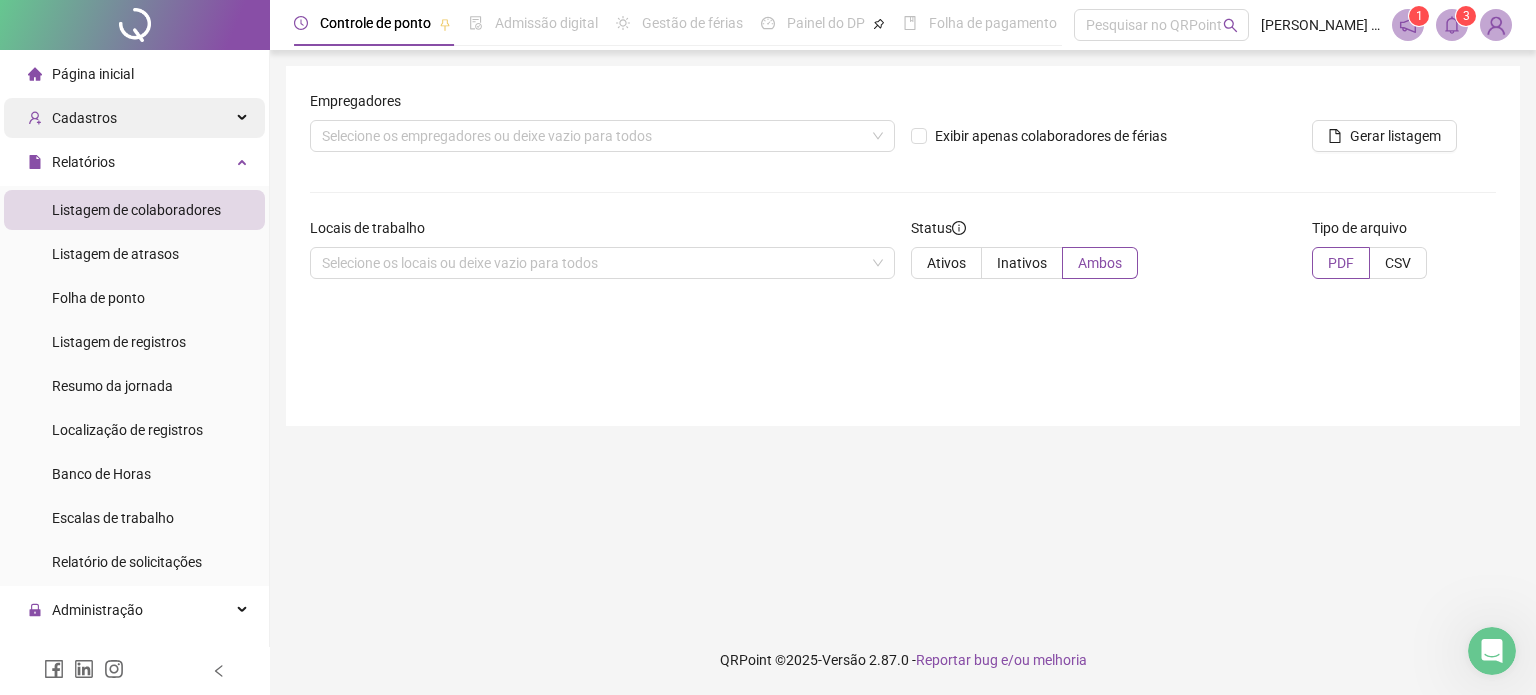 click on "Cadastros" at bounding box center [84, 118] 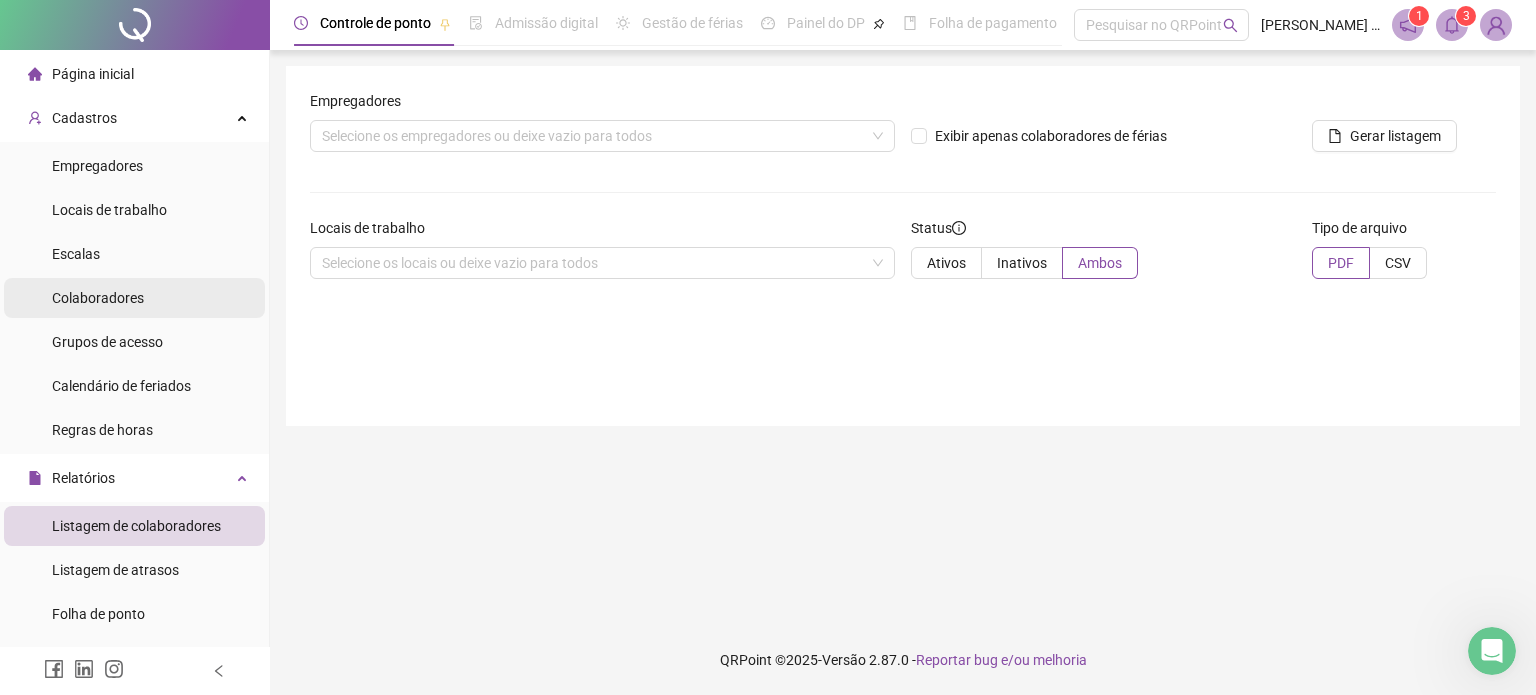 click on "Colaboradores" at bounding box center (134, 298) 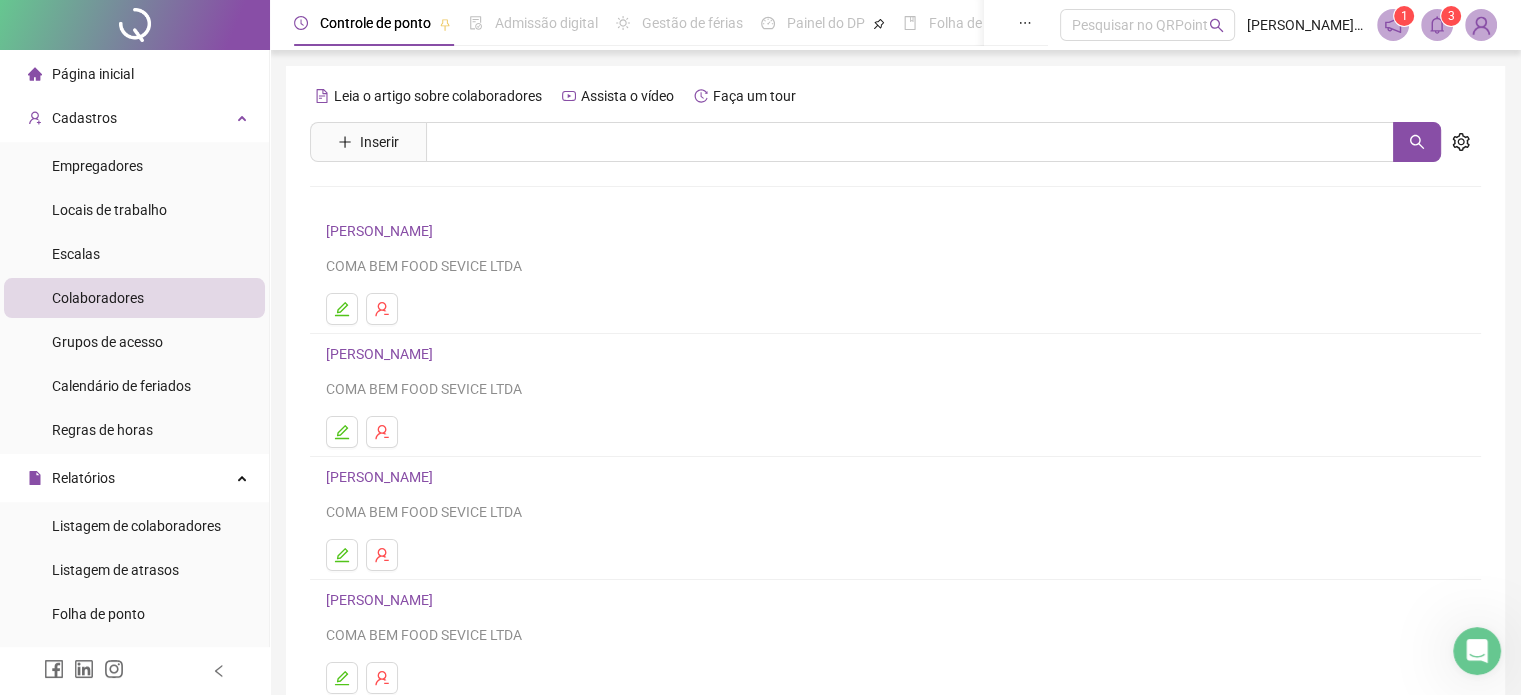 click on "Página inicial" at bounding box center [93, 74] 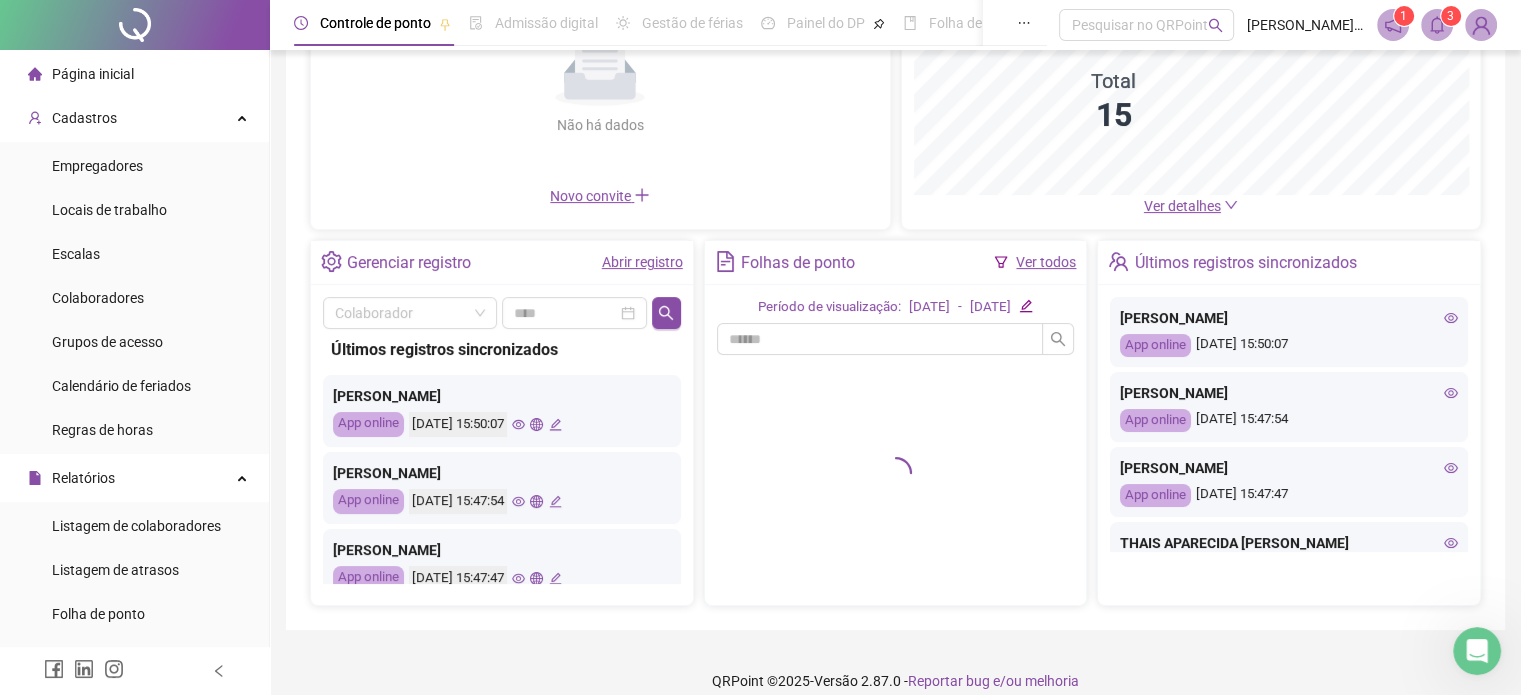 scroll, scrollTop: 252, scrollLeft: 0, axis: vertical 